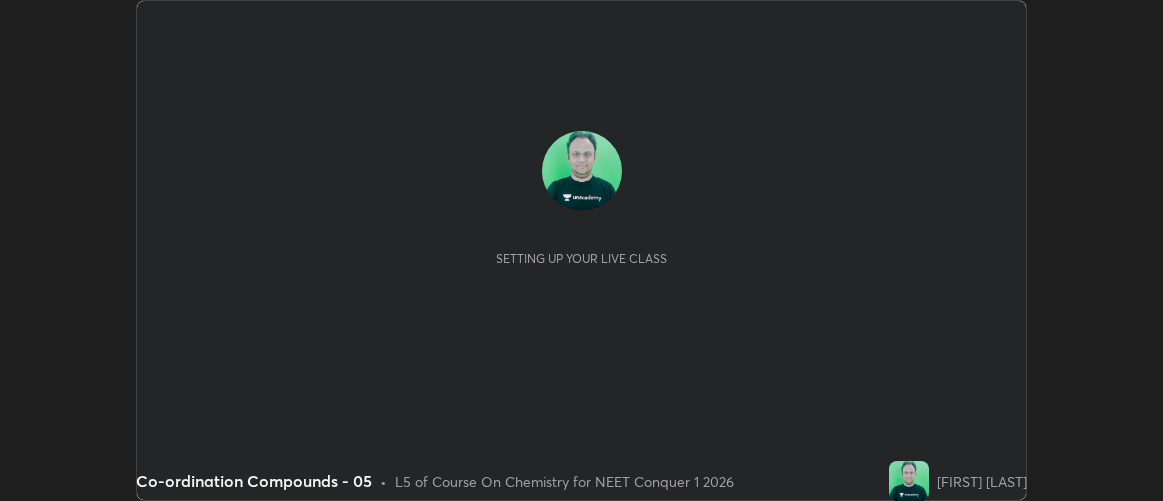 scroll, scrollTop: 0, scrollLeft: 0, axis: both 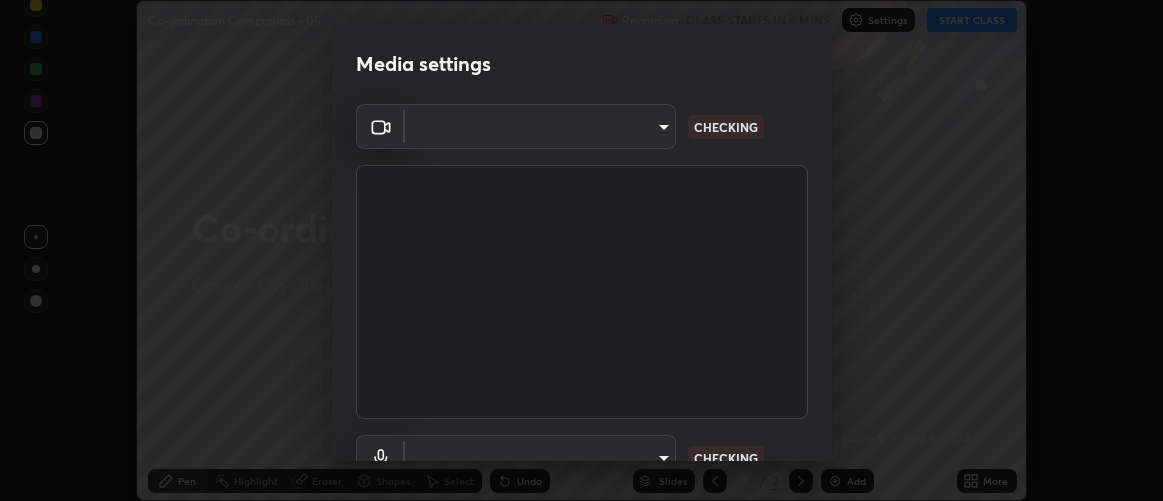 type on "d9b519daceb8a772394af6ea8e45353be5bbf62d8cb1cf3345c472de64055974" 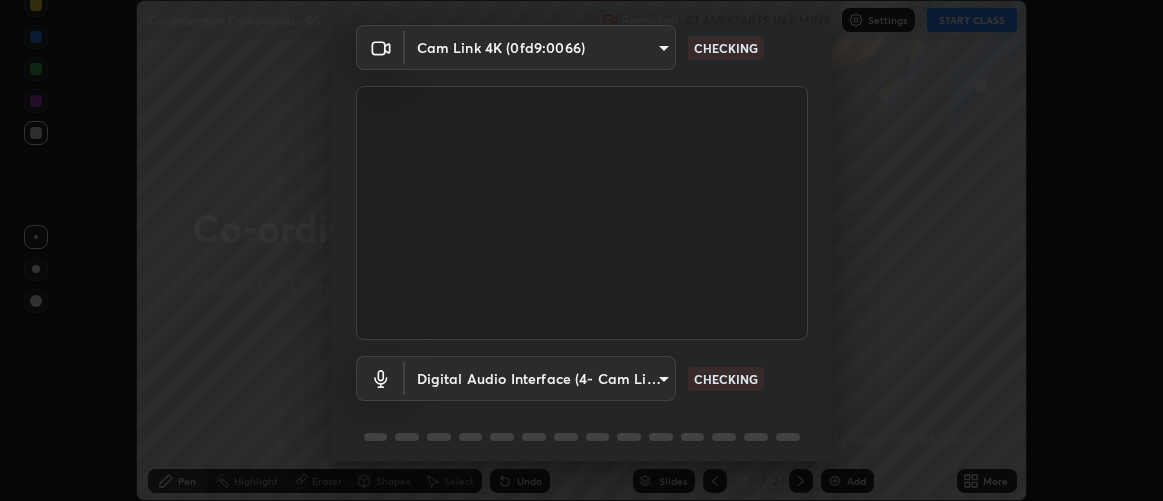 scroll, scrollTop: 154, scrollLeft: 0, axis: vertical 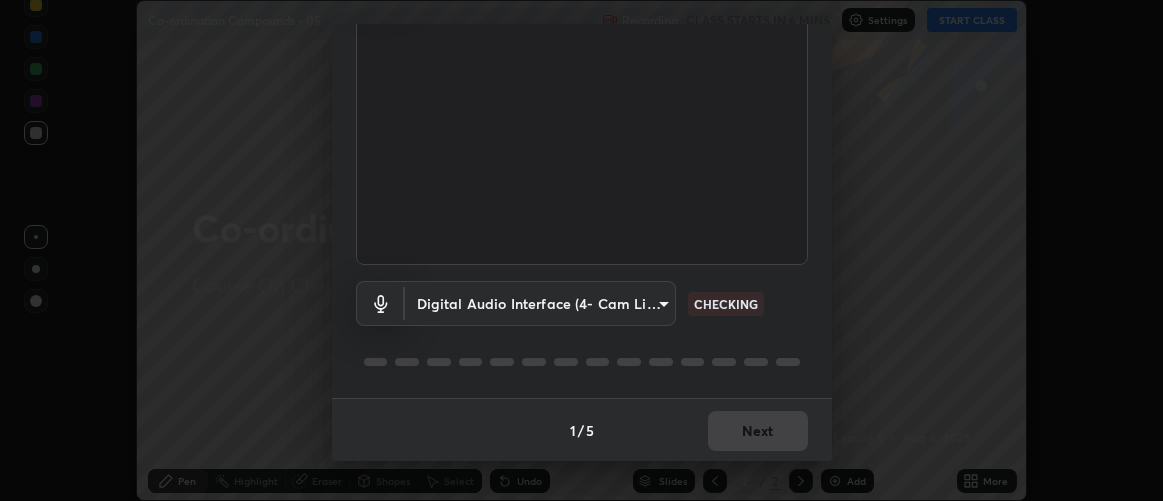 click on "Erase all Co-ordination Compounds - 05 Recording CLASS STARTS IN 6 MINS Settings START CLASS Setting up your live class Co-ordination Compounds - 05 • L5 of Course On Chemistry for NEET Conquer 1 2026 [FIRST] [LAST] Pen Highlight Eraser Shapes Select Undo Slides 2 / 2 Add More No doubts shared Encourage your learners to ask a doubt for better clarity Report an issue Reason for reporting Buffering Chat not working Audio - Video sync issue Educator video quality low ​ Attach an image Report Media settings Cam Link 4K (0fd9:0066) [HASH] CHECKING Digital Audio Interface (4- Cam Link 4K) [HASH] CHECKING 1 / 5 Next" at bounding box center (581, 250) 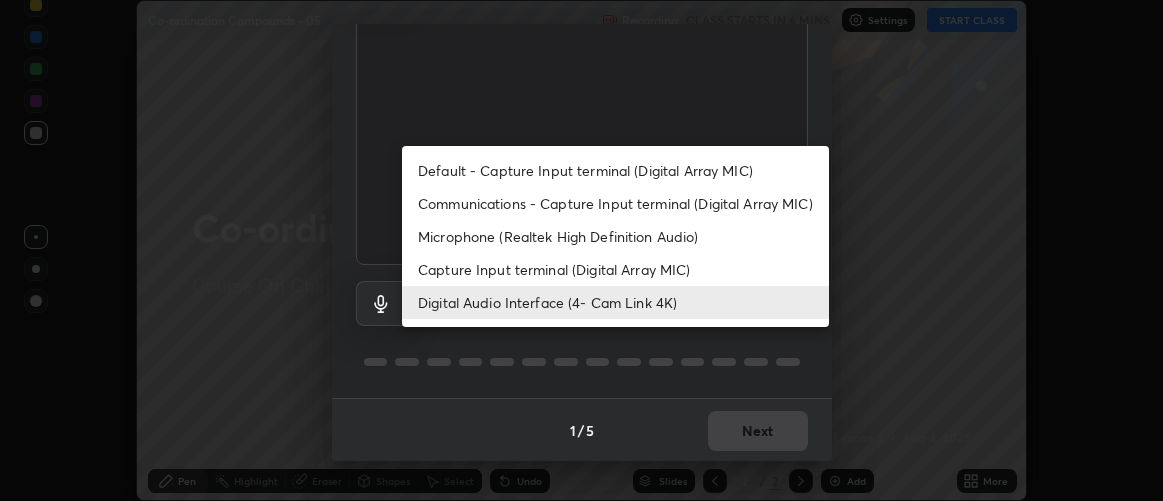click on "Capture Input terminal (Digital Array MIC)" at bounding box center [615, 269] 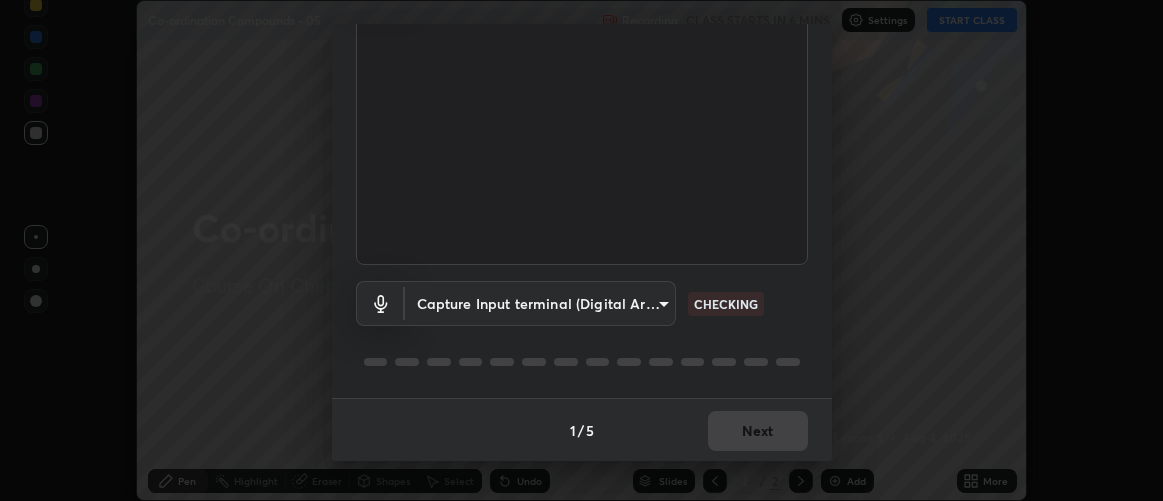 click on "Erase all Co-ordination Compounds - 05 Recording CLASS STARTS IN 6 MINS Settings START CLASS Setting up your live class Co-ordination Compounds - 05 • L5 of Course On Chemistry for NEET Conquer 1 2026 [FIRST] [LAST] Pen Highlight Eraser Shapes Select Undo Slides 2 / 2 Add More No doubts shared Encourage your learners to ask a doubt for better clarity Report an issue Reason for reporting Buffering Chat not working Audio - Video sync issue Educator video quality low ​ Attach an image Report Media settings Cam Link 4K (0fd9:0066) [HASH] CHECKING Capture Input terminal (Digital Array MIC) [HASH] CHECKING 1 / 5 Next" at bounding box center (581, 250) 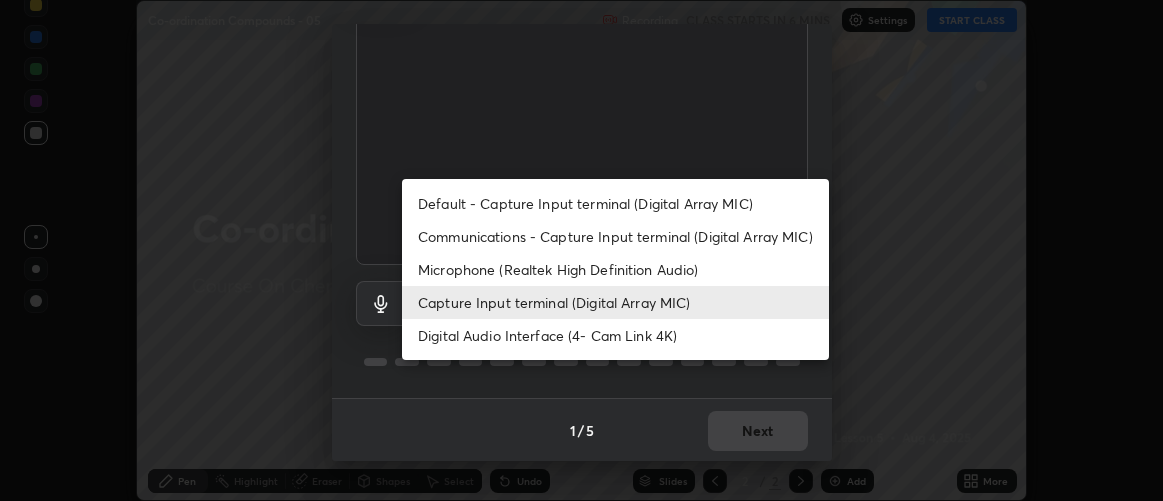 click on "Digital Audio Interface (4- Cam Link 4K)" at bounding box center (615, 335) 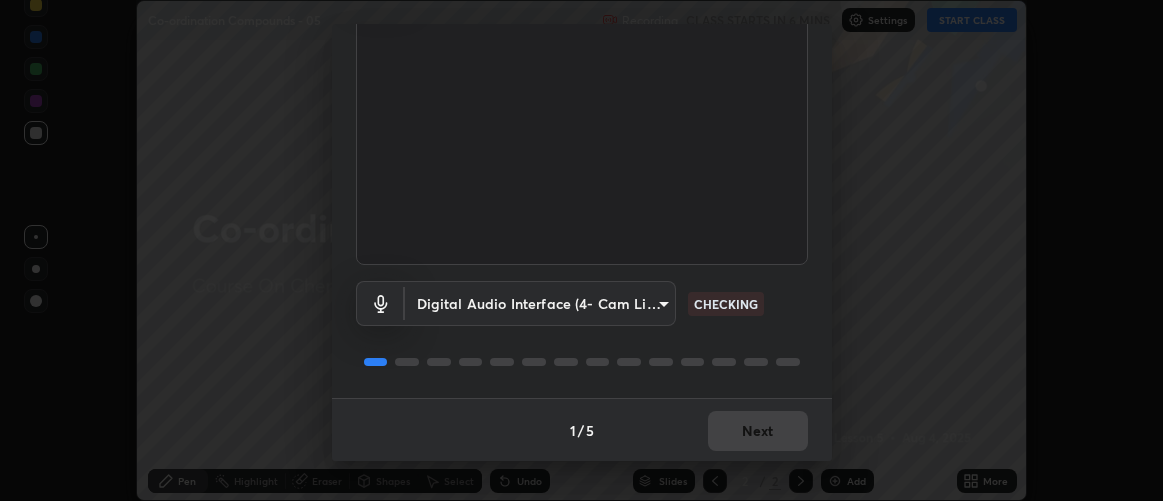 type on "0c1d6f4920dca52653f3d052c8a51fa5a6a0e005ead25fe7dac60ff8bbe121cd" 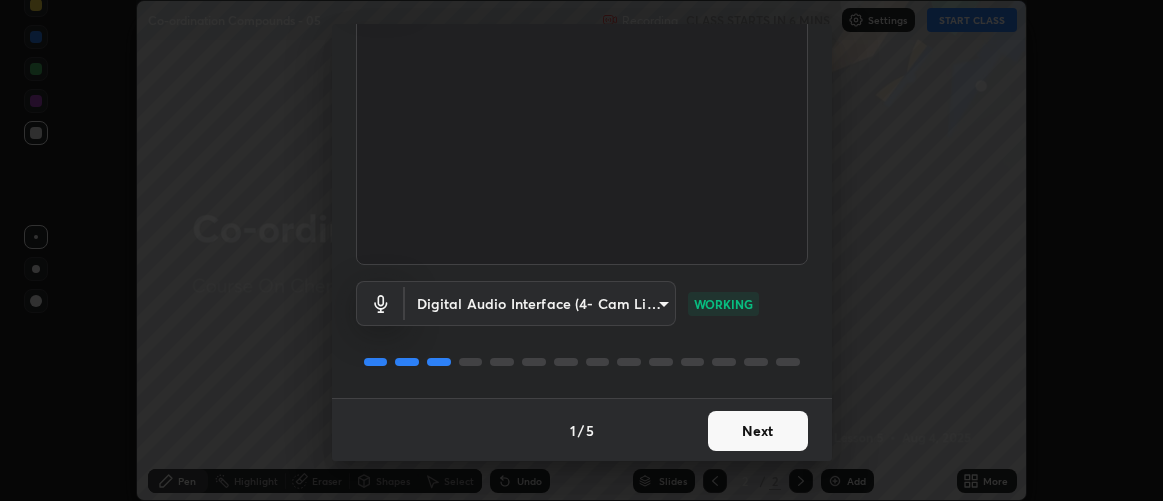 click on "Next" at bounding box center [758, 431] 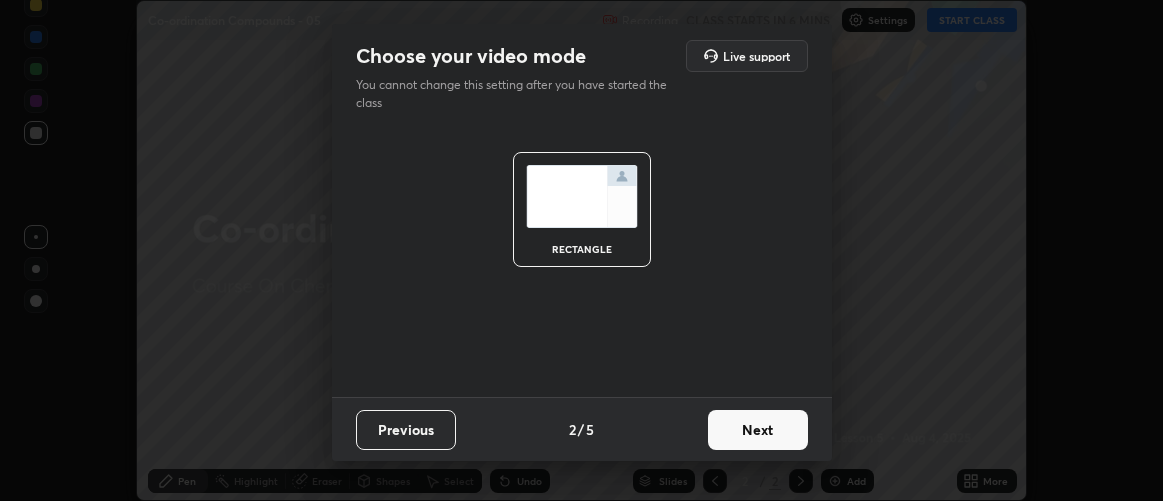 scroll, scrollTop: 0, scrollLeft: 0, axis: both 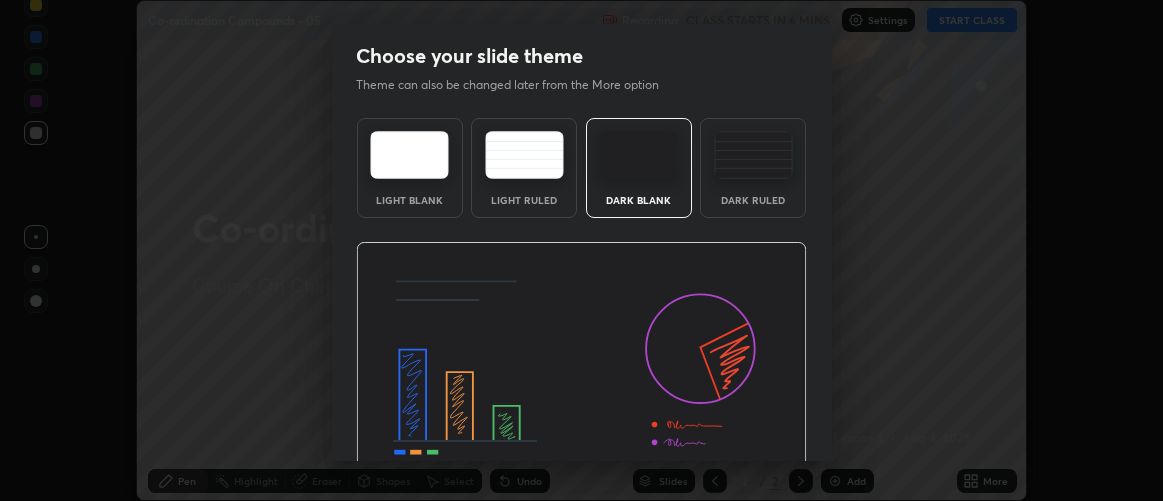 click at bounding box center [581, 369] 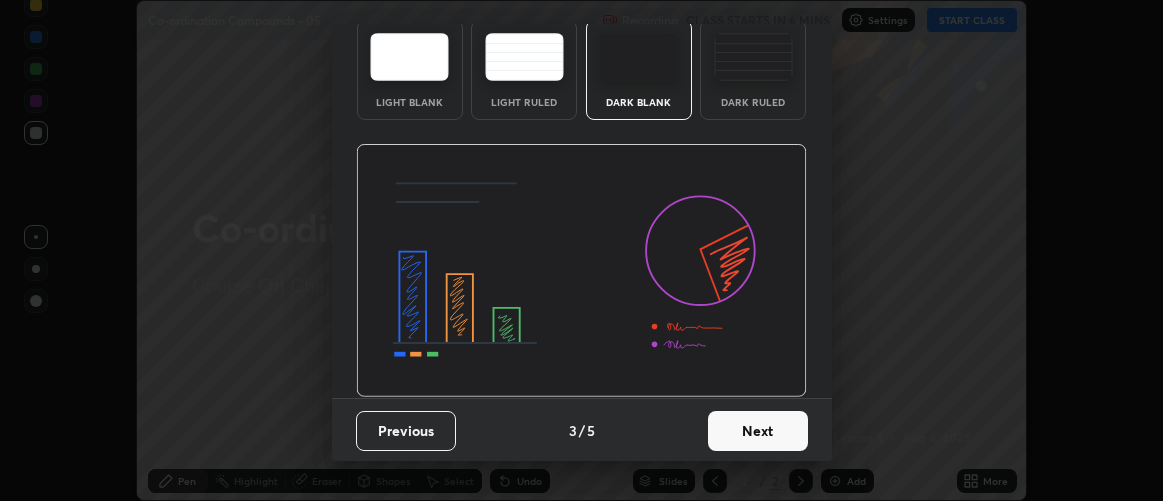 click on "Next" at bounding box center (758, 431) 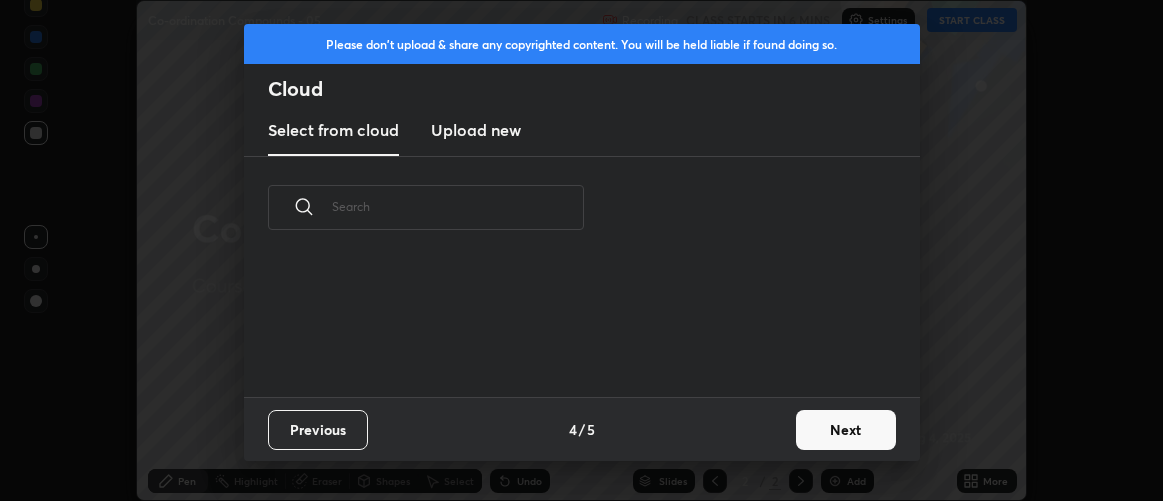scroll, scrollTop: 0, scrollLeft: 0, axis: both 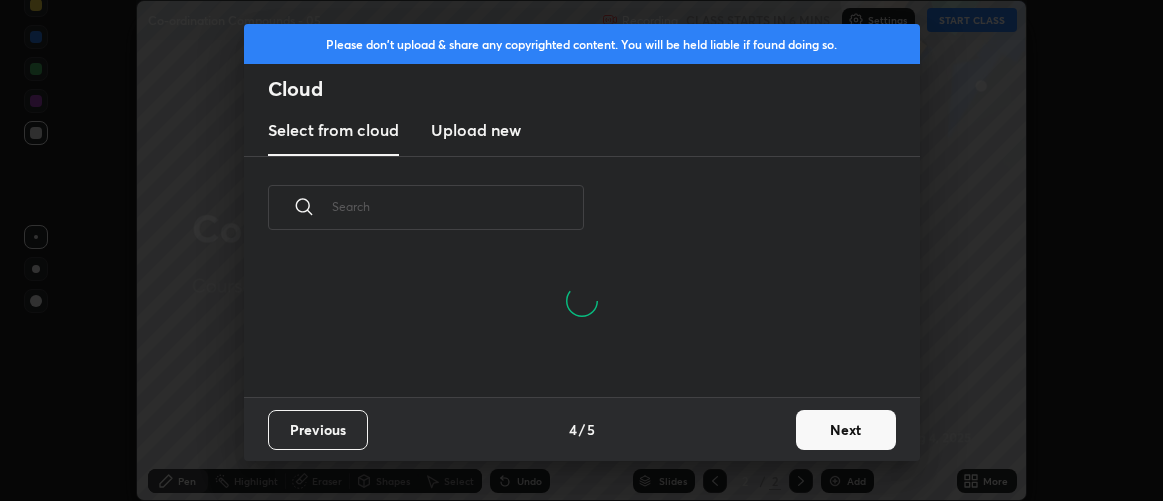 click on "Next" at bounding box center [846, 430] 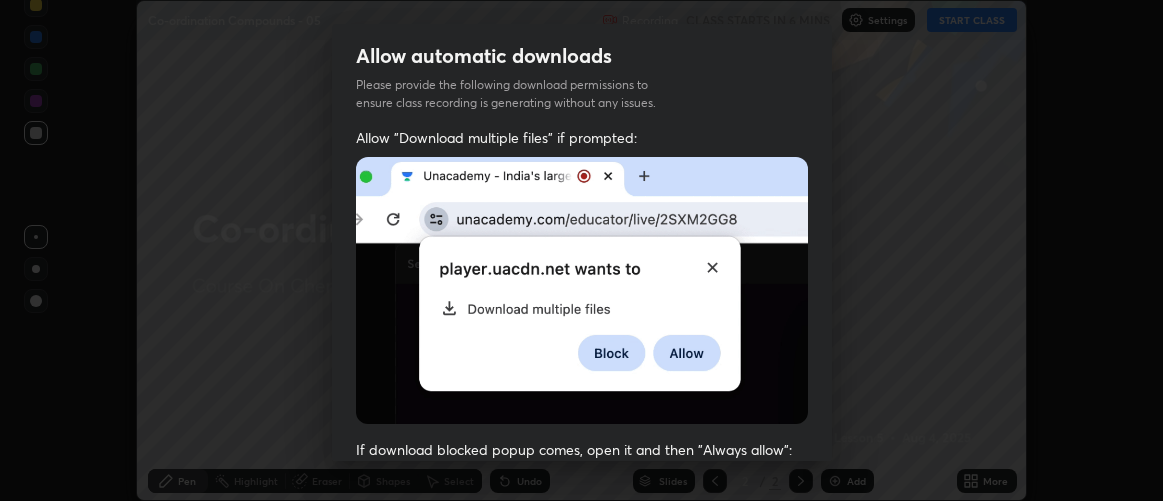 click on "Previous 5 / 5 Done" at bounding box center (582, 1002) 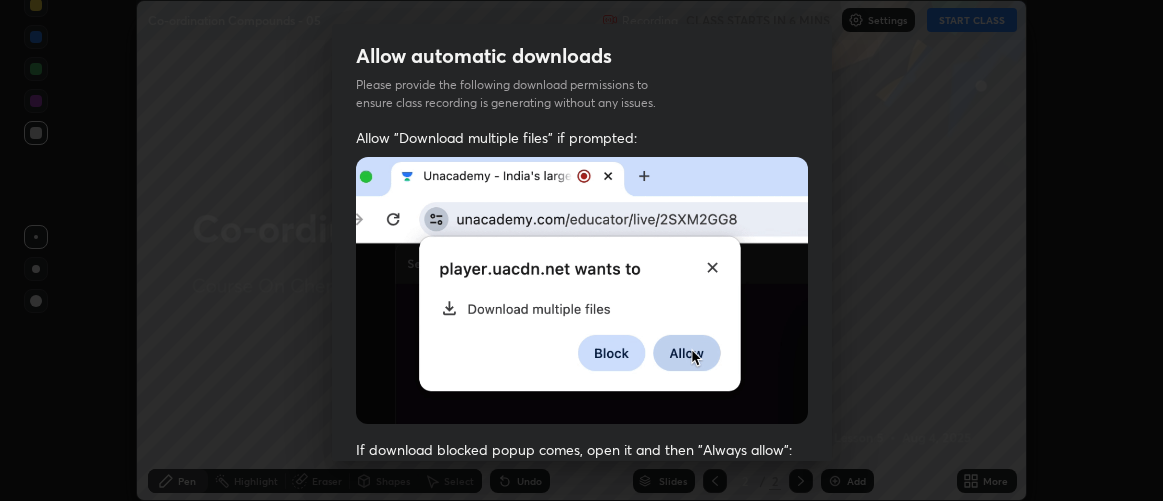 click on "Allow "Download multiple files" if prompted: If download blocked popup comes, open it and then "Always allow": I agree that if I don't provide required permissions, class recording will not be generated" at bounding box center [582, 549] 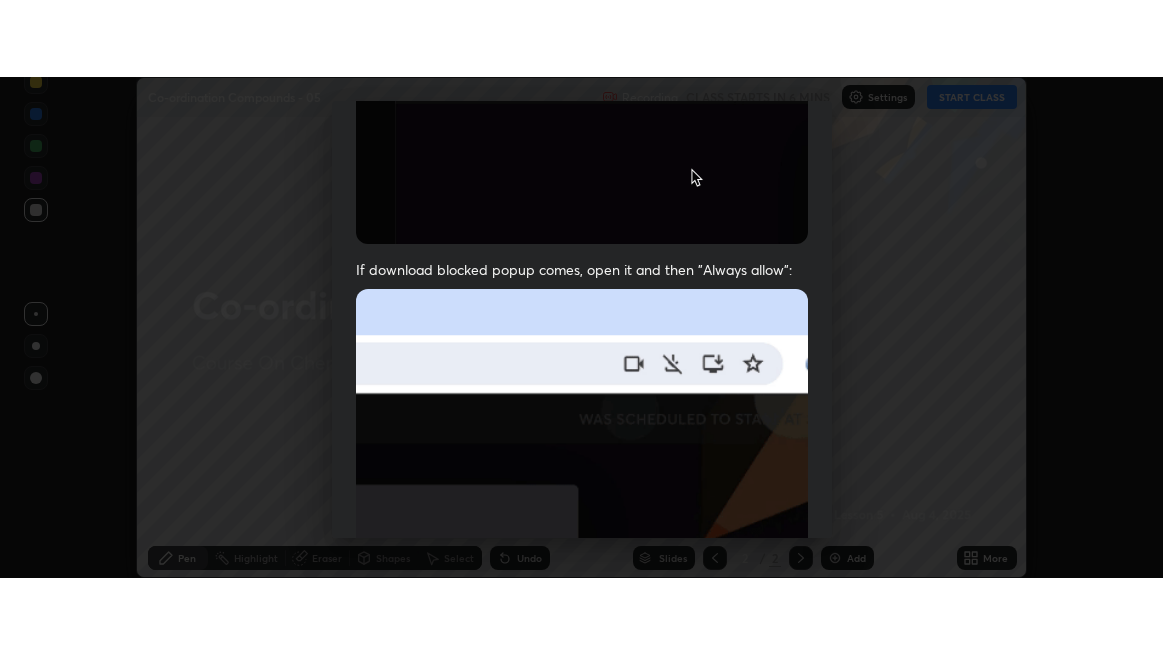 scroll, scrollTop: 563, scrollLeft: 0, axis: vertical 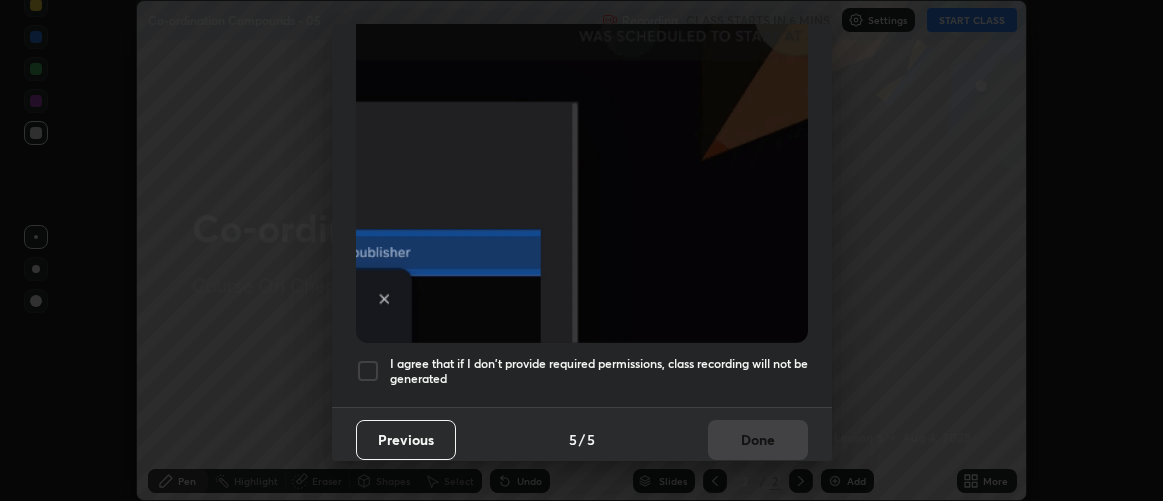click on "I agree that if I don't provide required permissions, class recording will not be generated" at bounding box center [599, 371] 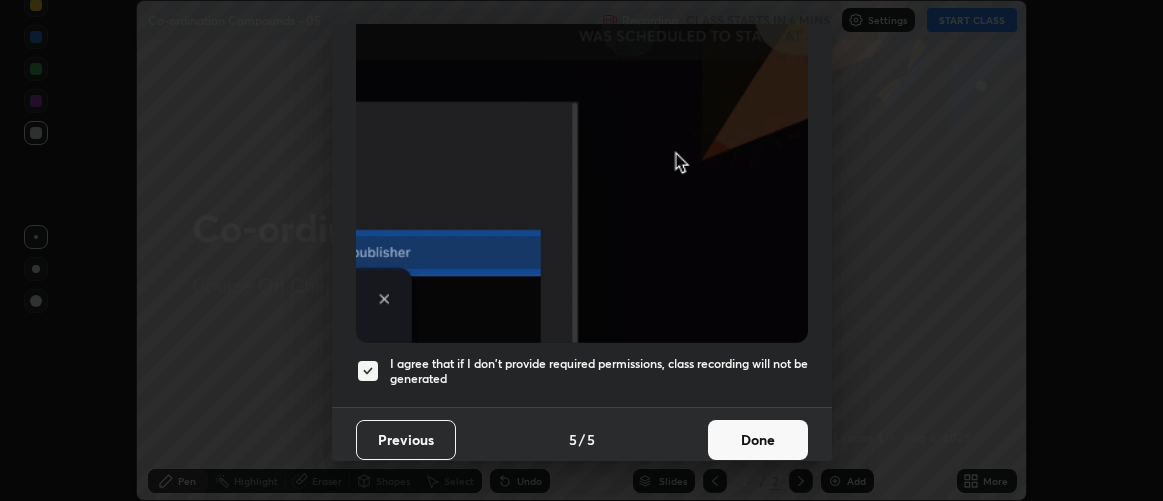click on "Done" at bounding box center (758, 440) 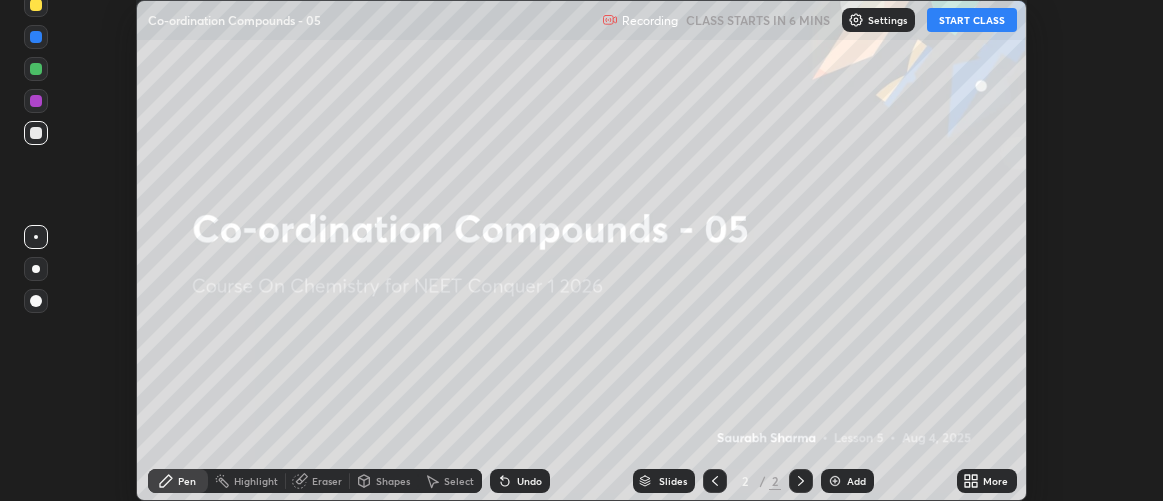 click on "More" at bounding box center (987, 481) 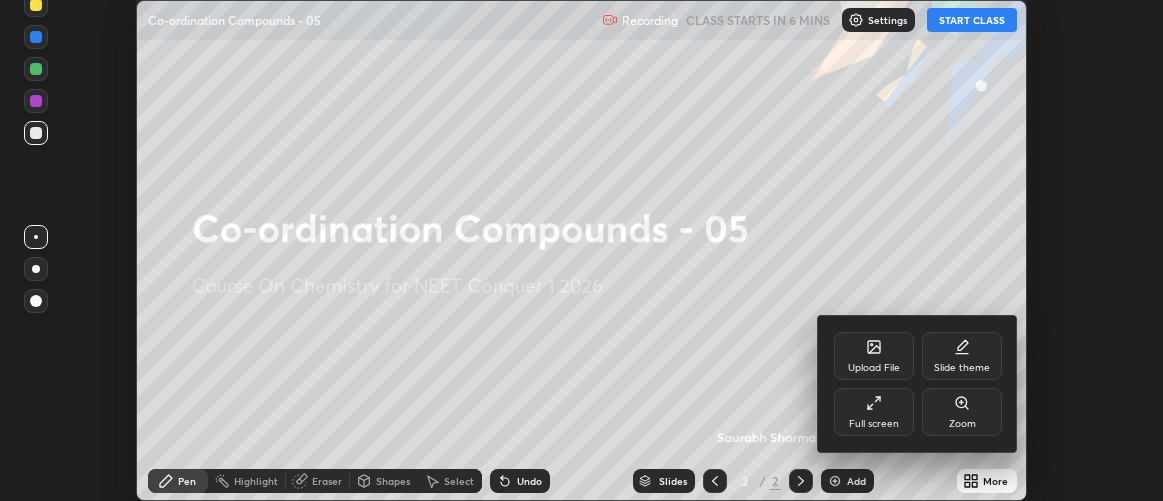 click 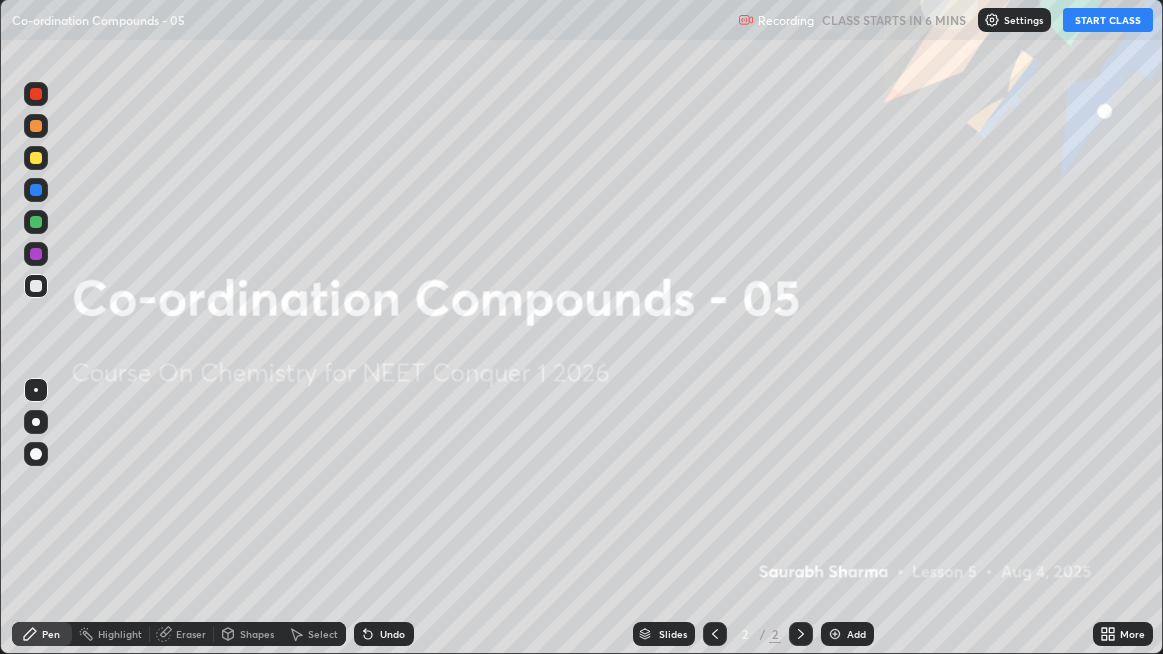 scroll, scrollTop: 99345, scrollLeft: 98836, axis: both 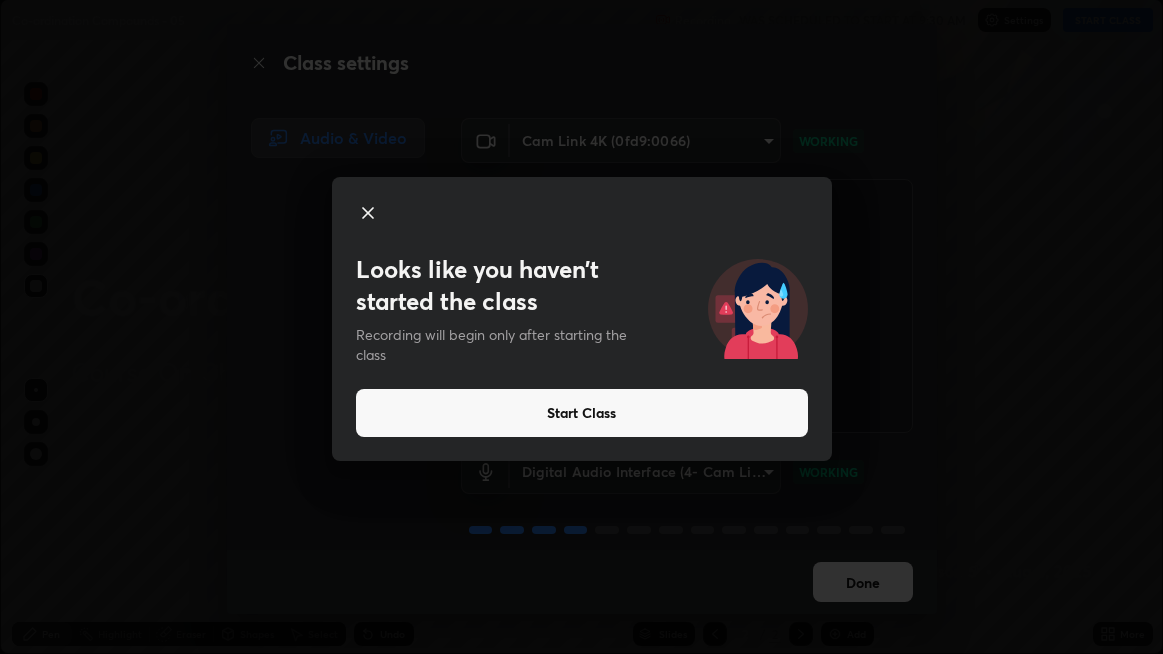 click on "Start Class" at bounding box center (582, 413) 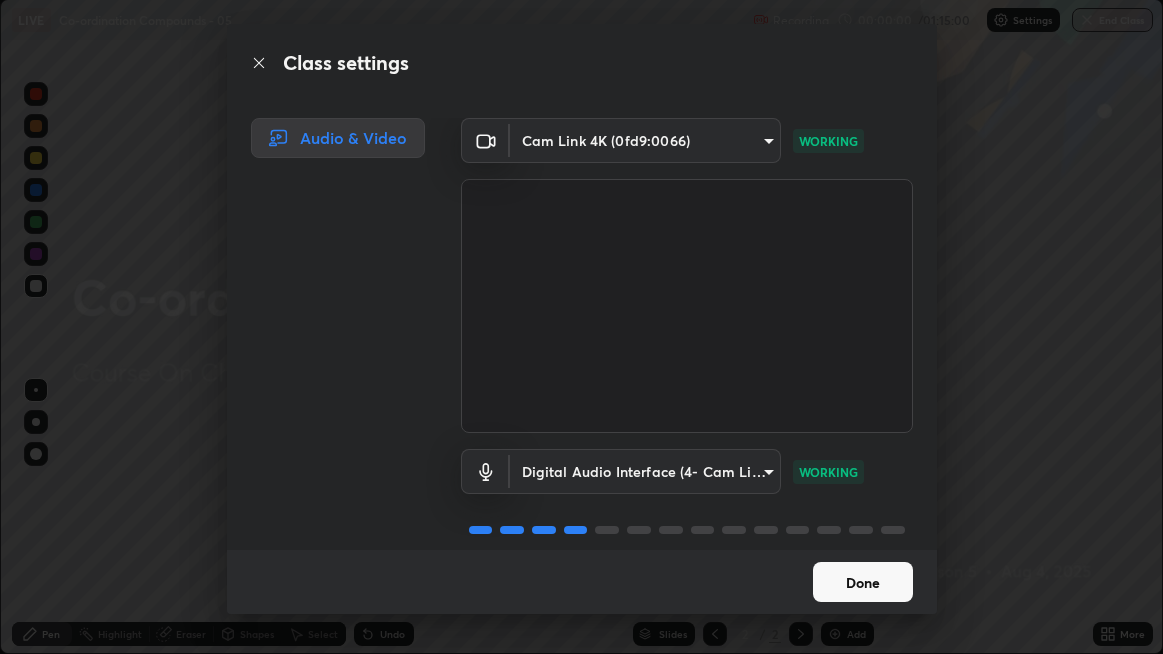 click on "Done" at bounding box center (863, 582) 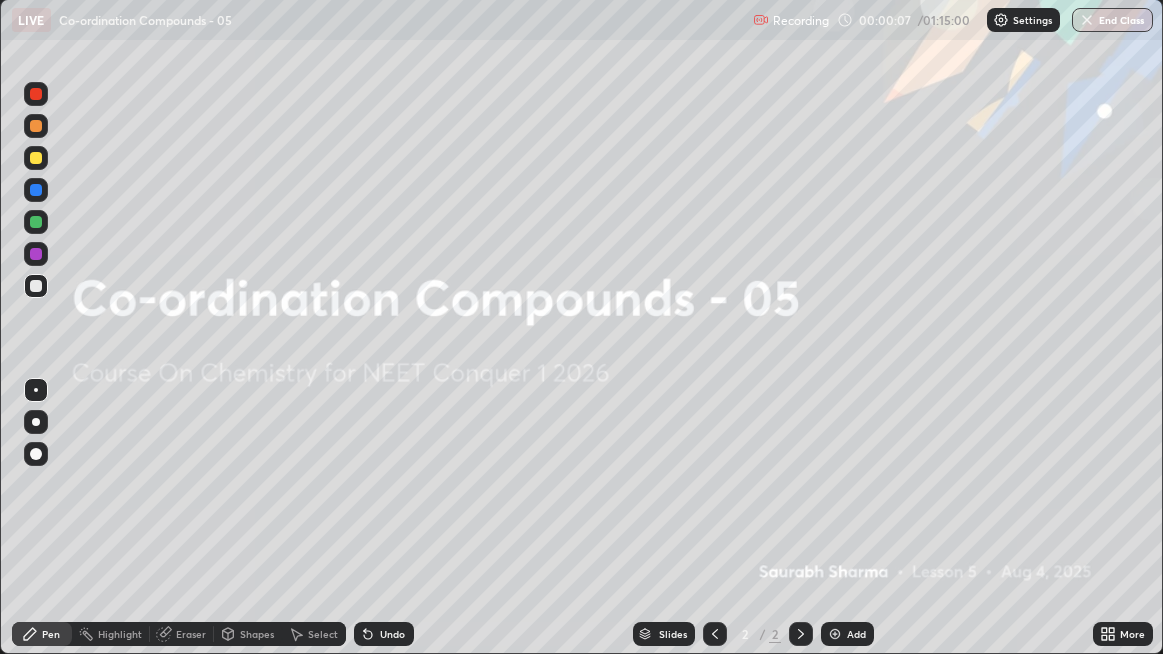 click on "Add" at bounding box center (847, 634) 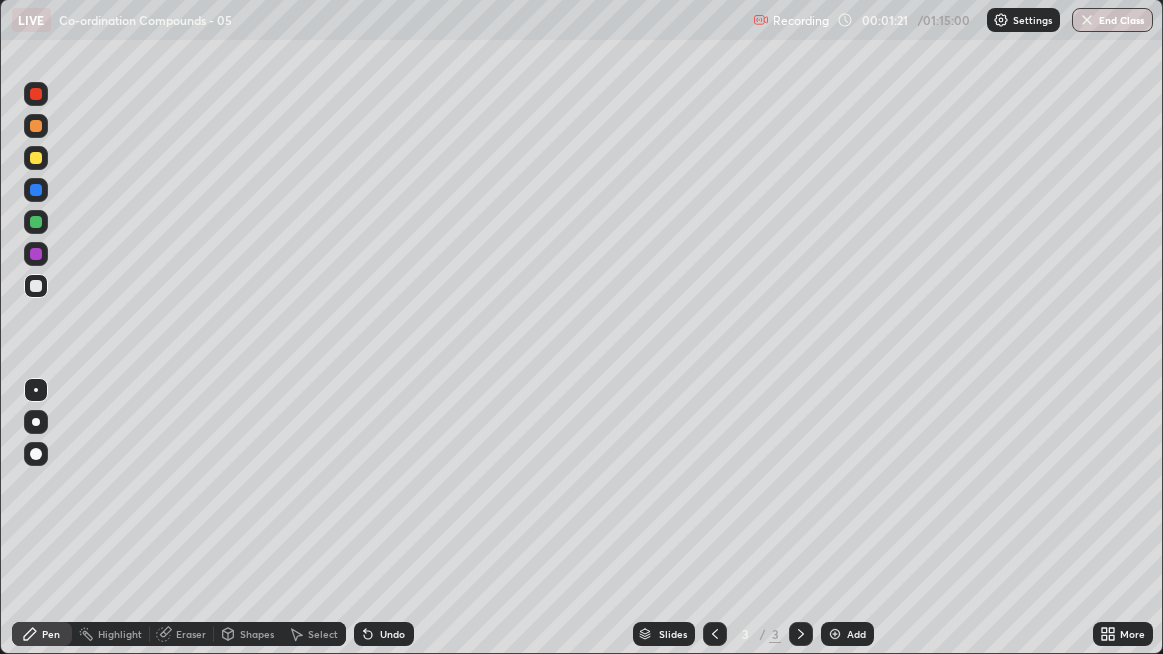 click on "Undo" at bounding box center (384, 634) 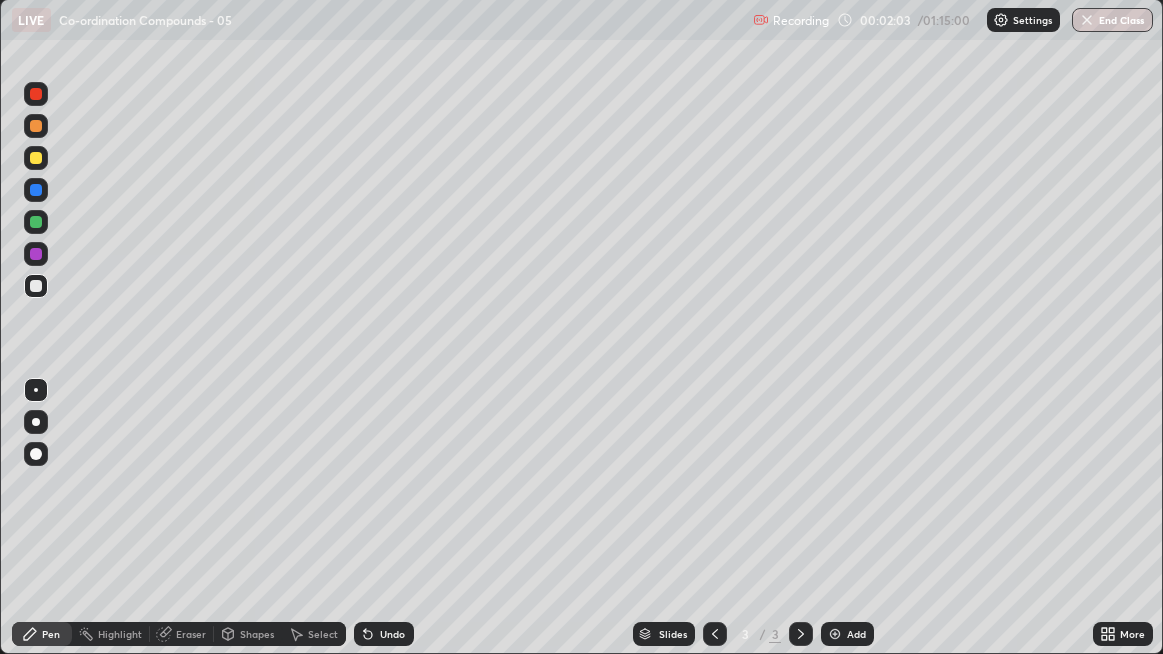 click on "Undo" at bounding box center (384, 634) 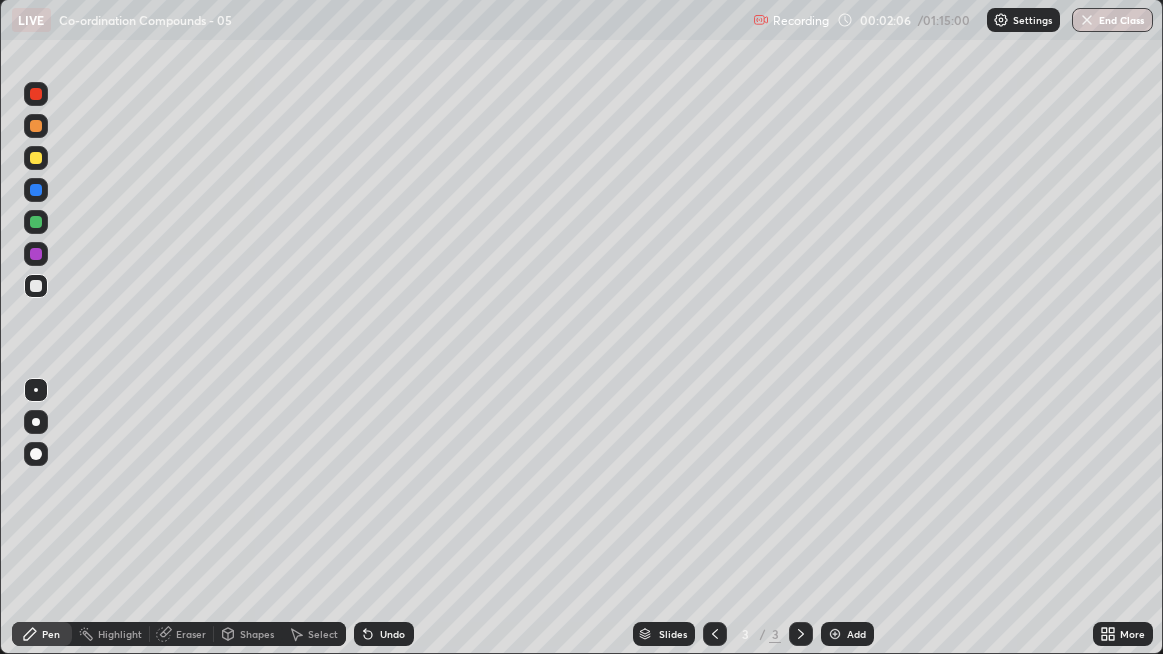 click 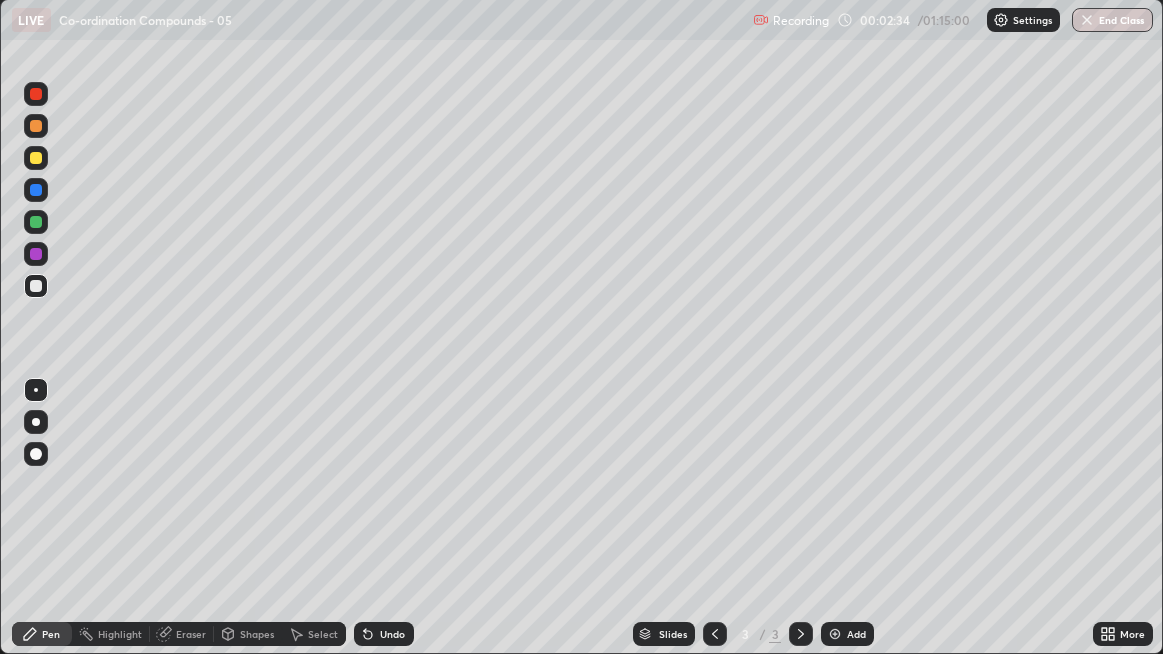 click on "Undo" at bounding box center (384, 634) 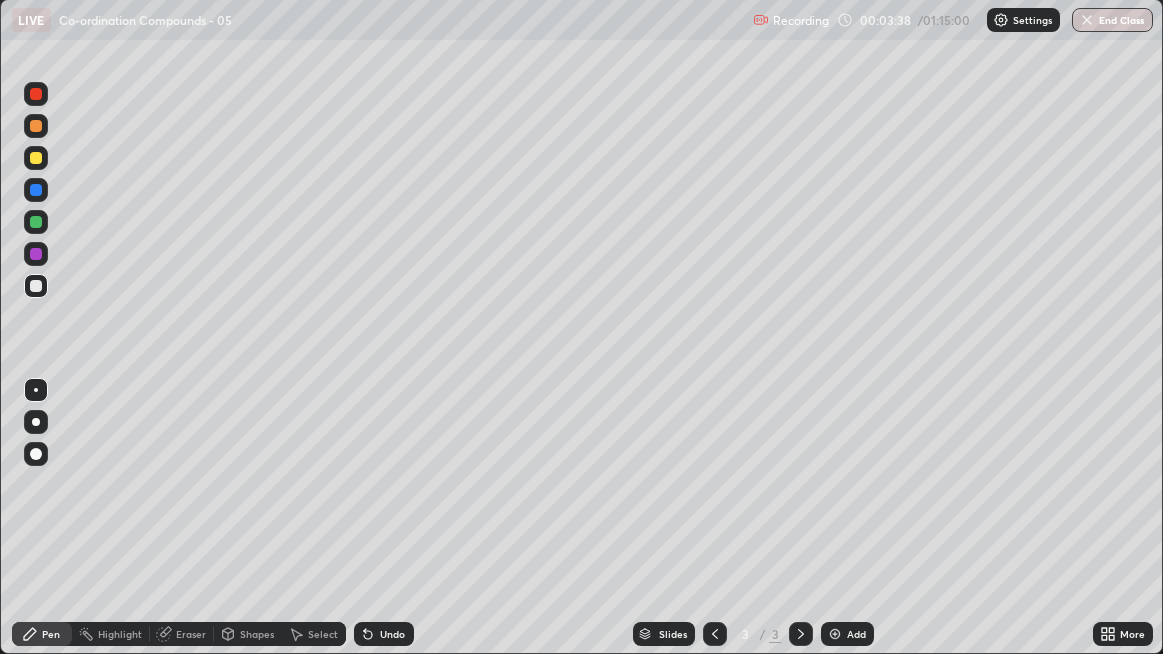 click on "Select" at bounding box center [323, 634] 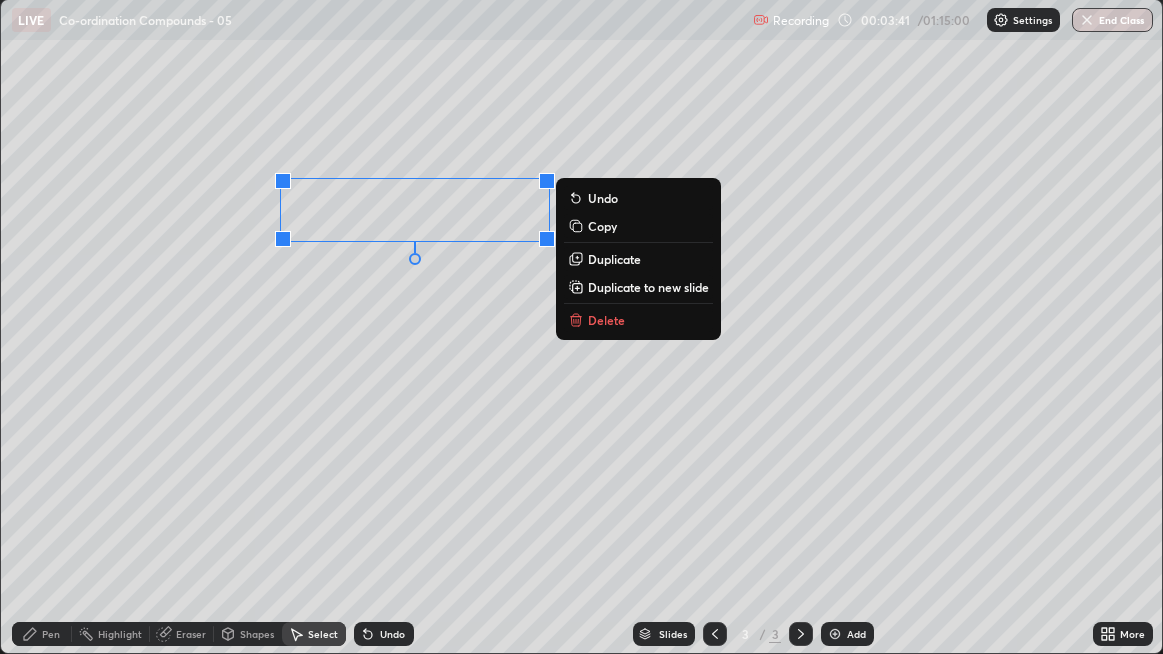click on "Duplicate to new slide" at bounding box center [648, 287] 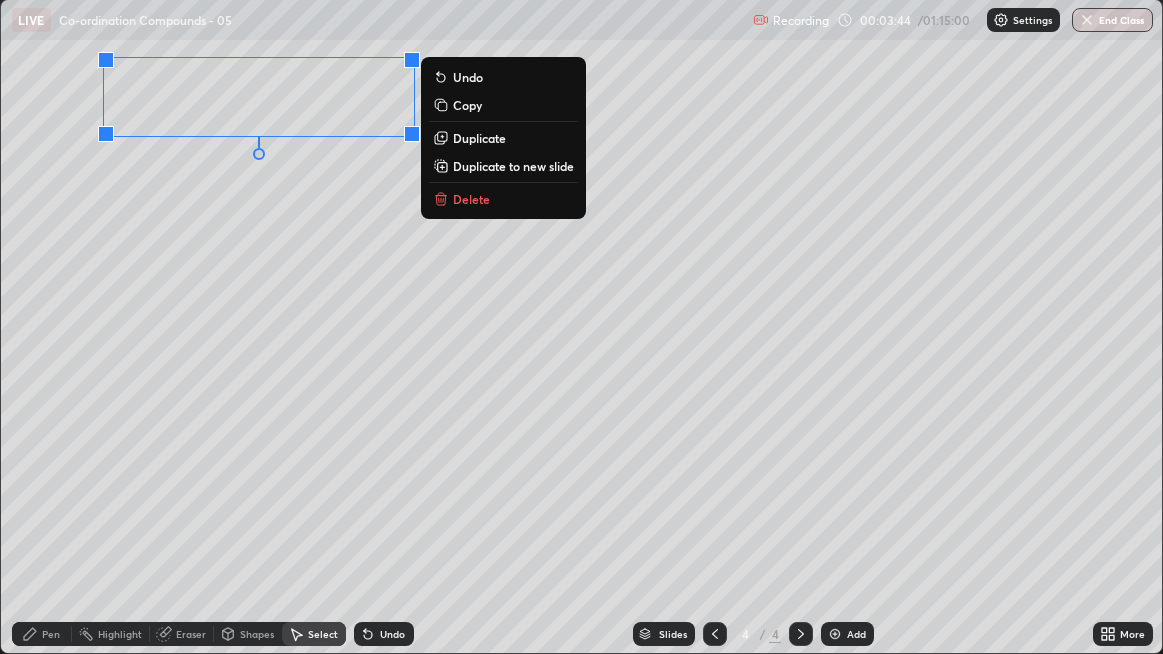 click on "0 ° Undo Copy Duplicate Duplicate to new slide Delete" at bounding box center [582, 326] 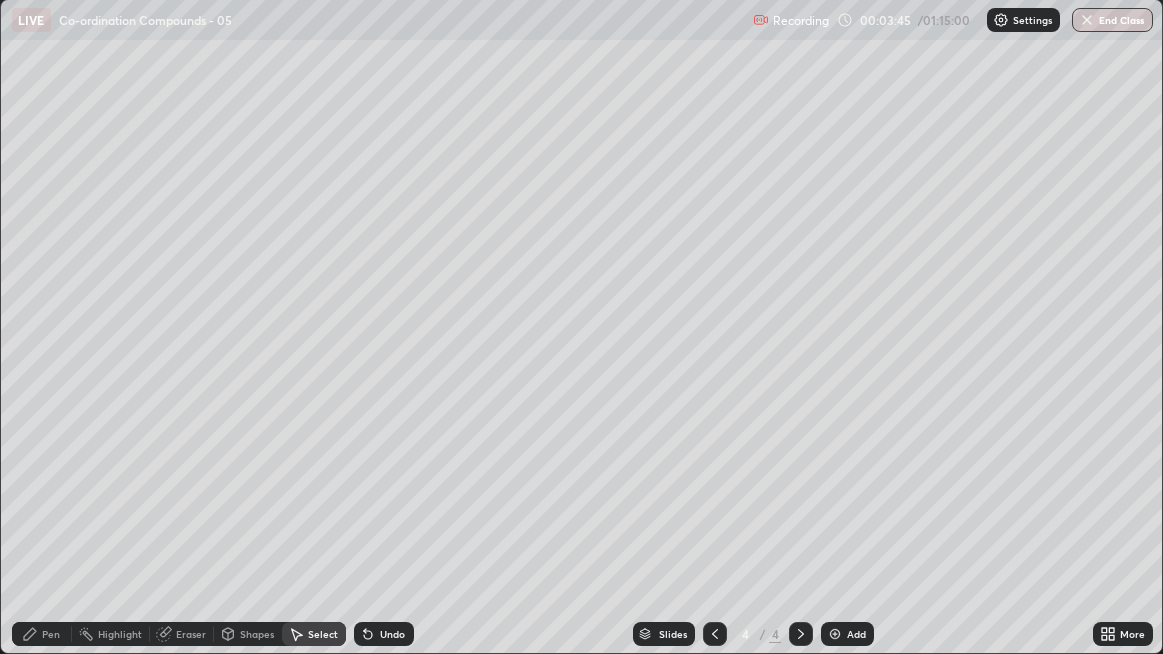 click on "Pen" at bounding box center (42, 634) 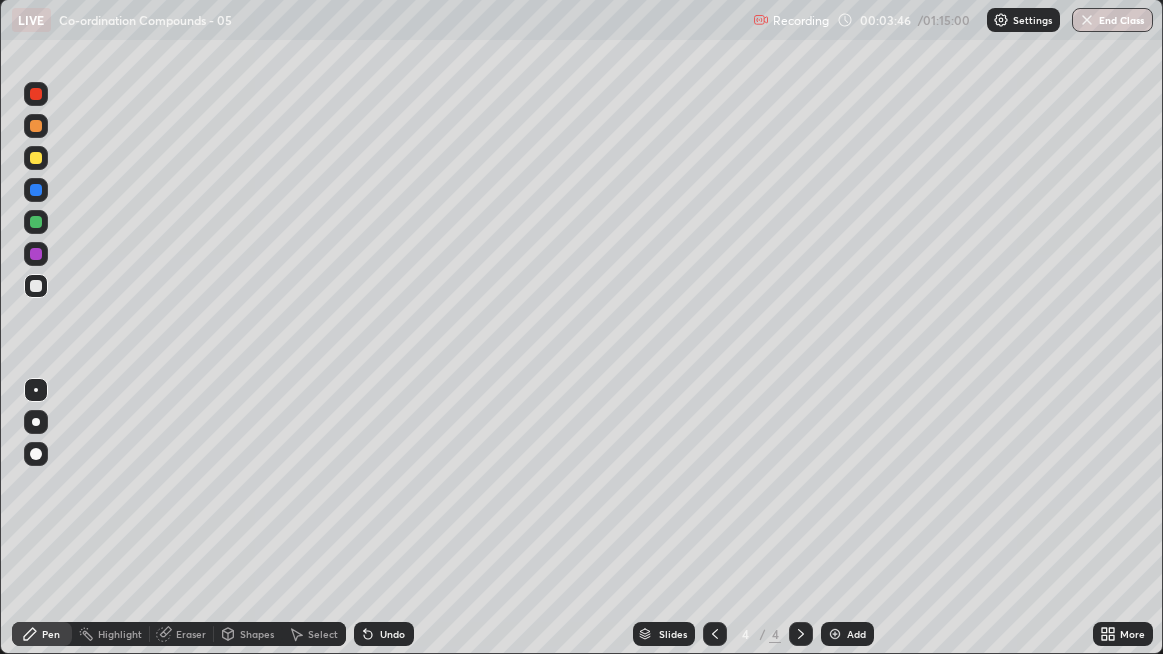 click 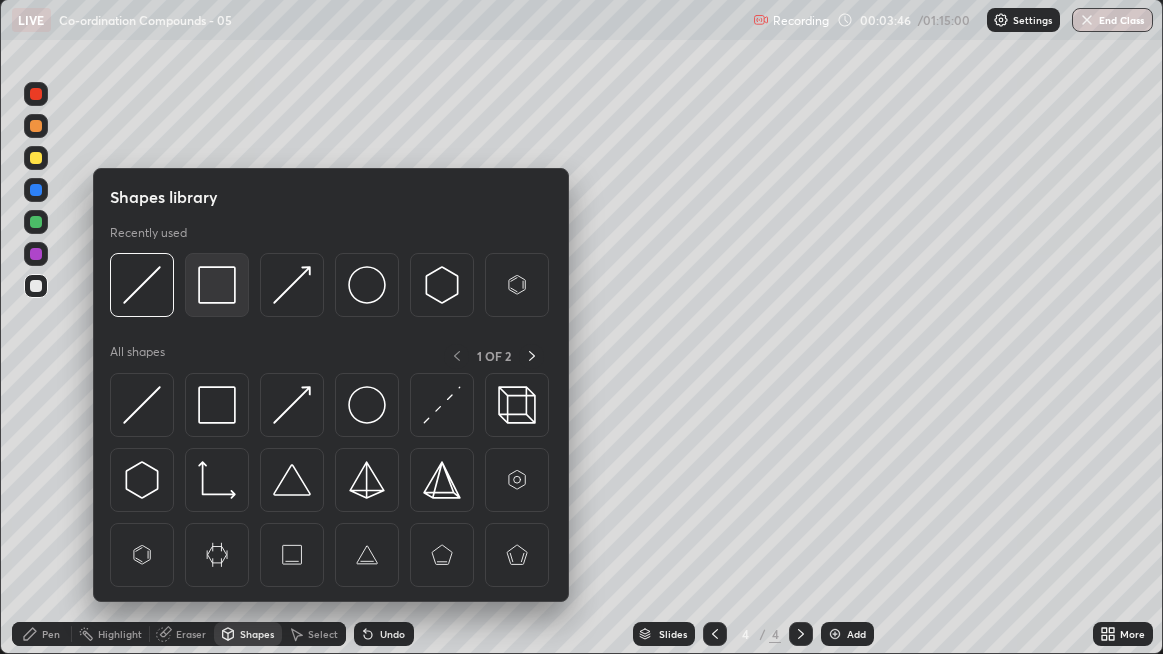 click at bounding box center [217, 285] 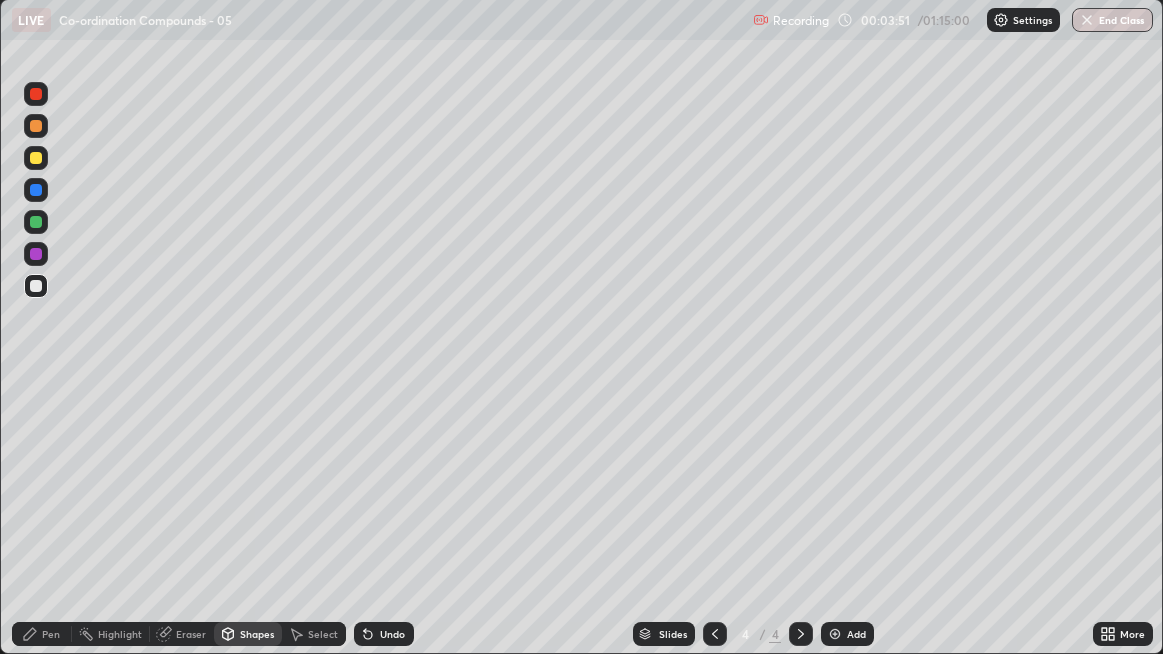 click on "Pen" at bounding box center (51, 634) 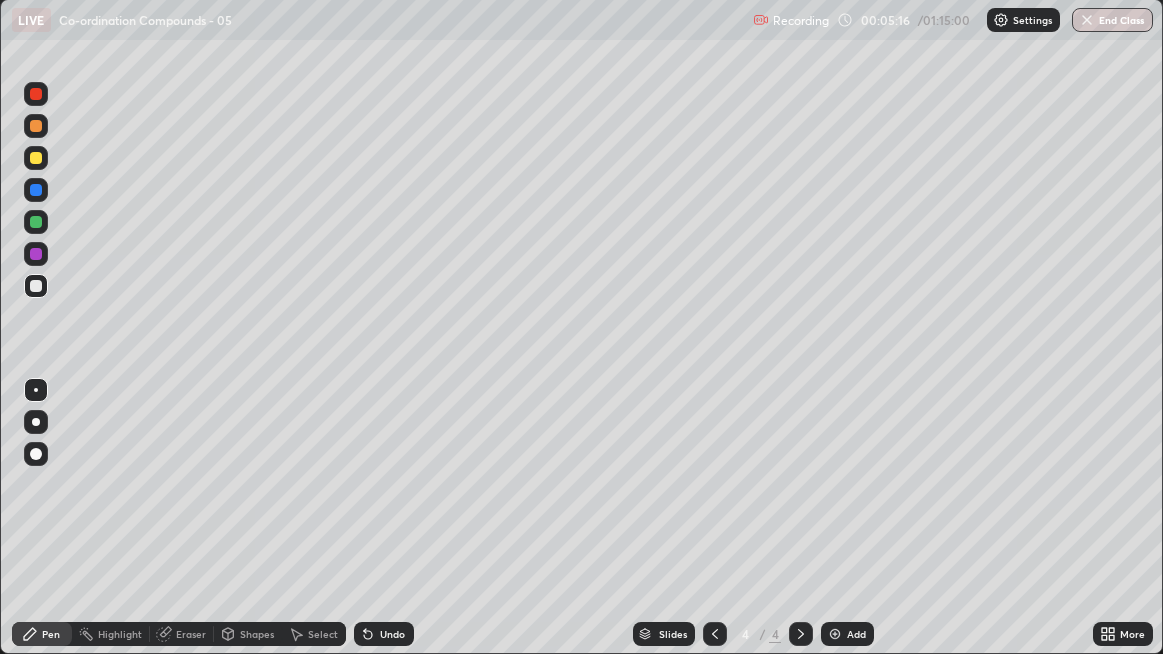 click on "Select" at bounding box center (314, 634) 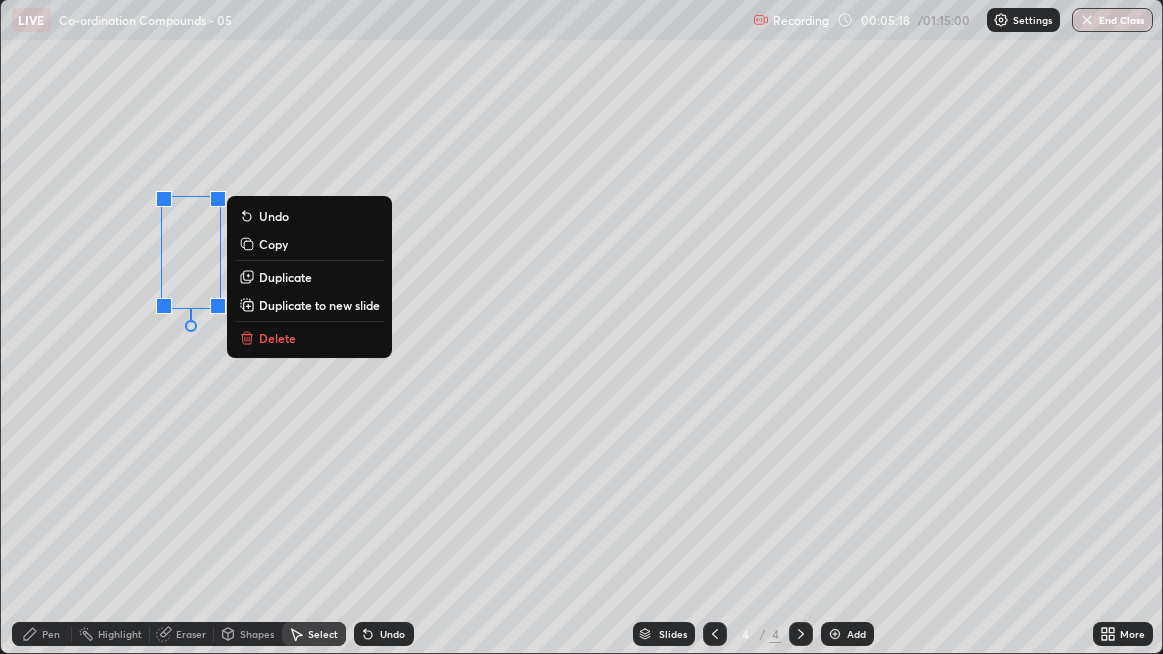 click on "Delete" at bounding box center [309, 338] 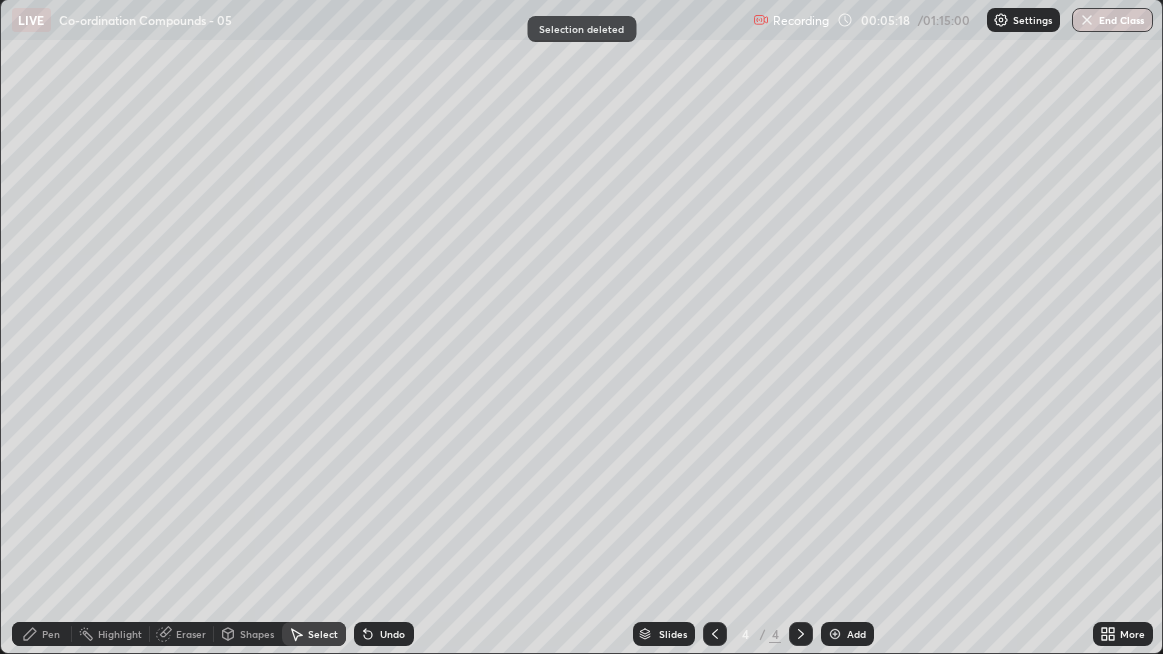 click on "Pen" at bounding box center (51, 634) 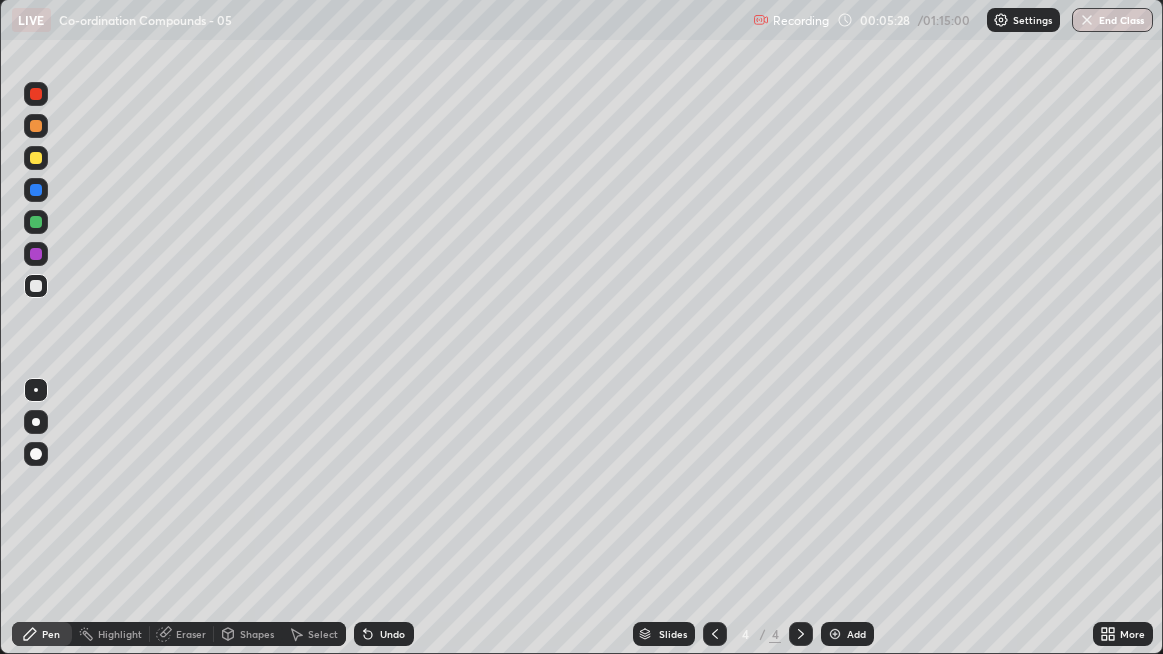 click at bounding box center [36, 158] 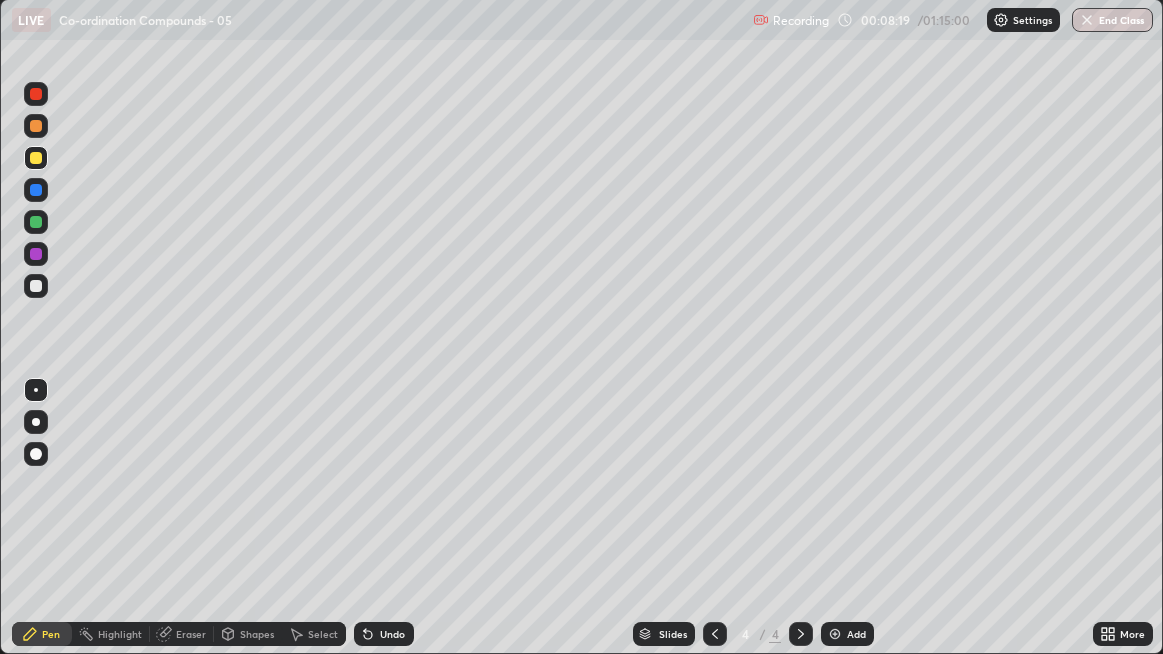 click at bounding box center (36, 94) 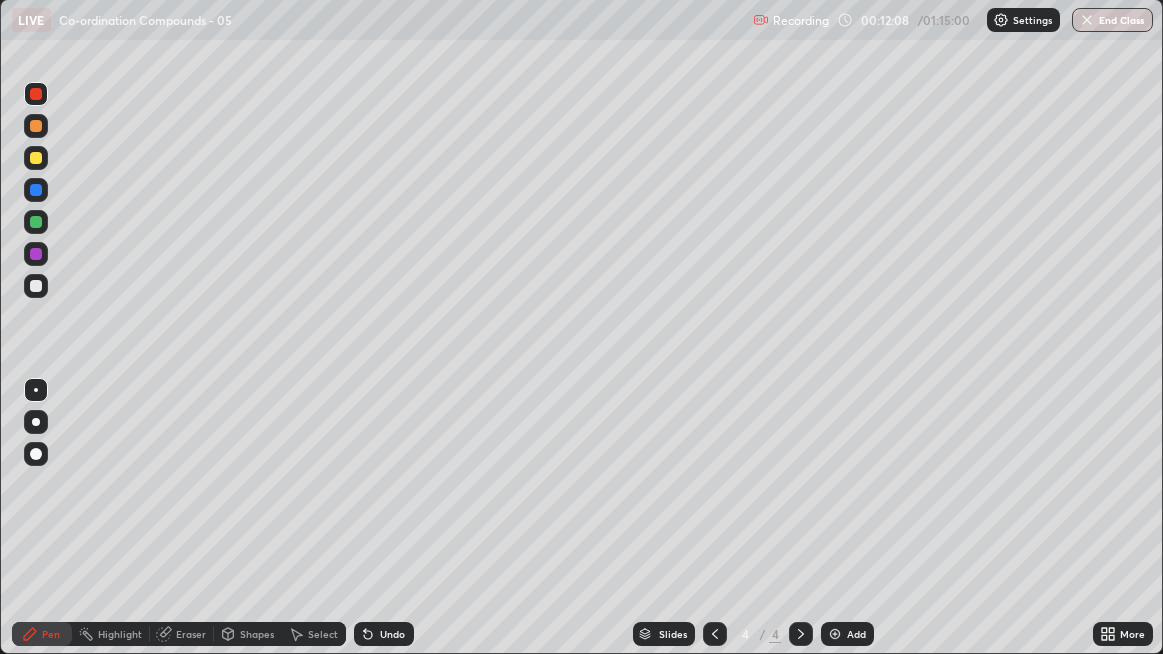 click on "Select" at bounding box center (323, 634) 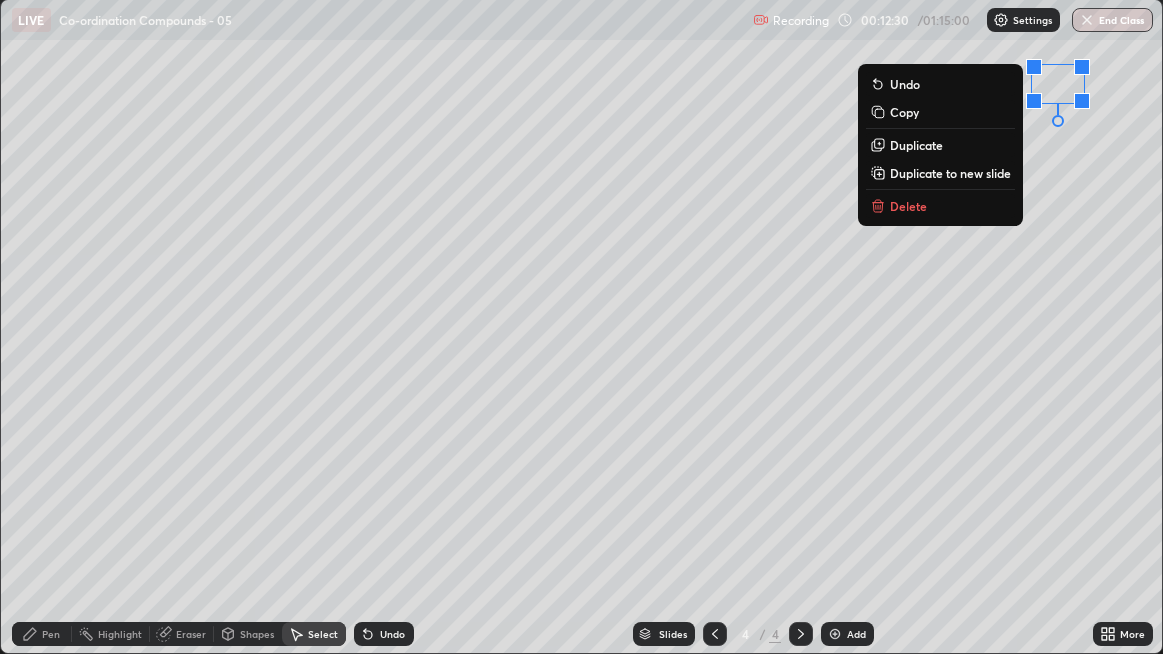 click on "0 ° Undo Copy Duplicate Duplicate to new slide Delete" at bounding box center [582, 326] 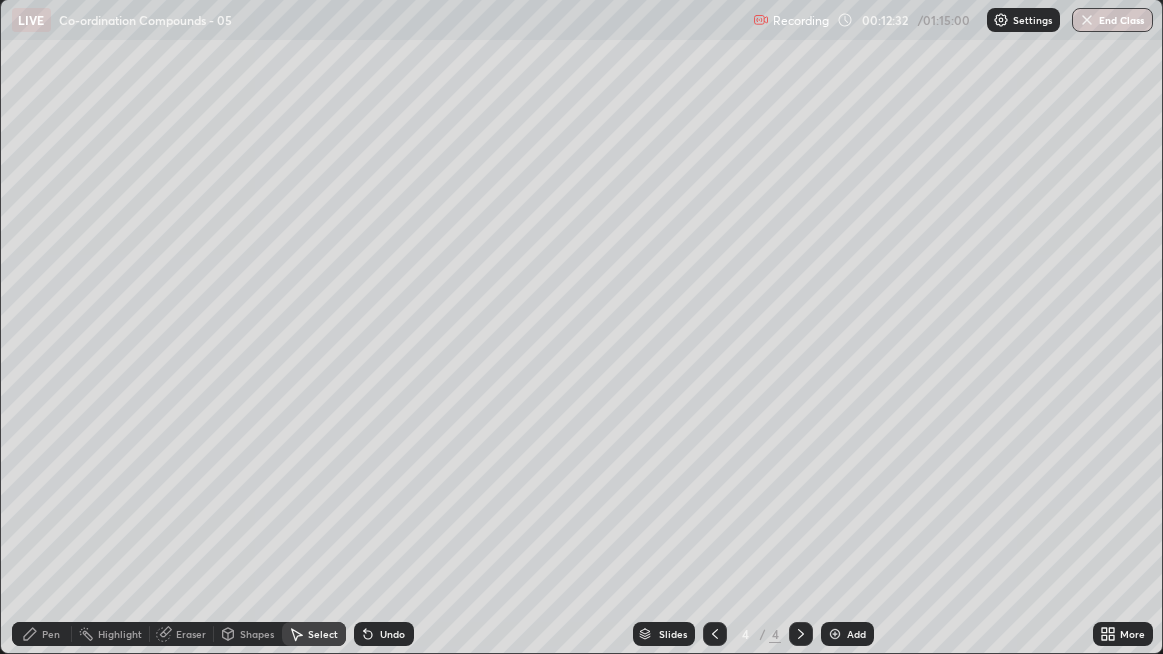 click on "Undo" at bounding box center [392, 634] 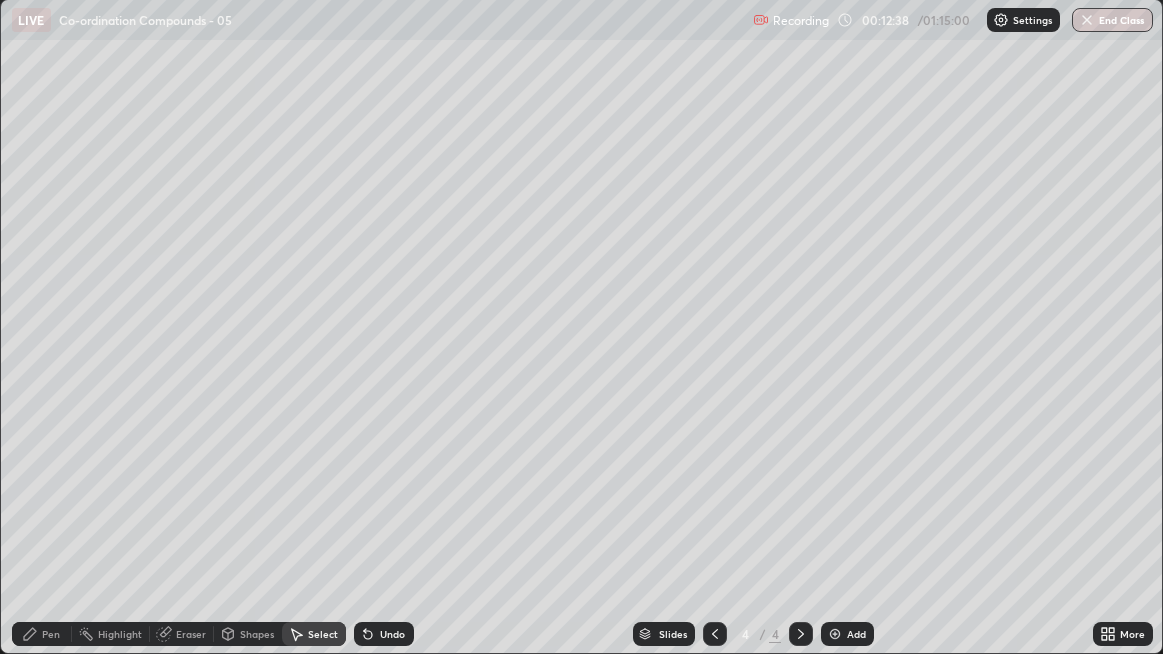 click on "Pen" at bounding box center (51, 634) 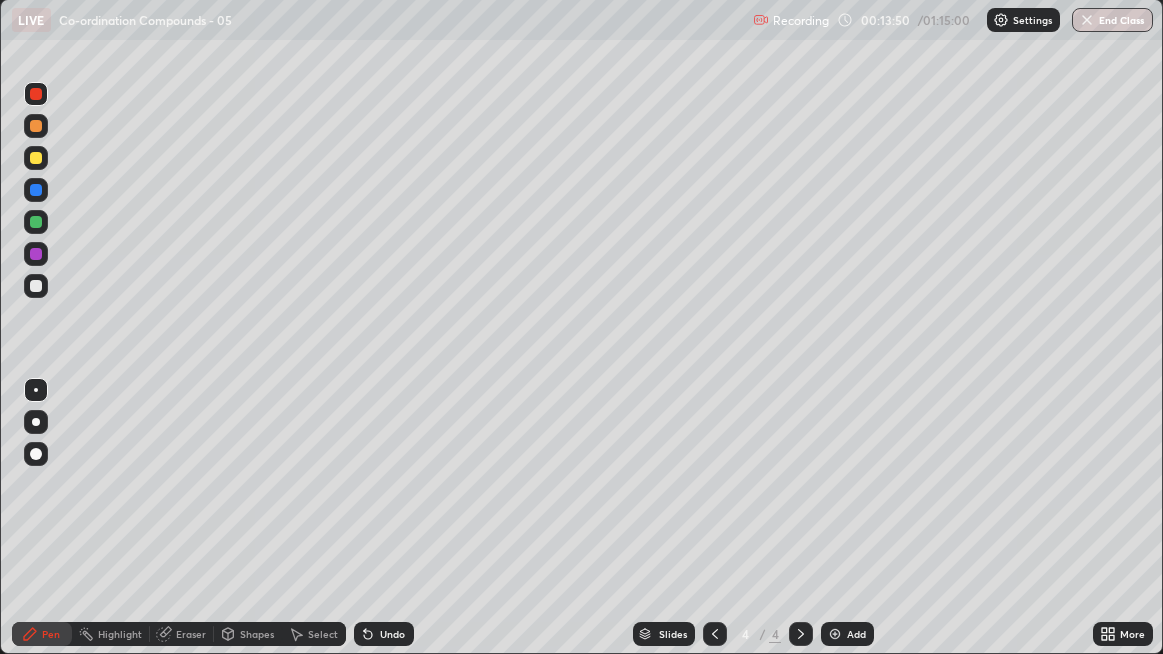 click at bounding box center (36, 254) 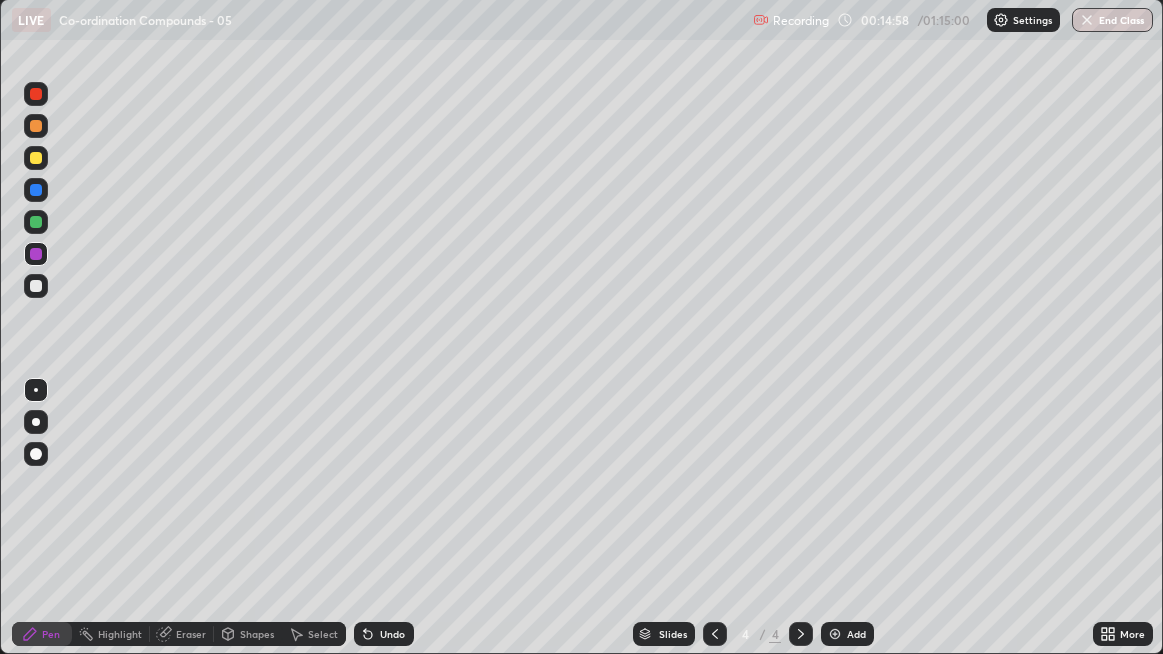 click on "Add" at bounding box center (856, 634) 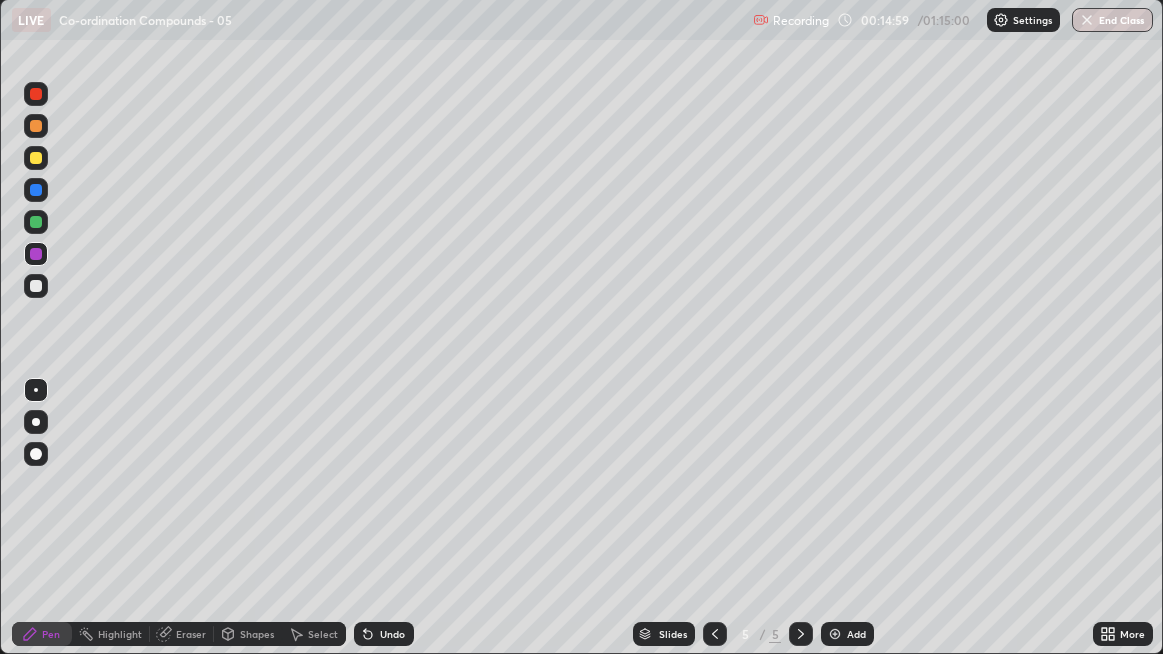 click at bounding box center (36, 286) 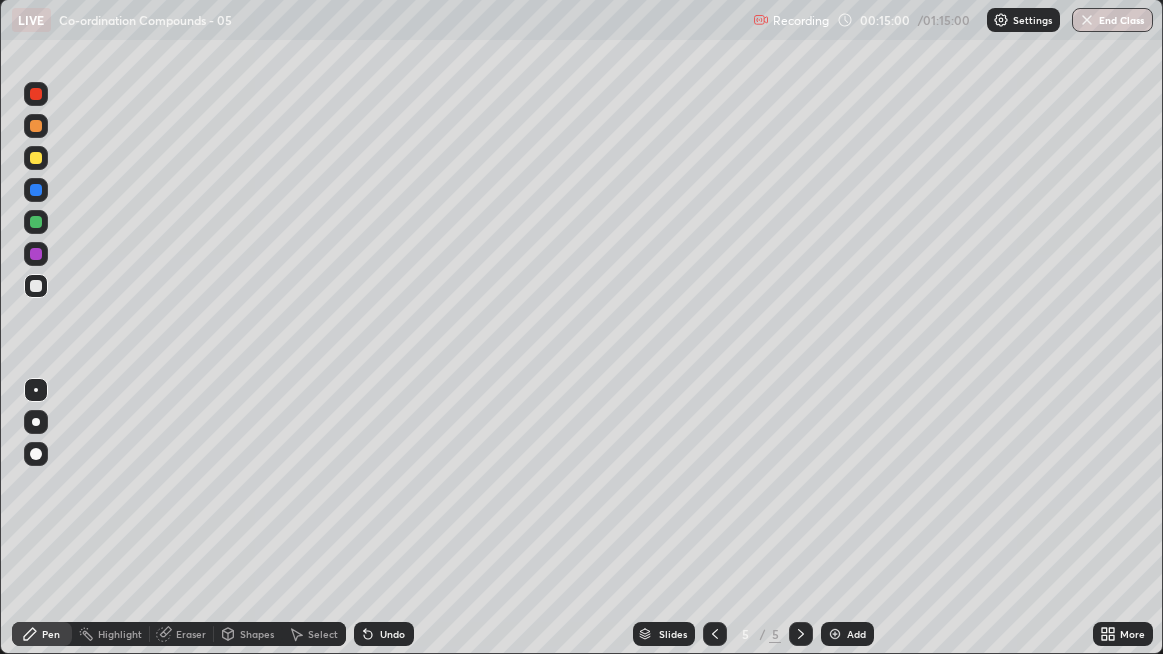 click at bounding box center [36, 454] 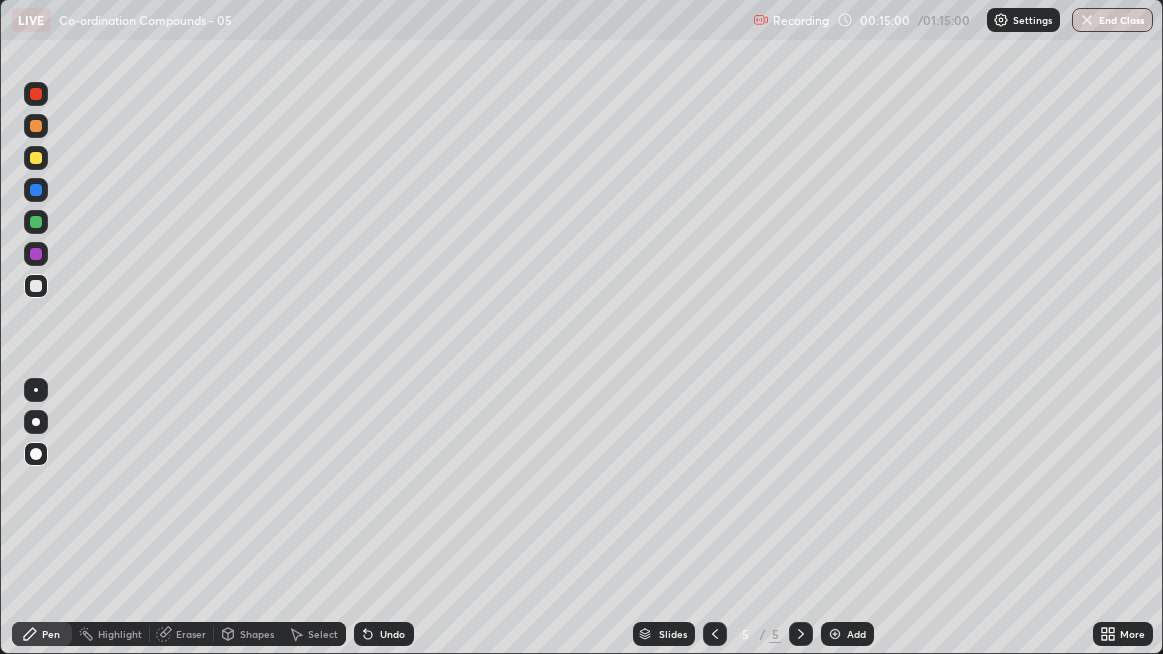 click on "Shapes" at bounding box center (257, 634) 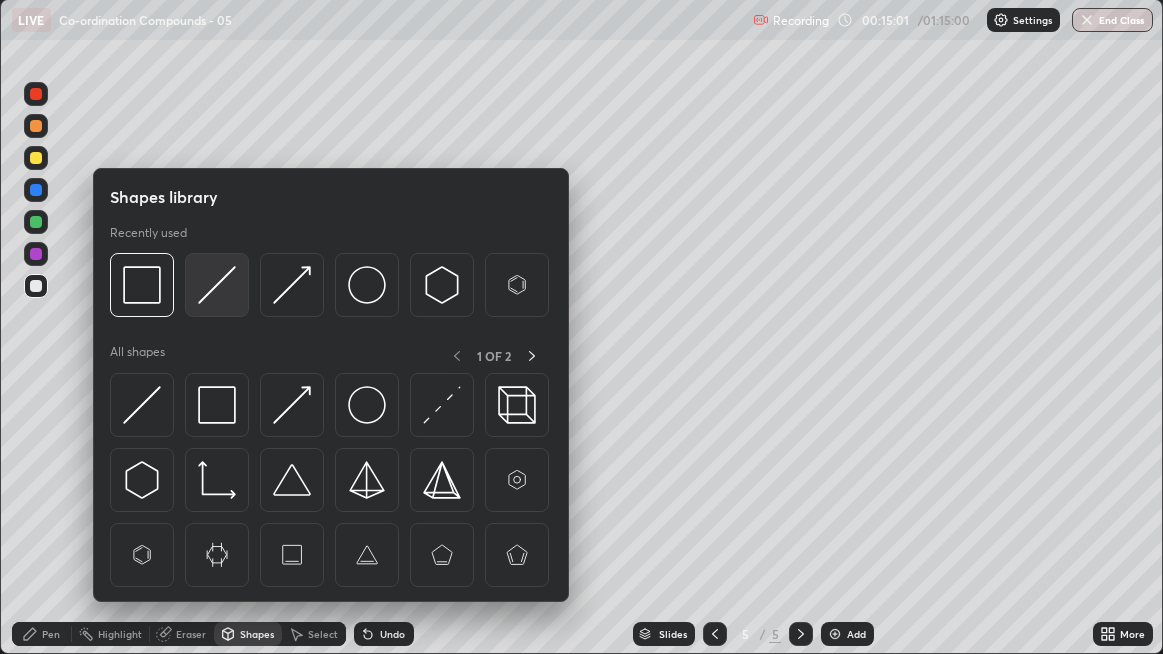 click at bounding box center (217, 285) 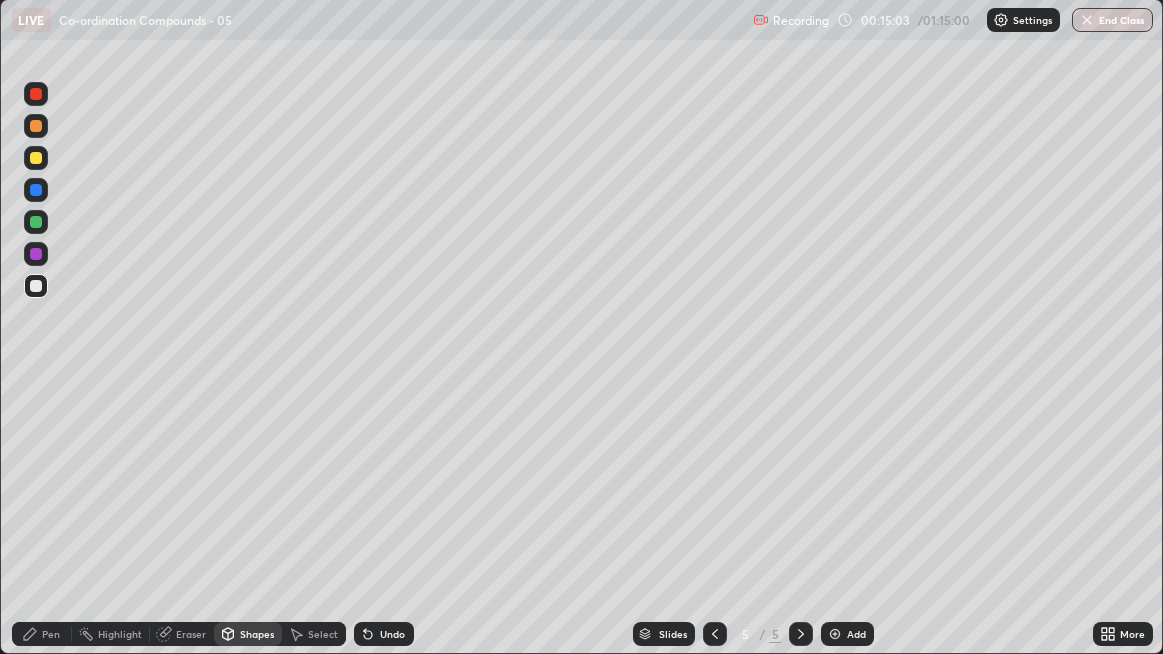 click on "Pen" at bounding box center (51, 634) 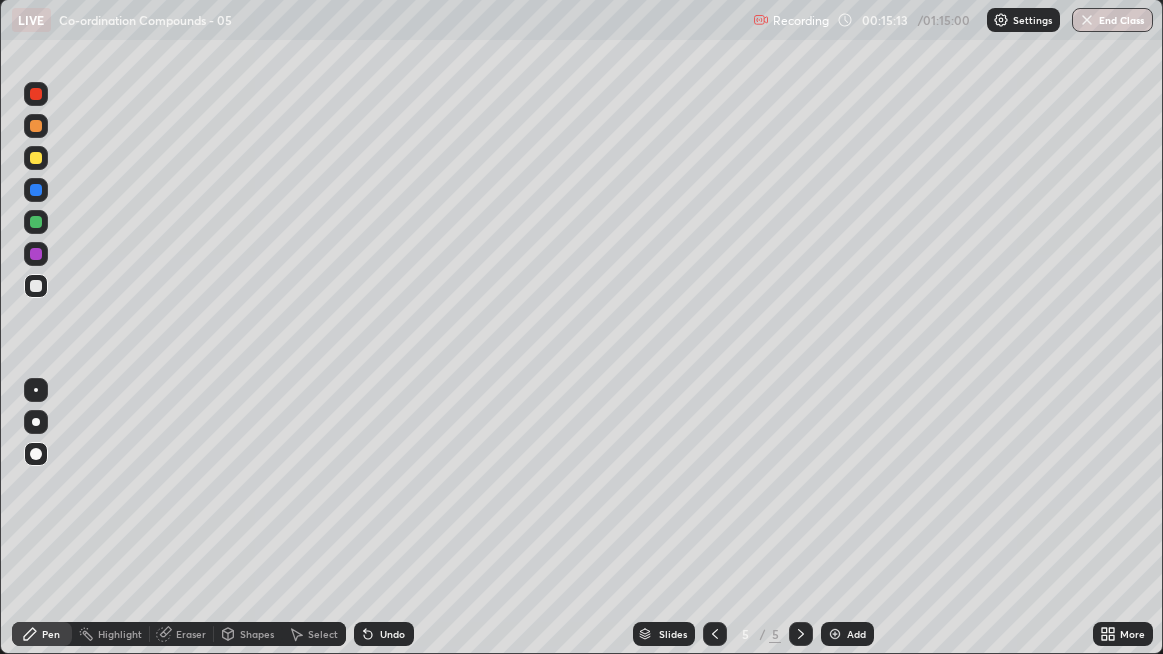 click at bounding box center [36, 390] 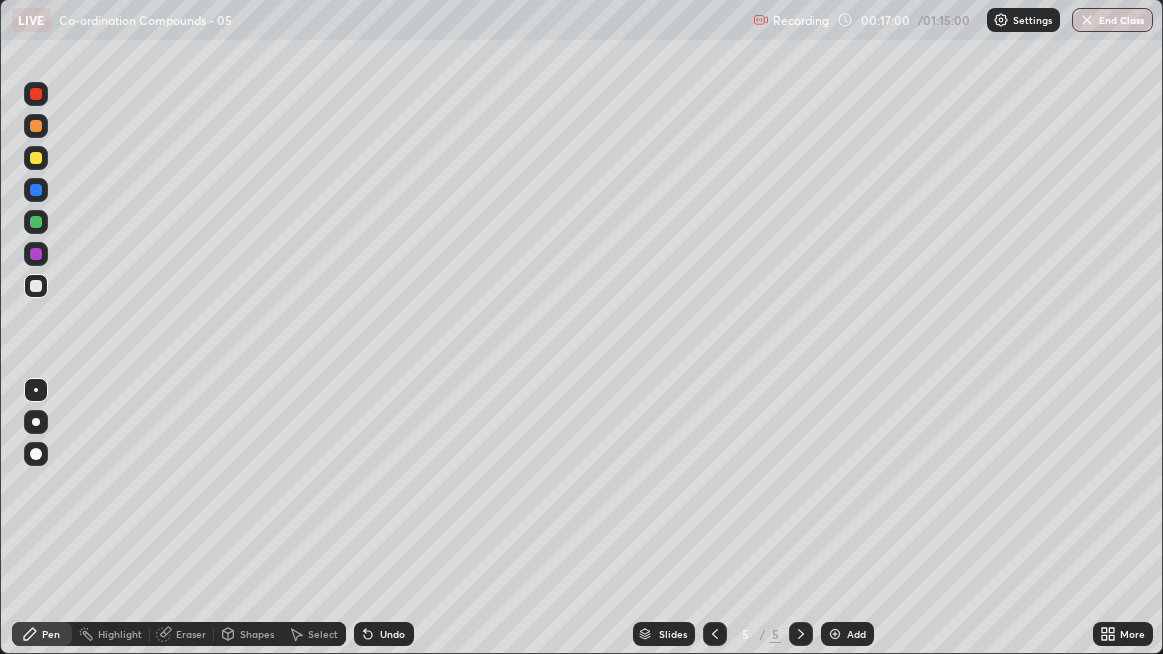 click on "Undo" at bounding box center [384, 634] 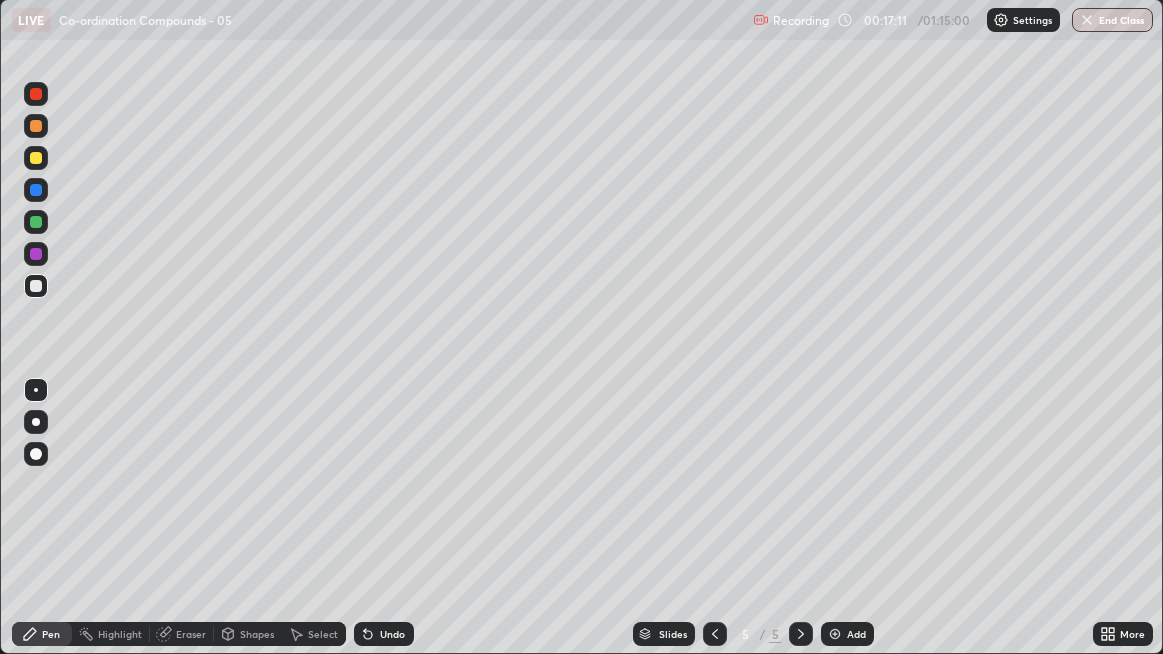 click on "Undo" at bounding box center (384, 634) 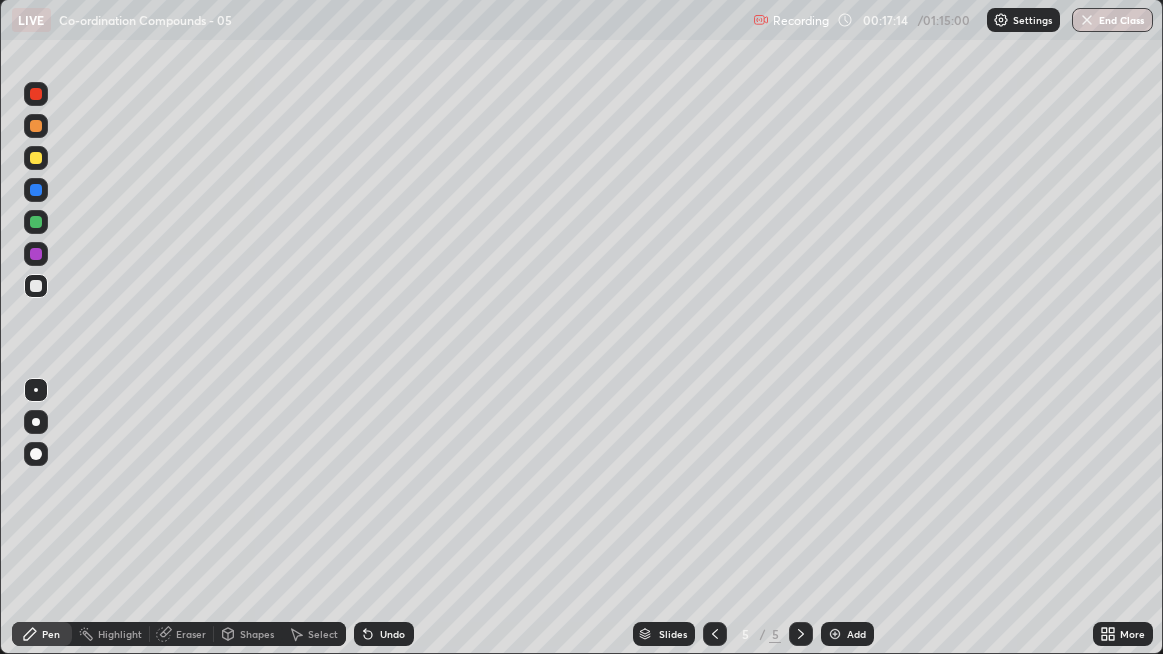 click 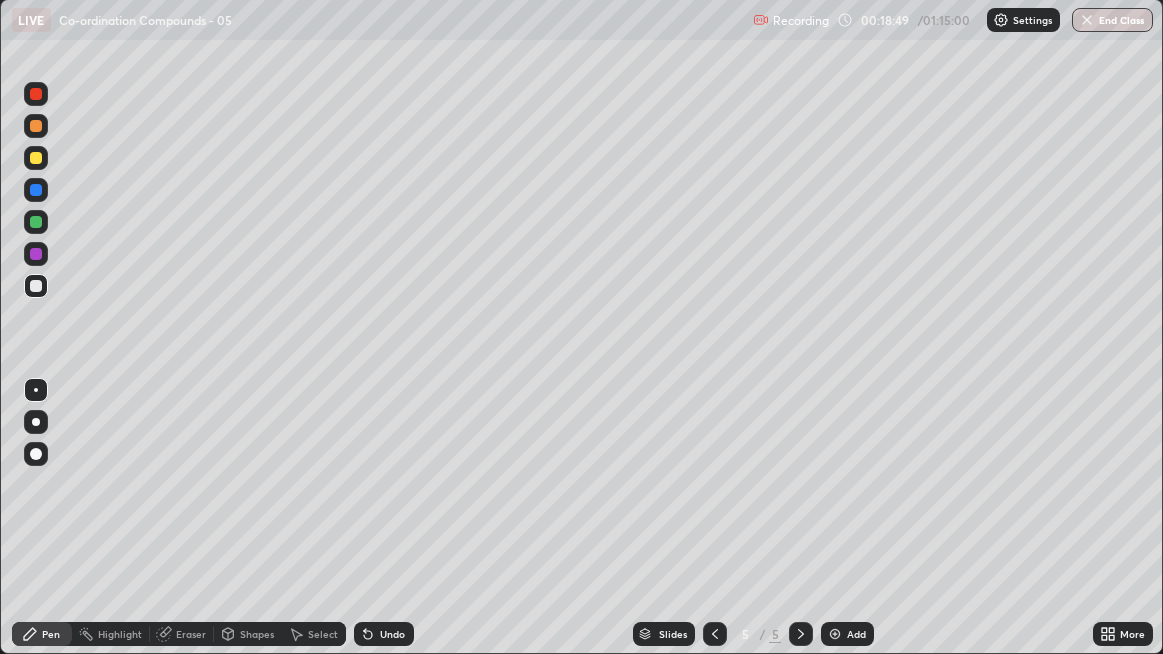 click on "Eraser" at bounding box center (191, 634) 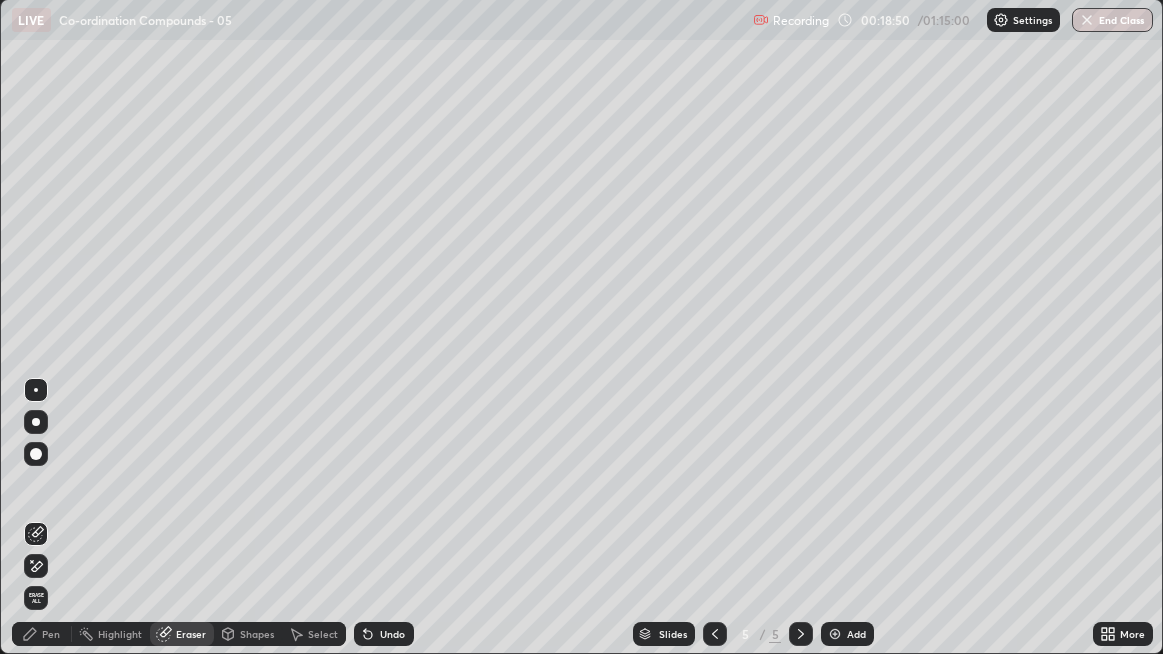 click on "Shapes" at bounding box center (257, 634) 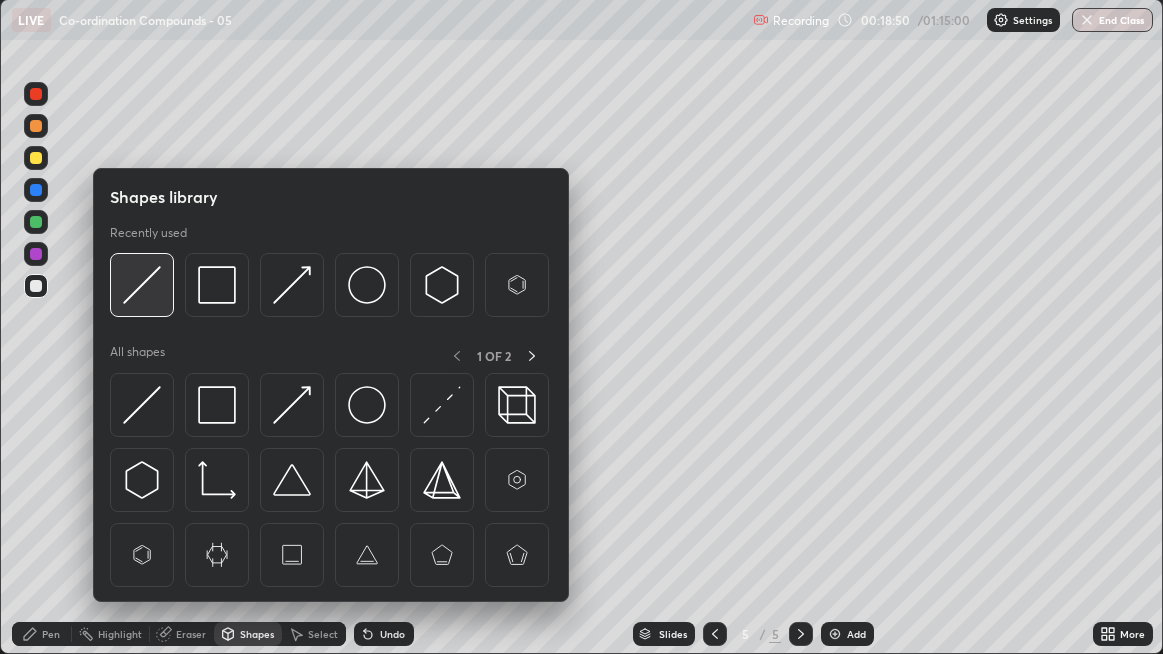 click at bounding box center [142, 285] 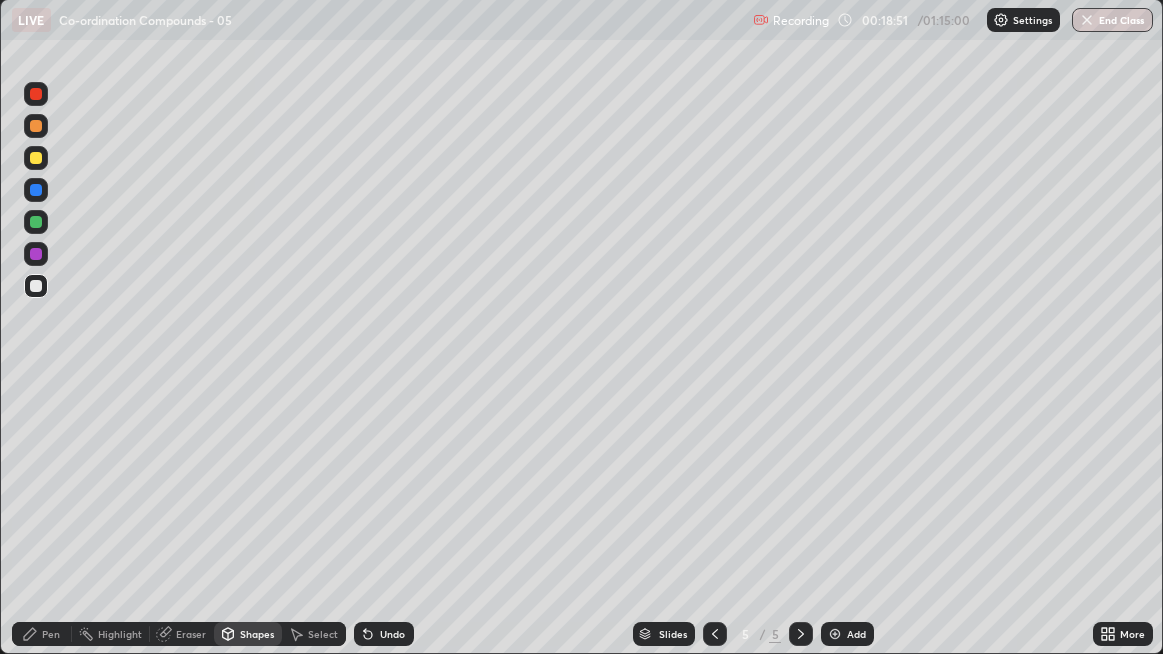 click on "Pen" at bounding box center (42, 634) 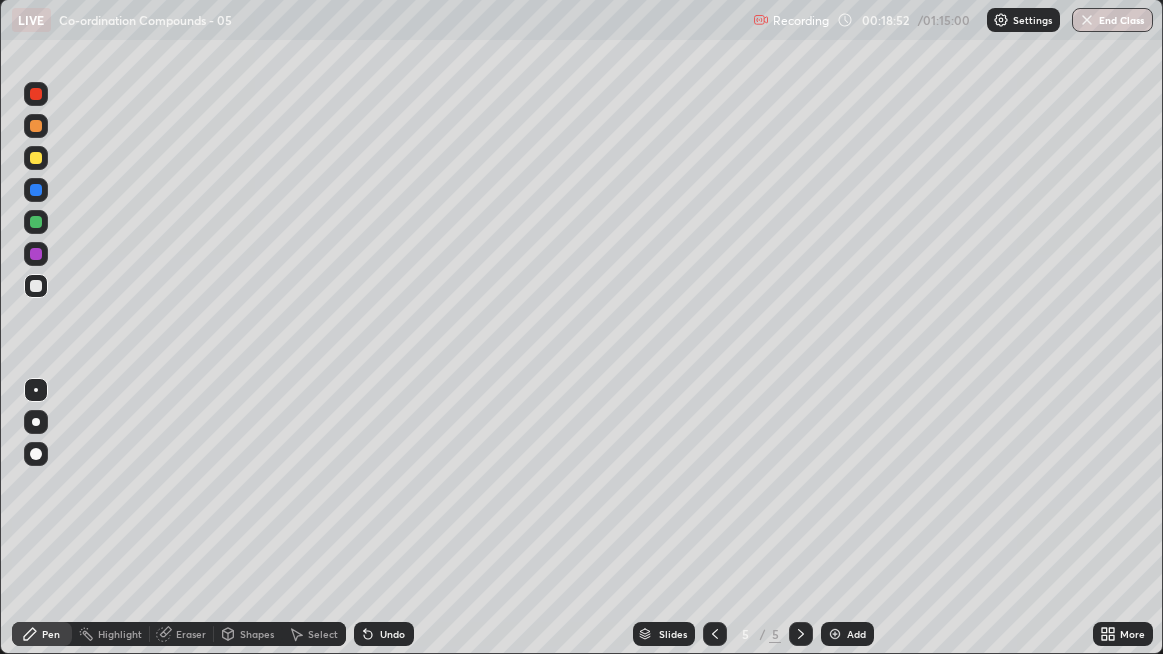 click at bounding box center [36, 454] 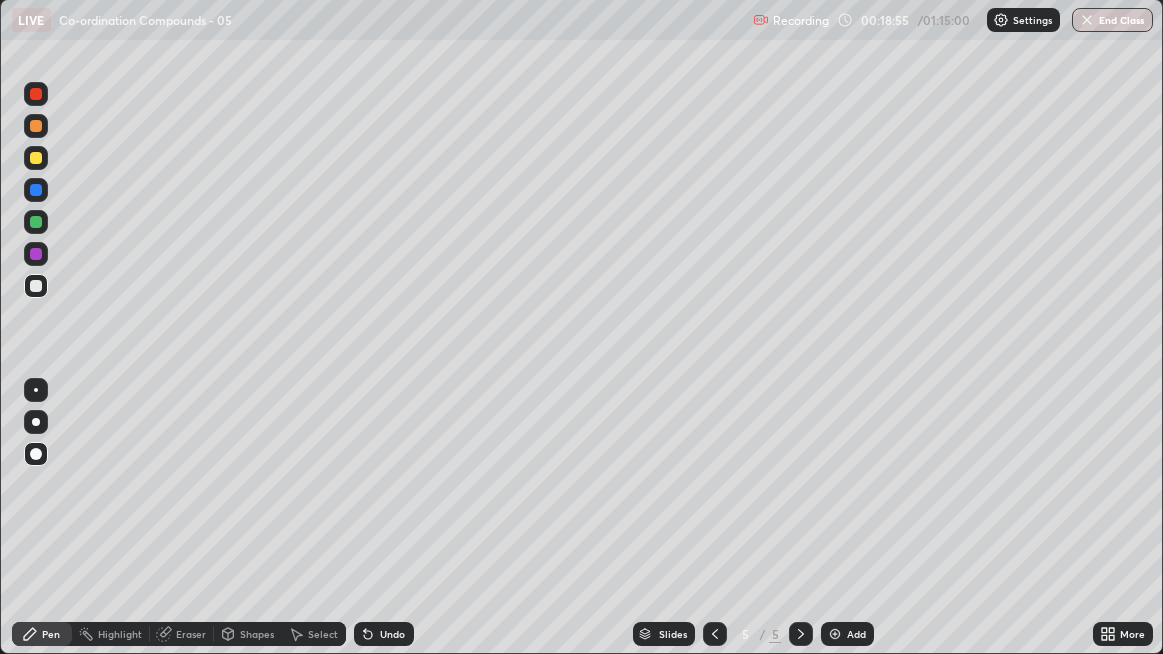 click on "Pen" at bounding box center (51, 634) 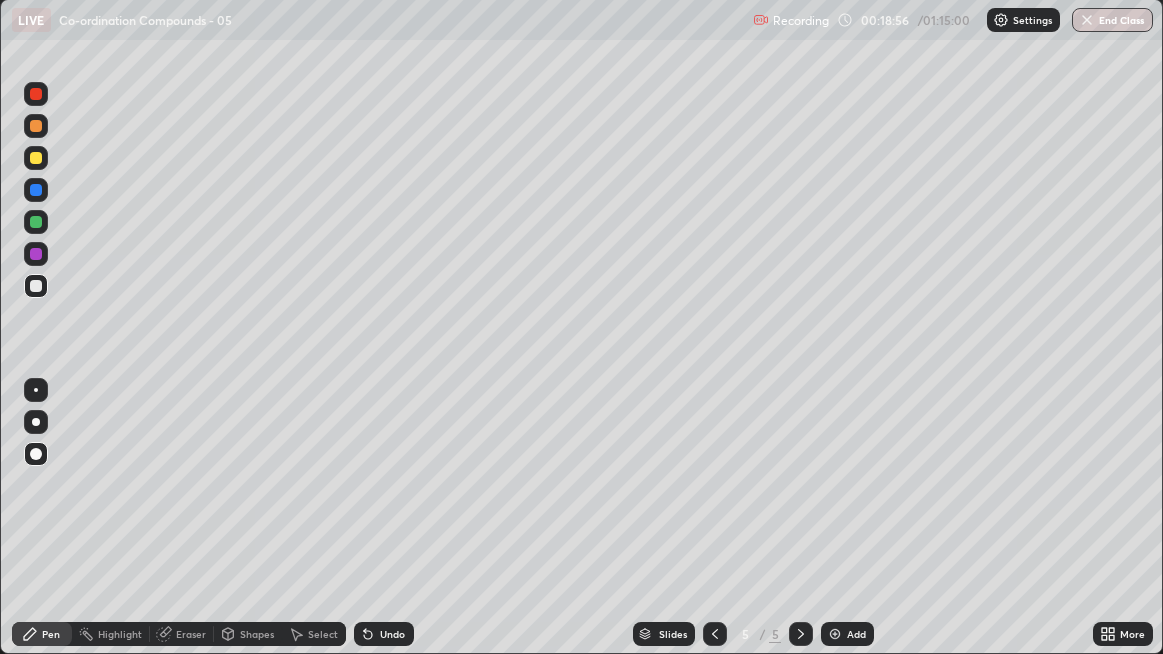 click at bounding box center [36, 390] 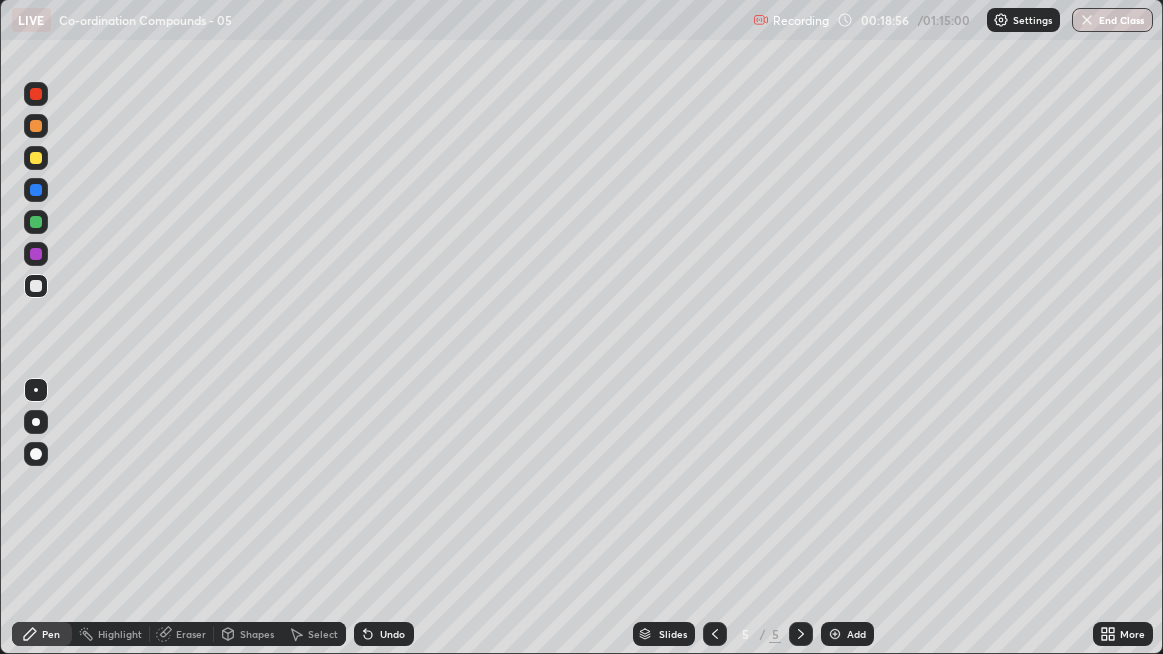 click at bounding box center (36, 286) 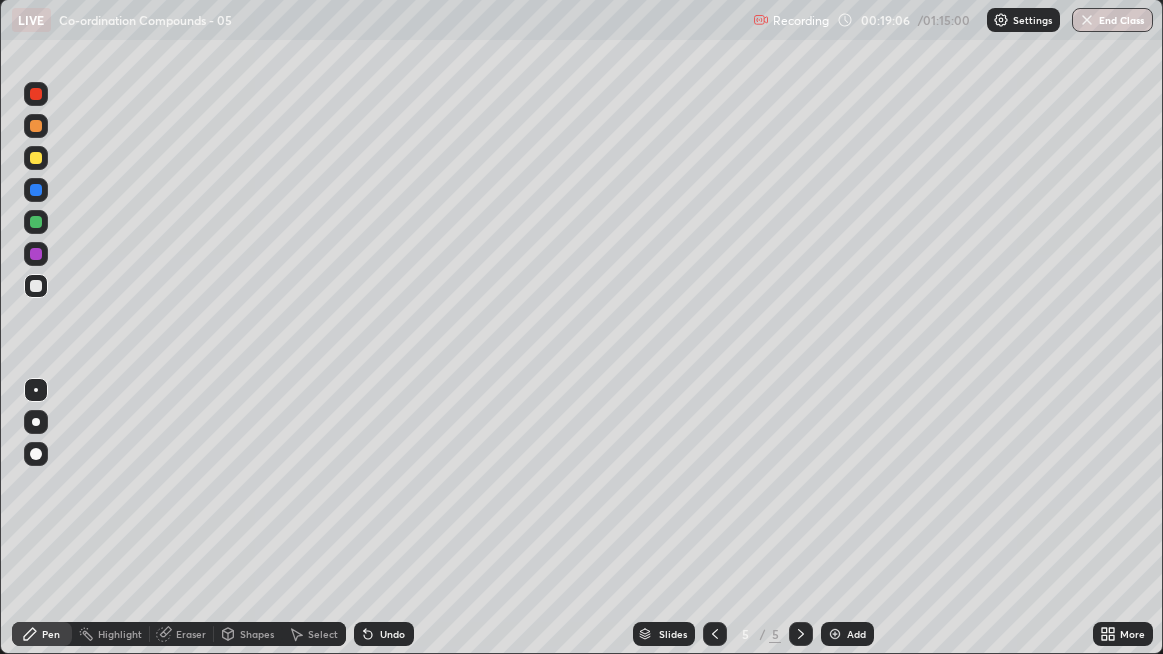click 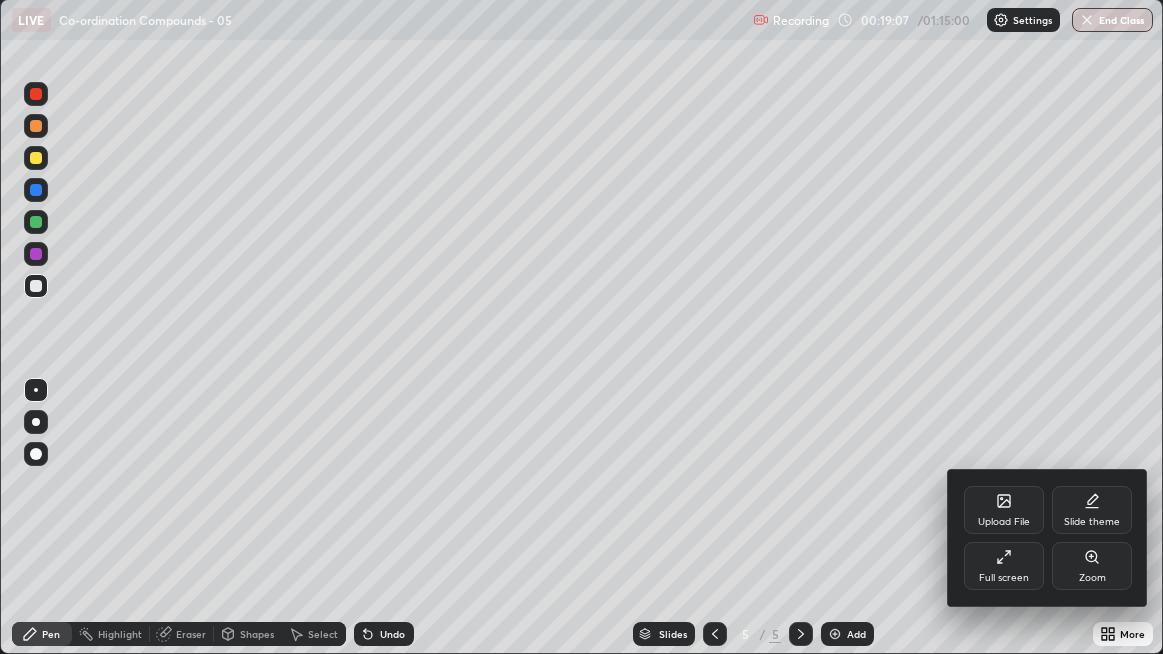 click 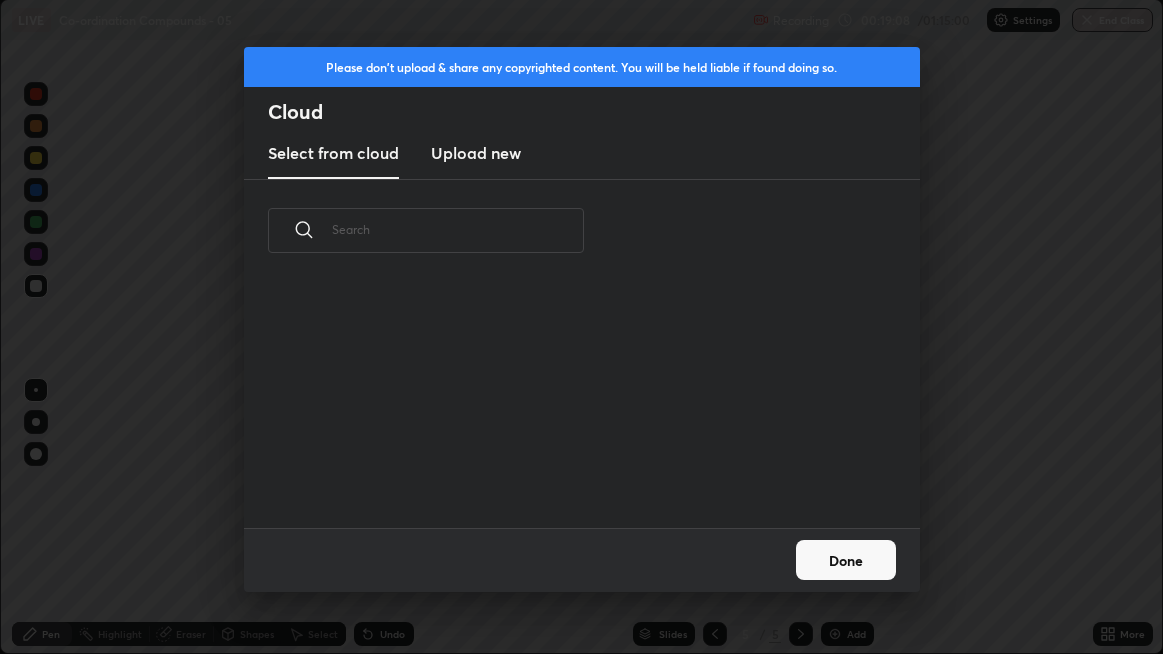 scroll, scrollTop: 6, scrollLeft: 10, axis: both 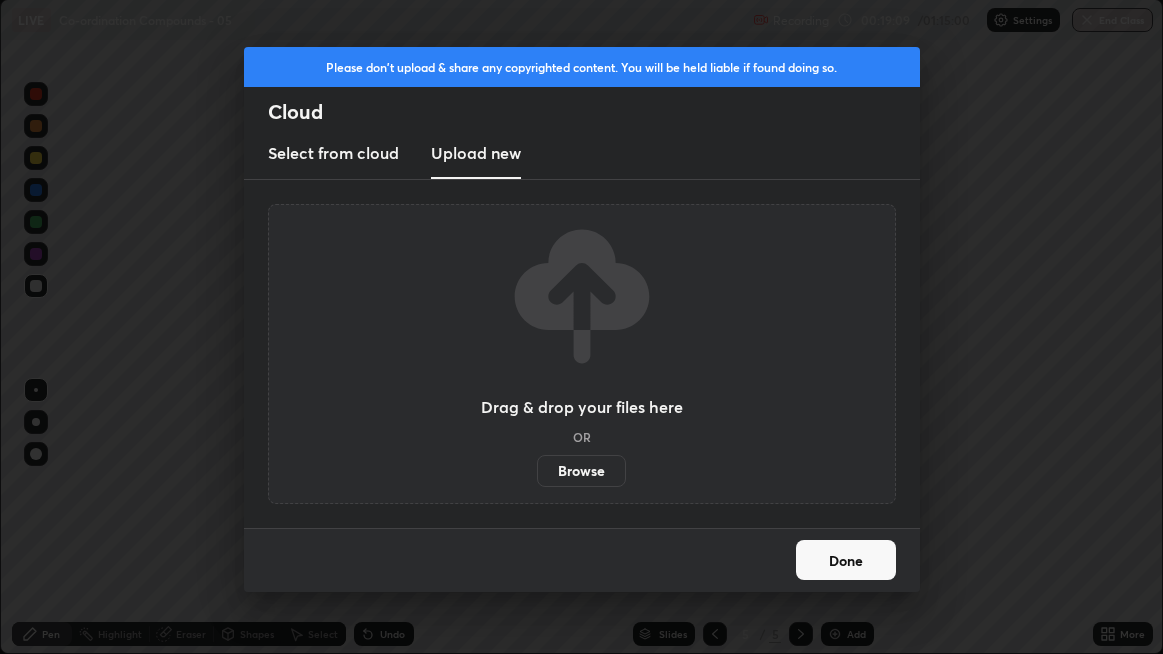 click on "Browse" at bounding box center (581, 471) 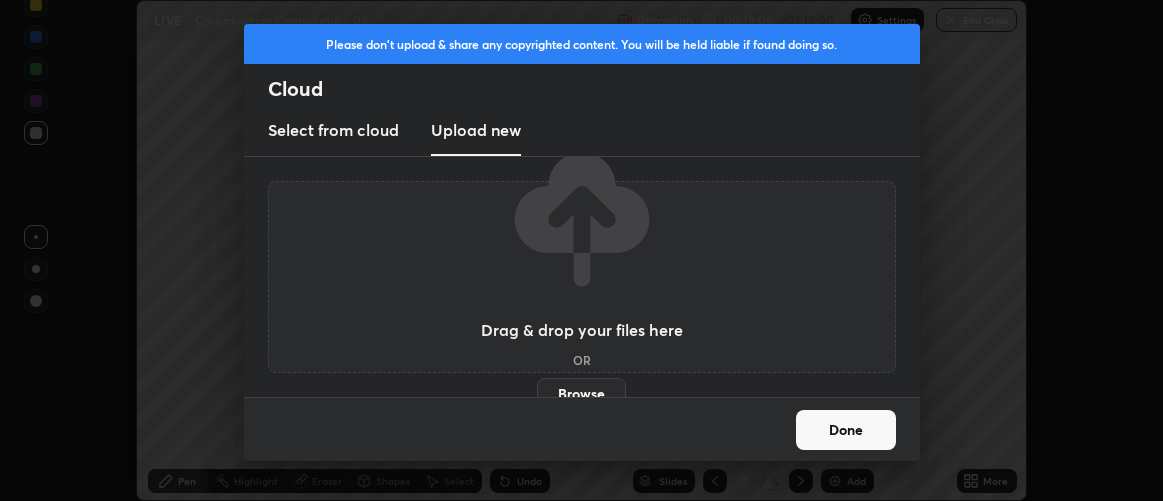 scroll, scrollTop: 500, scrollLeft: 1163, axis: both 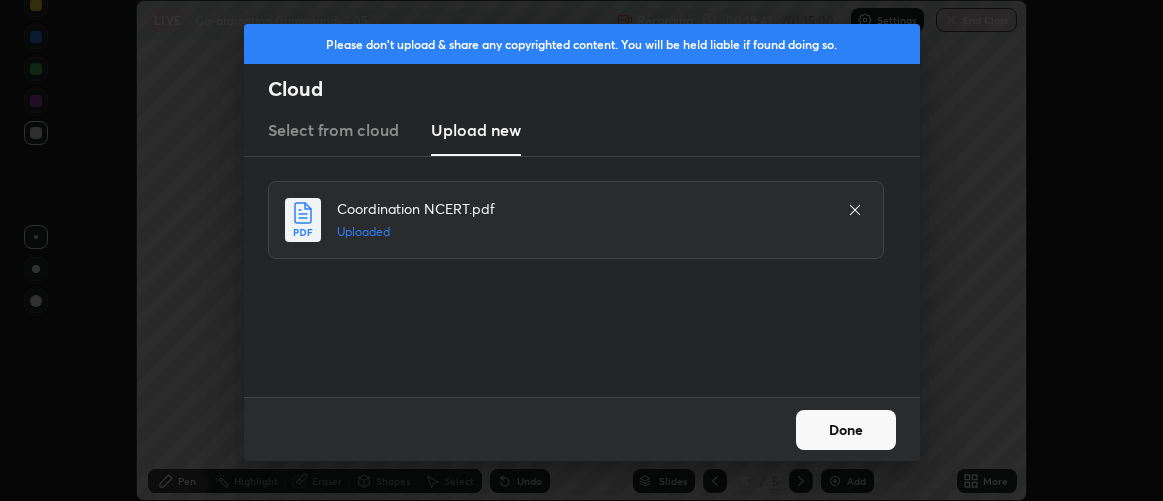 click on "Done" at bounding box center (846, 430) 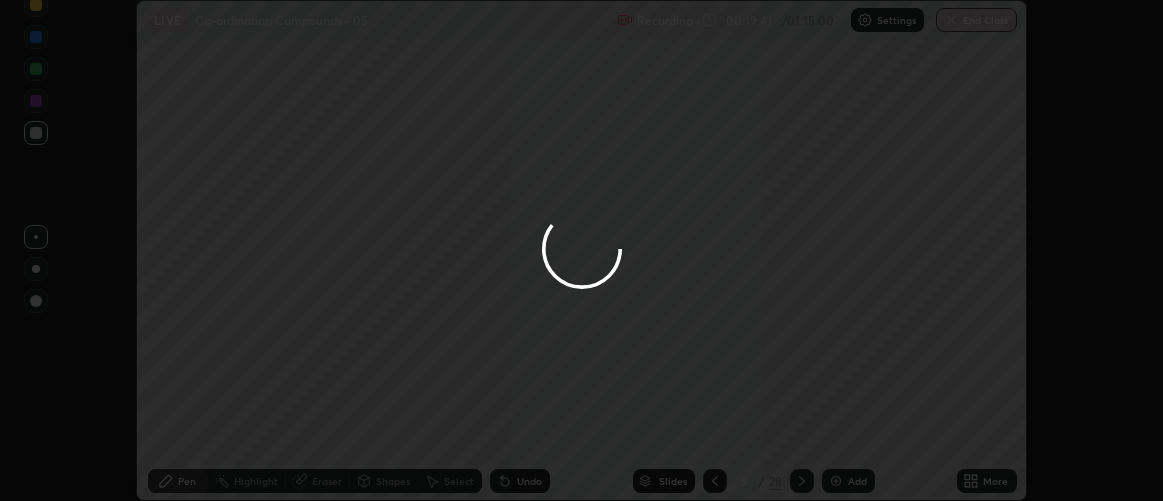 click on "More" at bounding box center (987, 481) 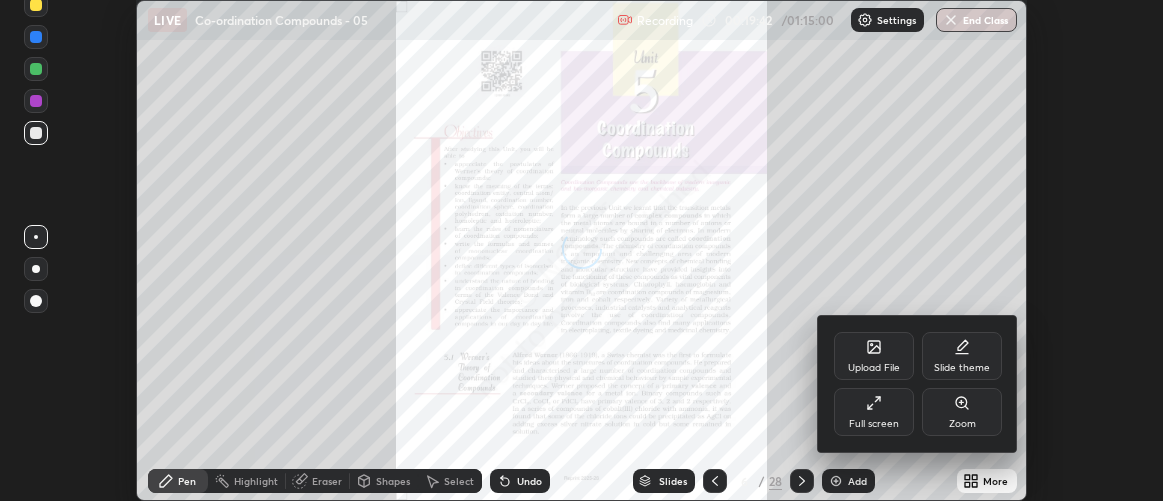click on "Full screen" at bounding box center [874, 412] 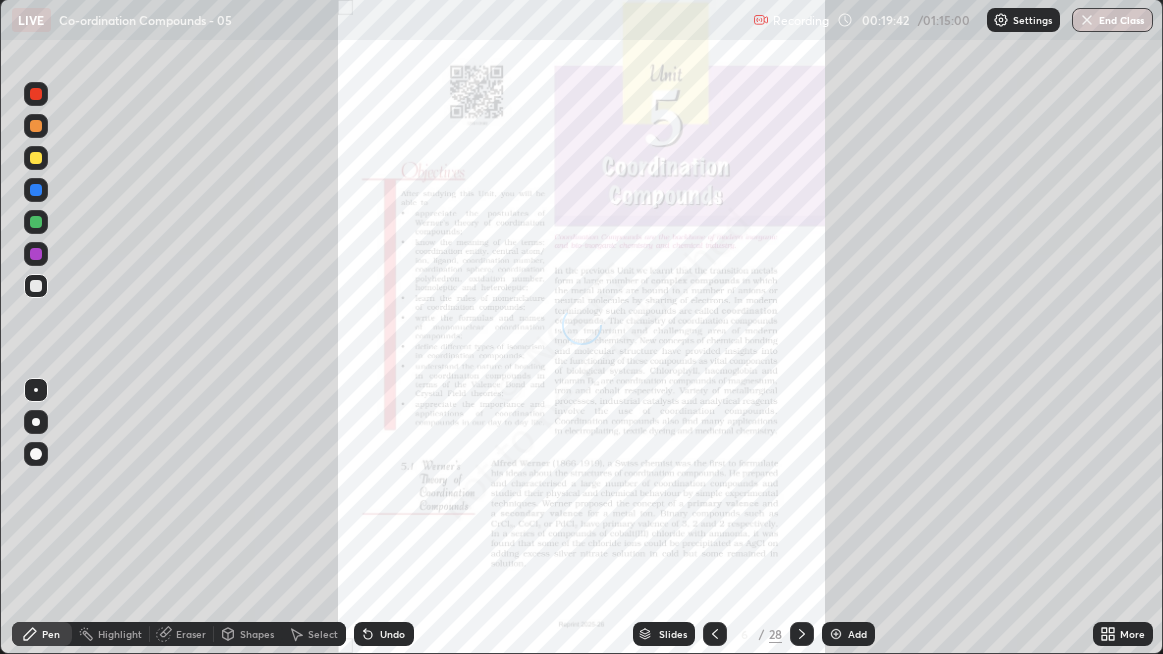 scroll, scrollTop: 99345, scrollLeft: 98836, axis: both 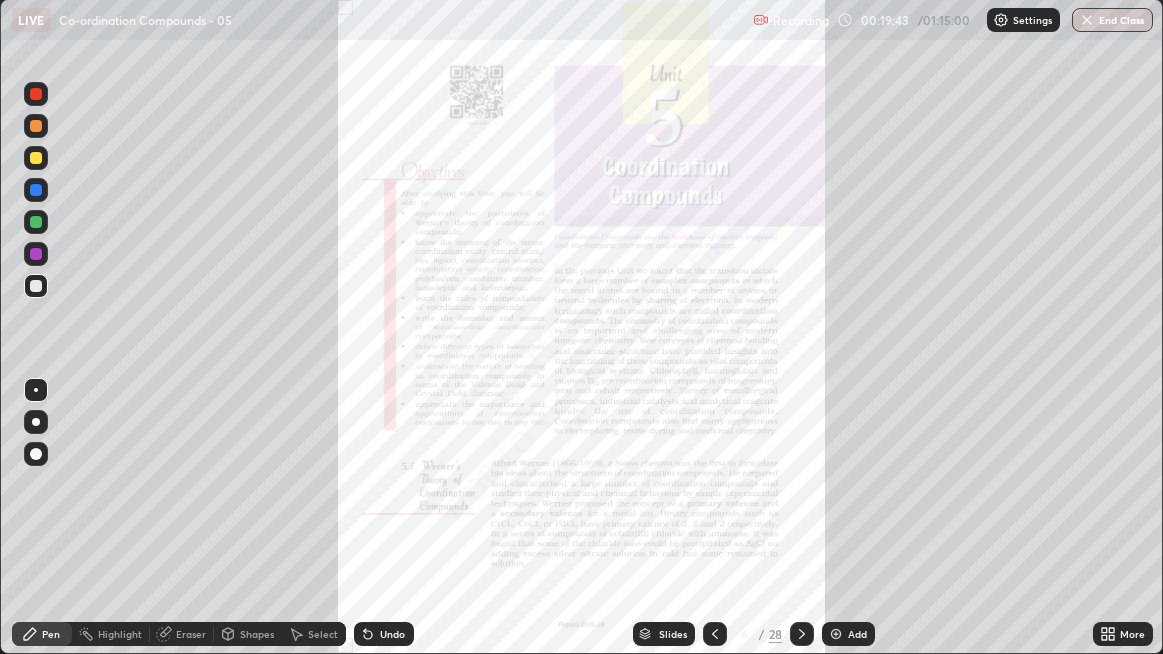 click on "Slides" at bounding box center [673, 634] 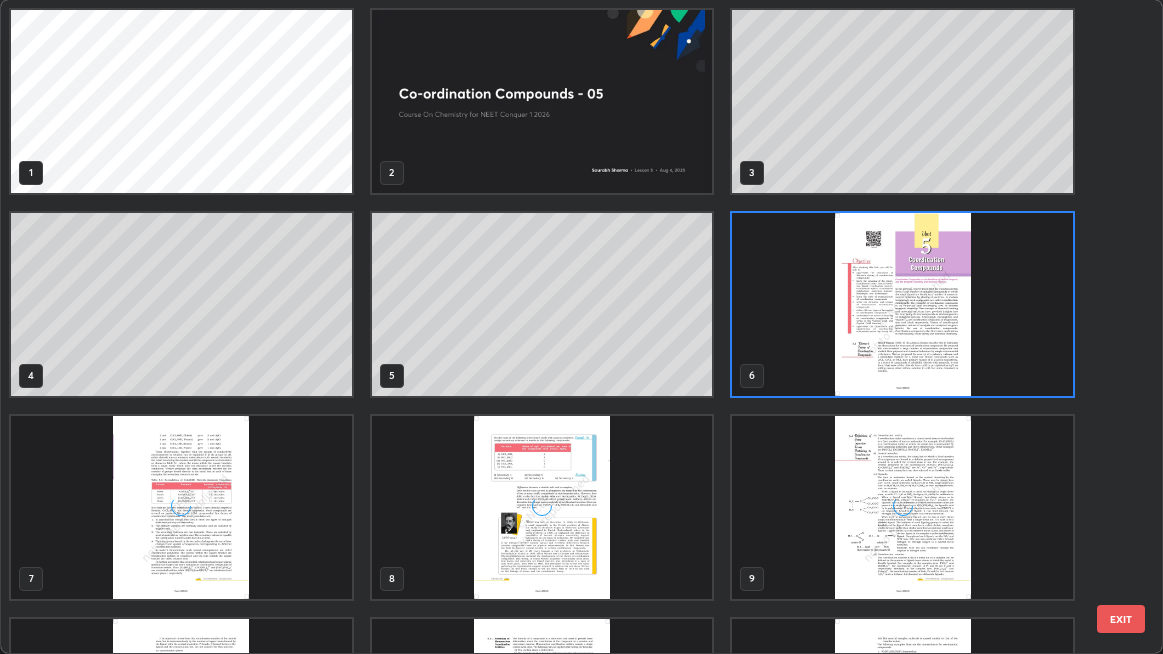 scroll, scrollTop: 6, scrollLeft: 11, axis: both 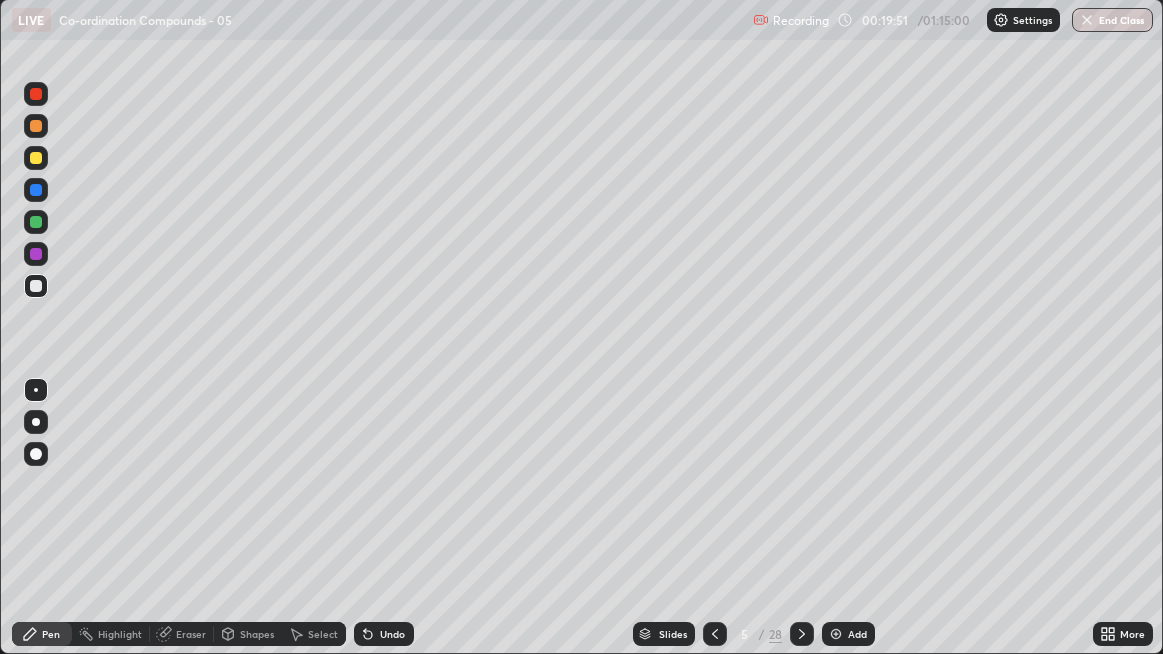 click on "Add" at bounding box center (848, 634) 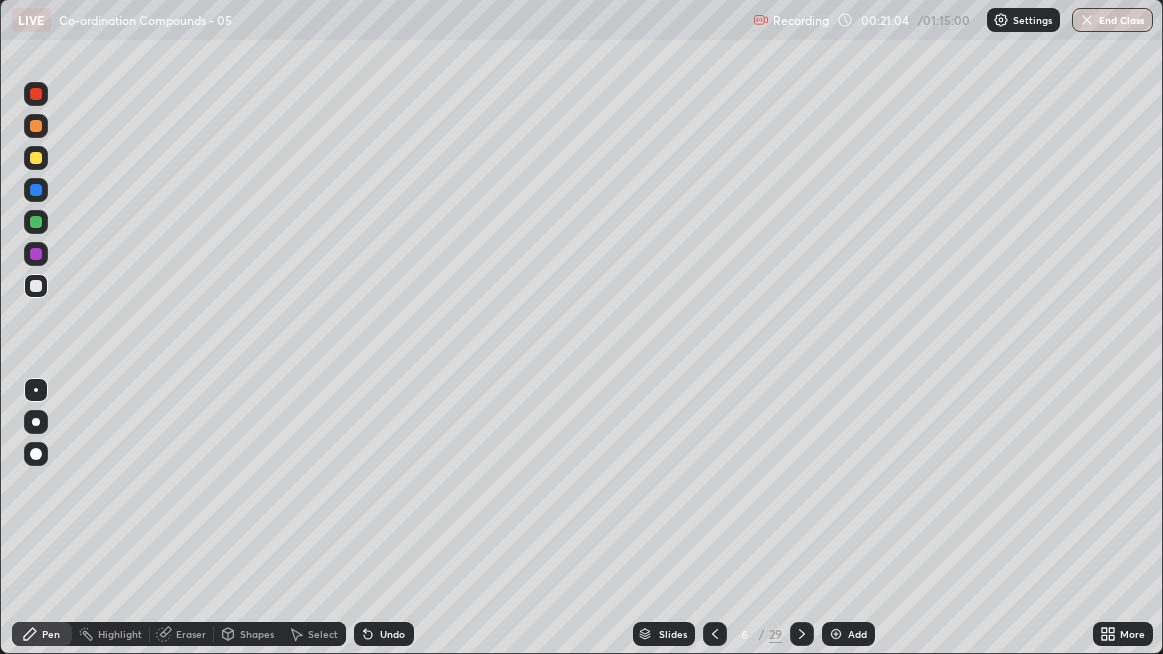 click on "Undo" at bounding box center [384, 634] 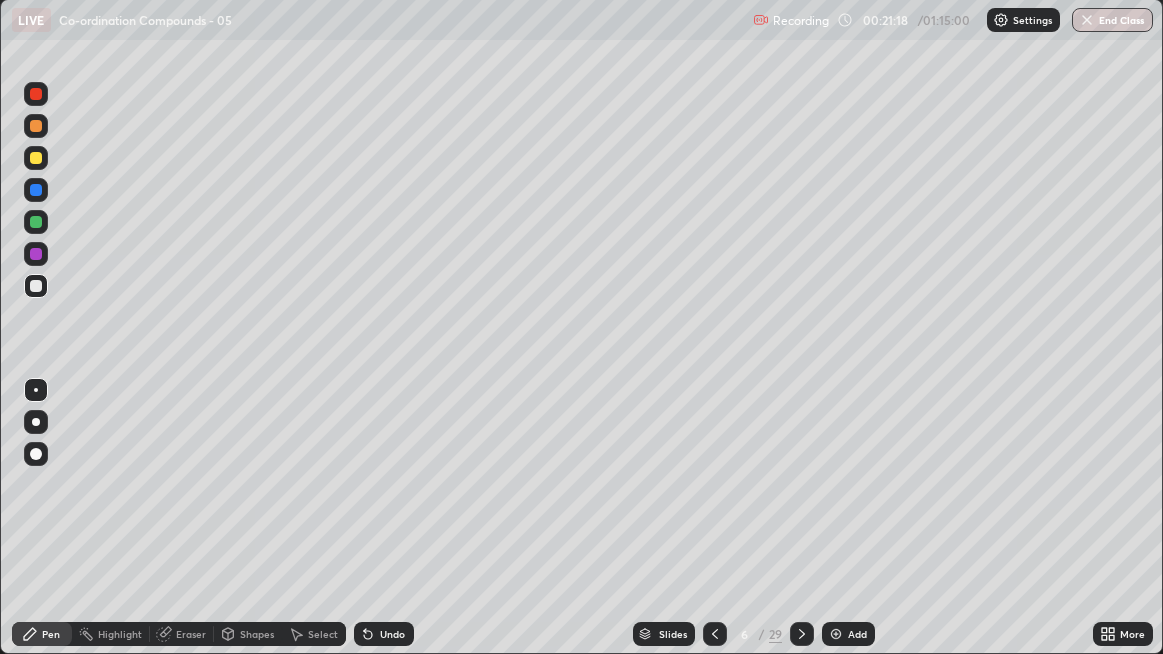 click 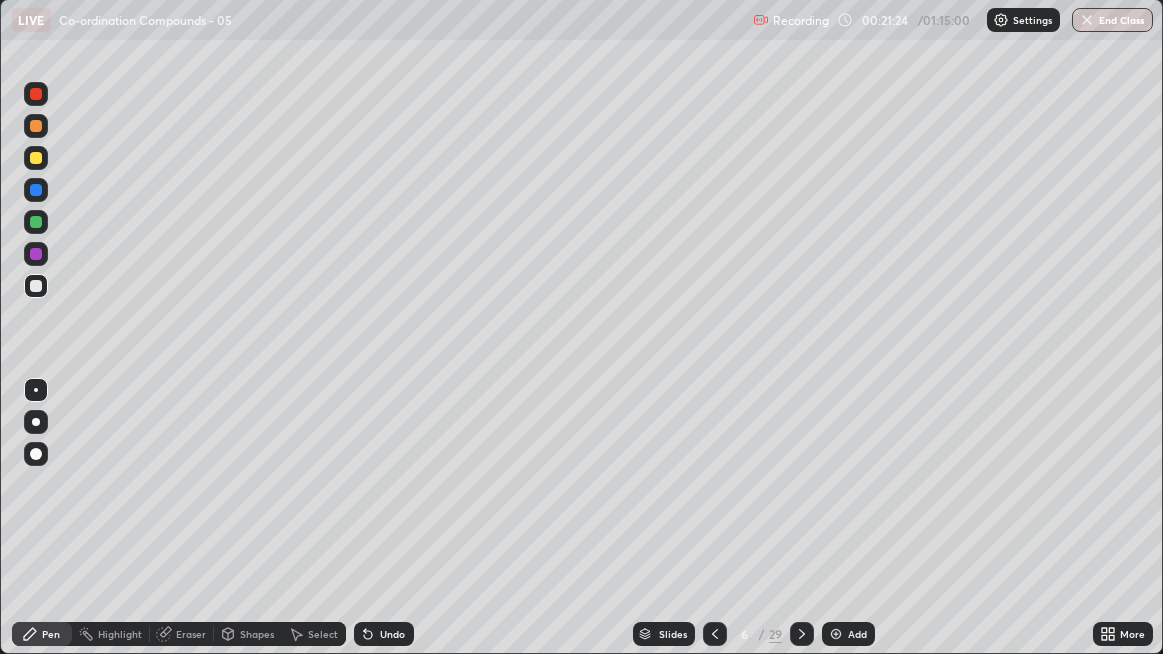 click at bounding box center [36, 158] 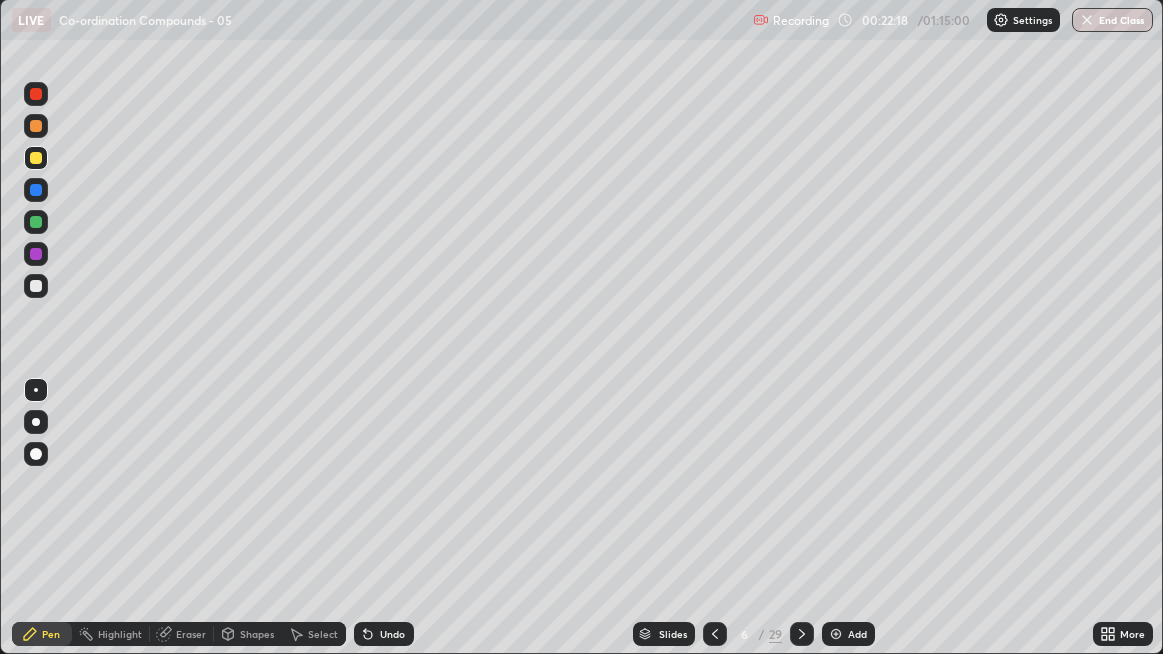 click on "Undo" at bounding box center [384, 634] 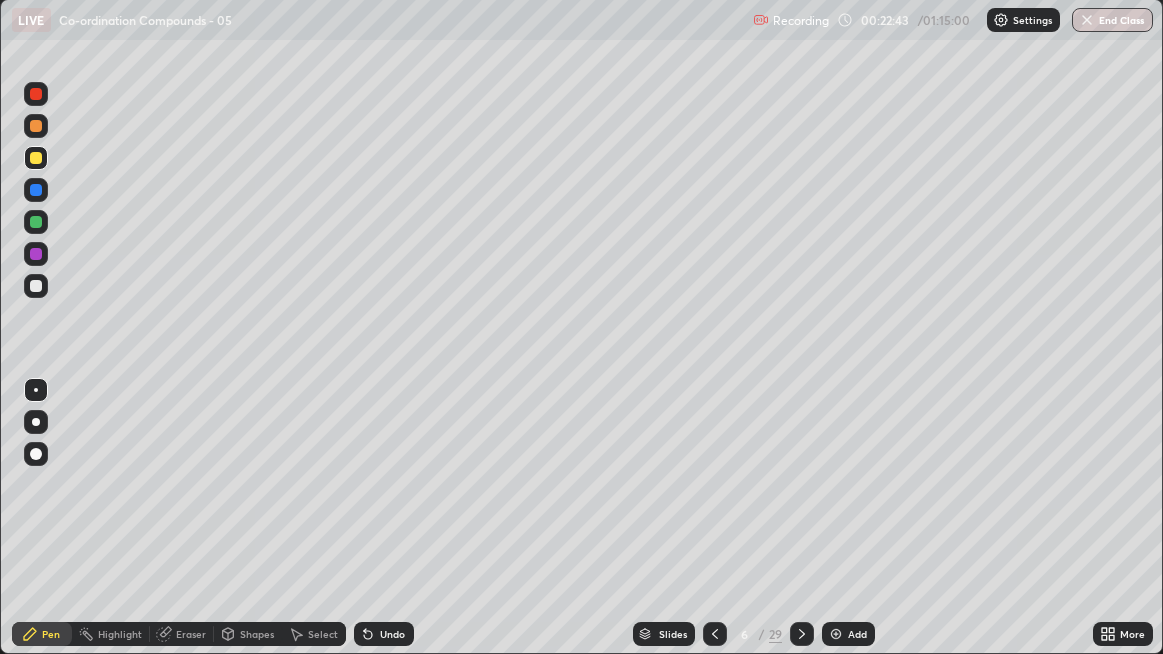 click on "Highlight" at bounding box center [120, 634] 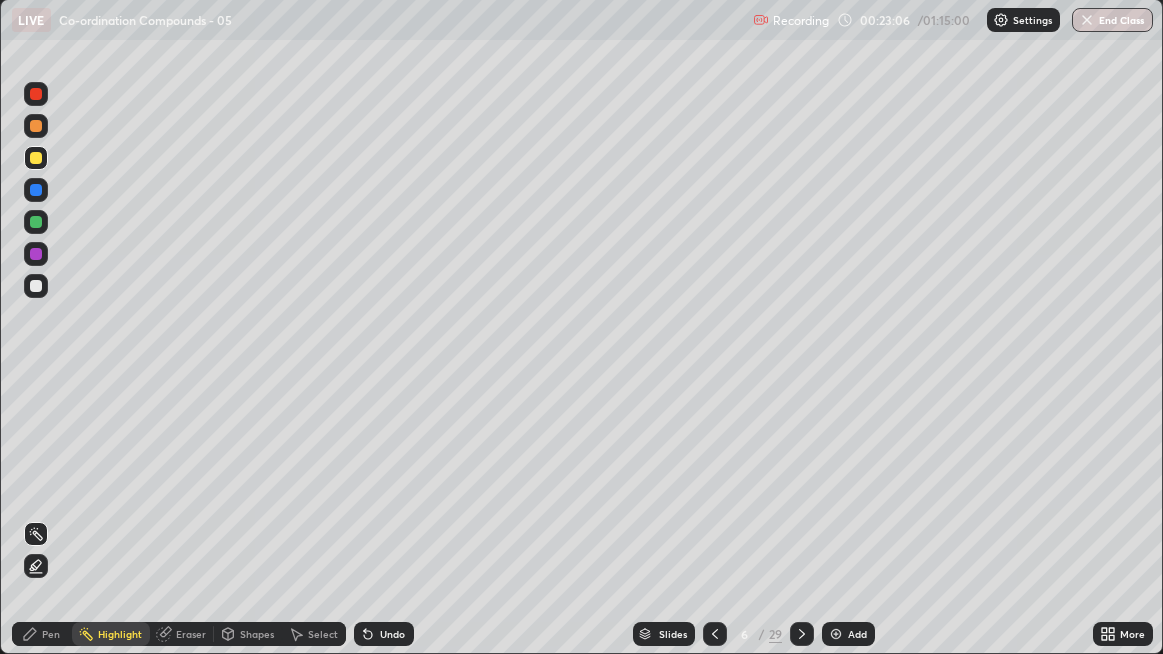 click on "Pen" at bounding box center (42, 634) 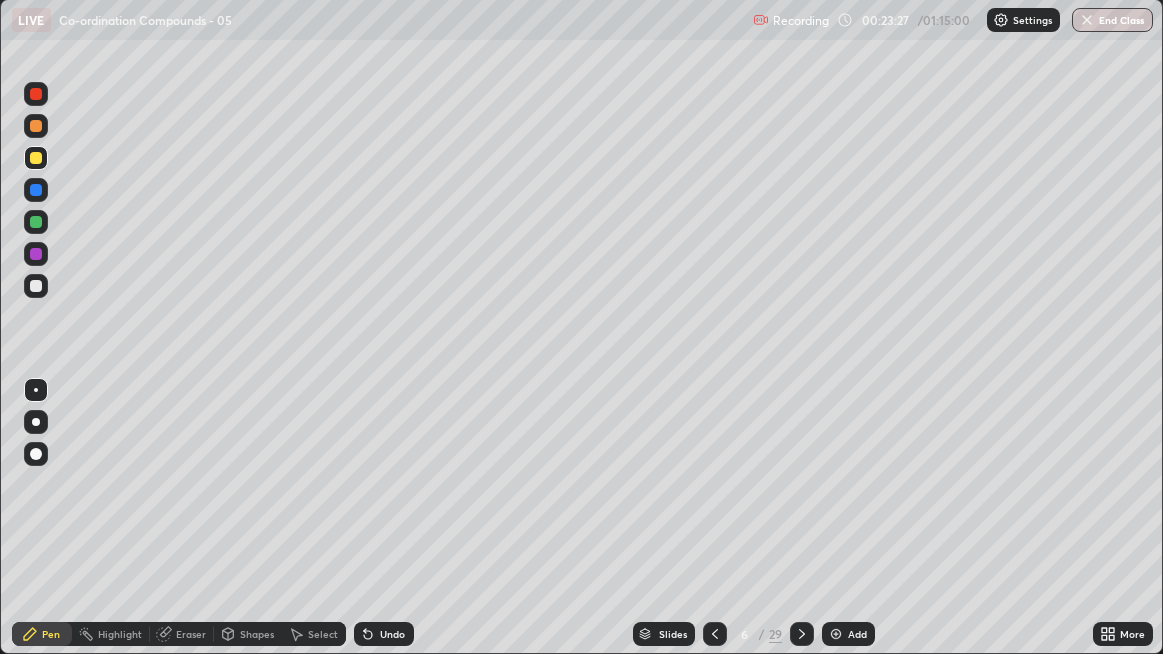 click on "Select" at bounding box center (323, 634) 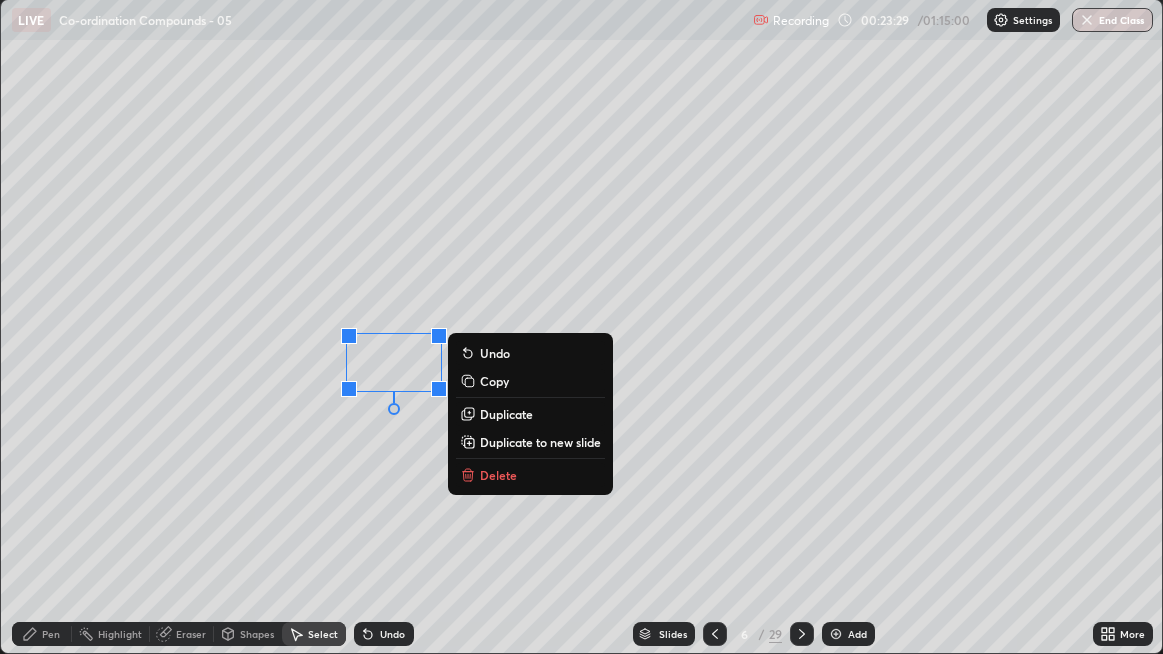 click on "Duplicate" at bounding box center [506, 414] 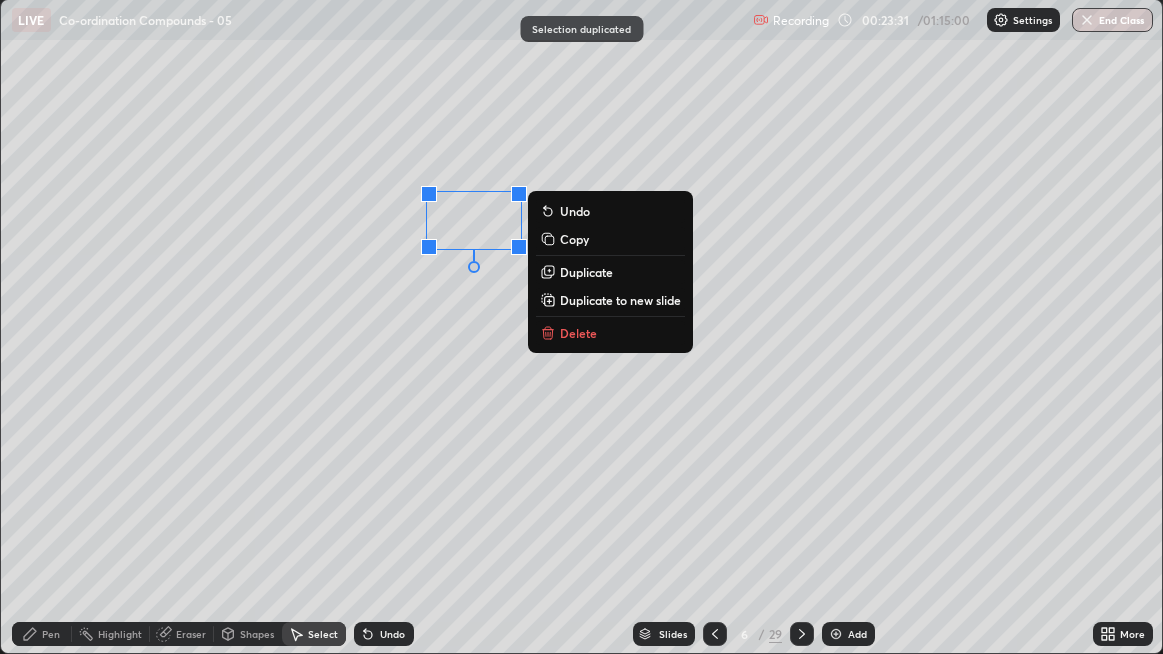 click on "0 ° Undo Copy Duplicate Duplicate to new slide Delete" at bounding box center (582, 326) 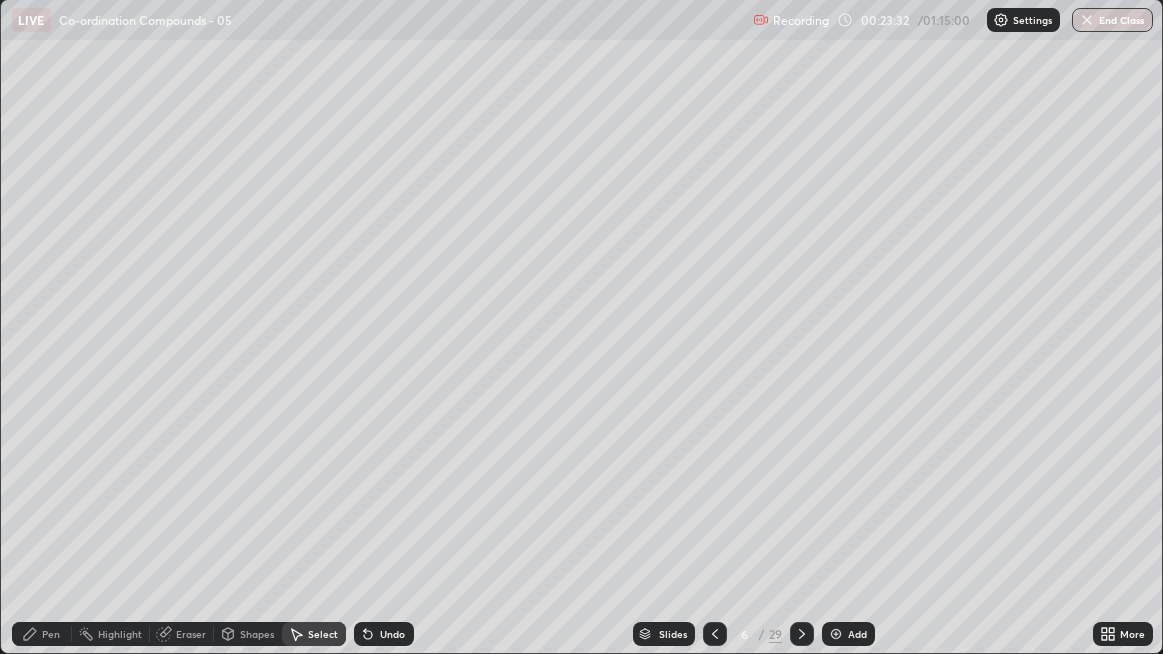 click 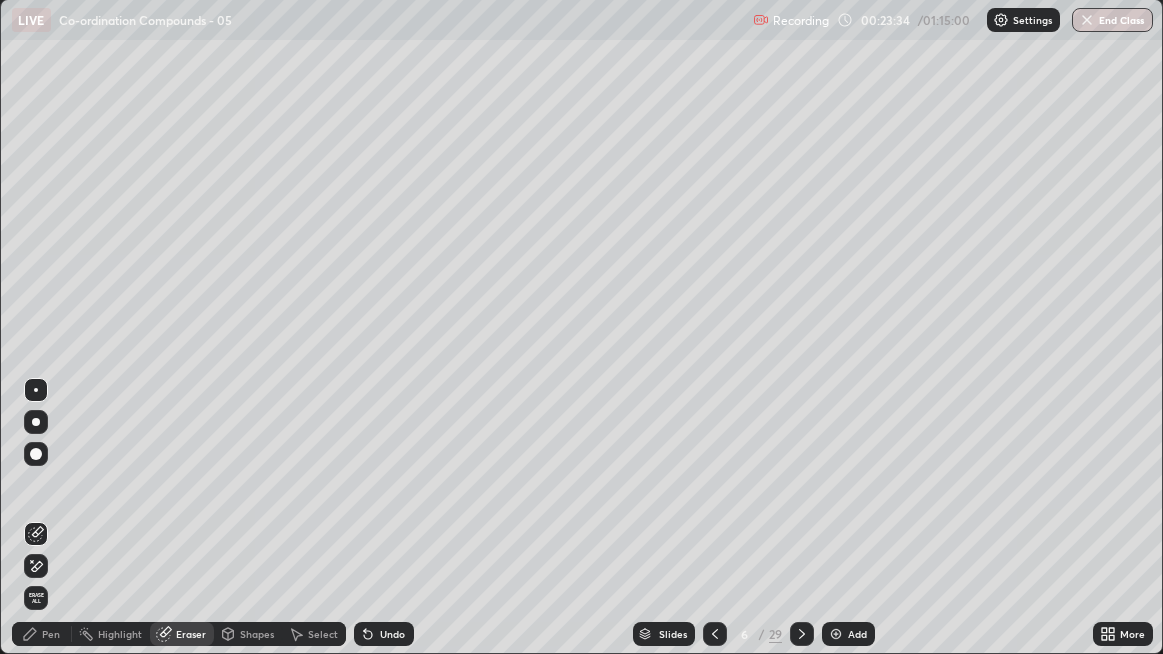 click on "Pen" at bounding box center (42, 634) 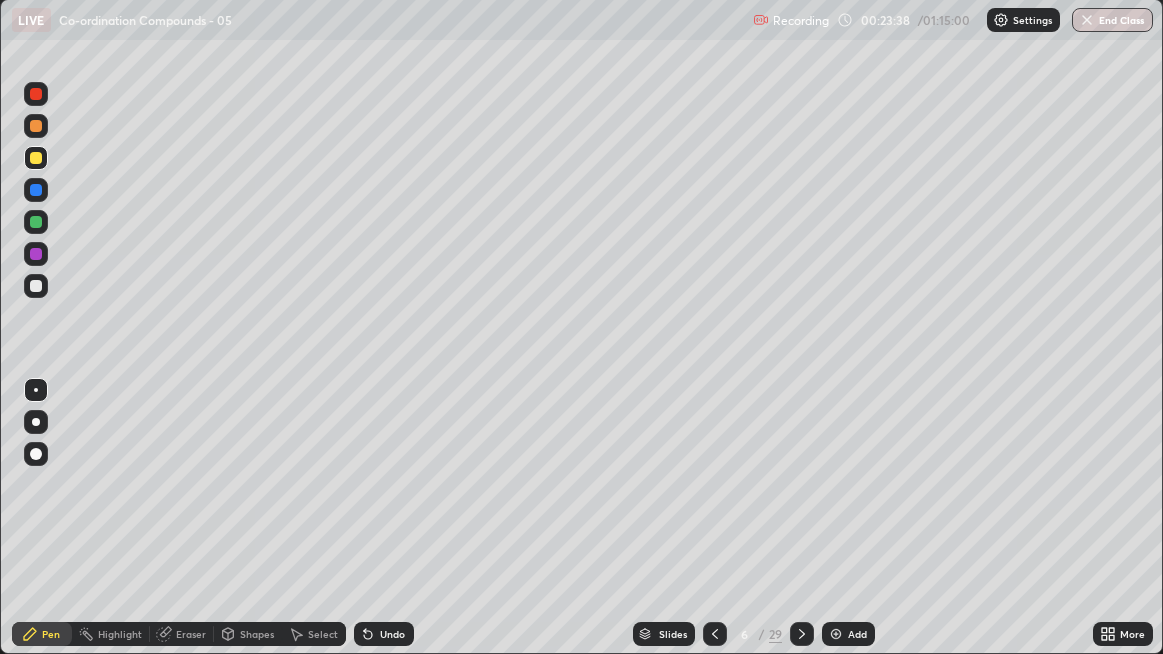 click on "Undo" at bounding box center [392, 634] 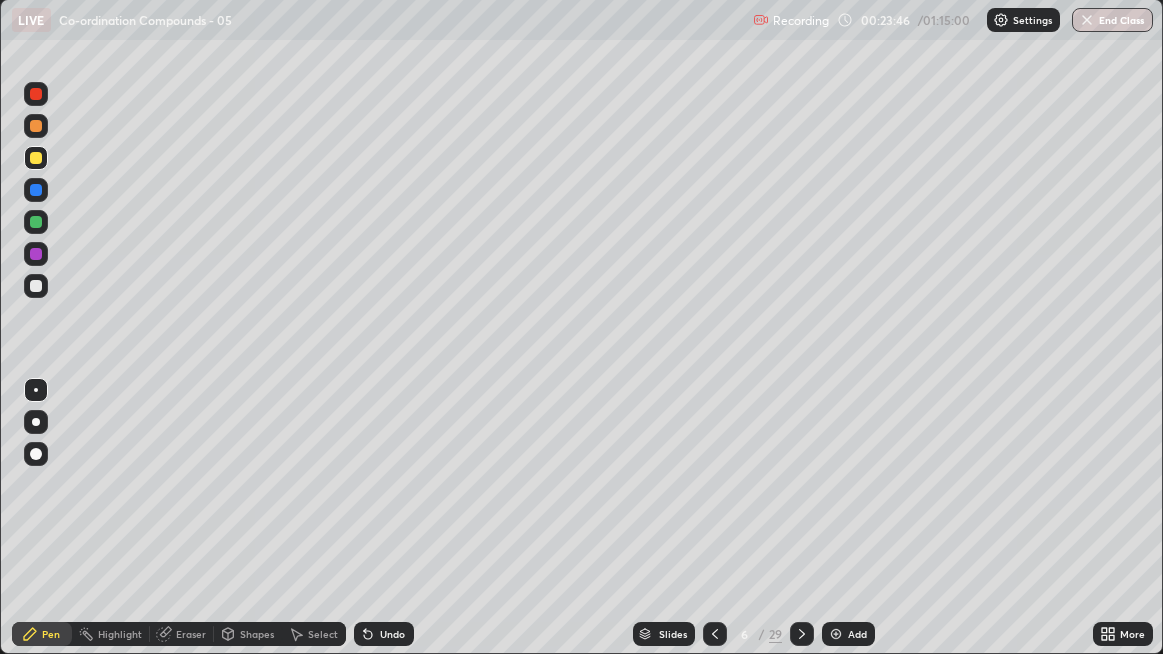 click on "Pen" at bounding box center (51, 634) 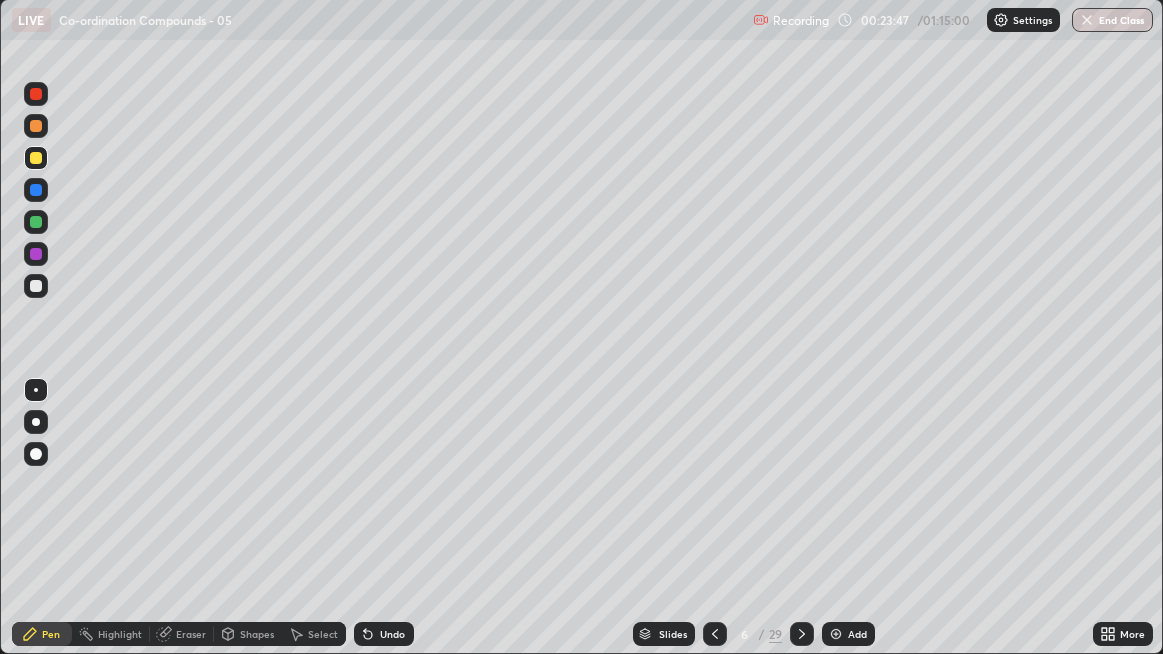 click at bounding box center [36, 286] 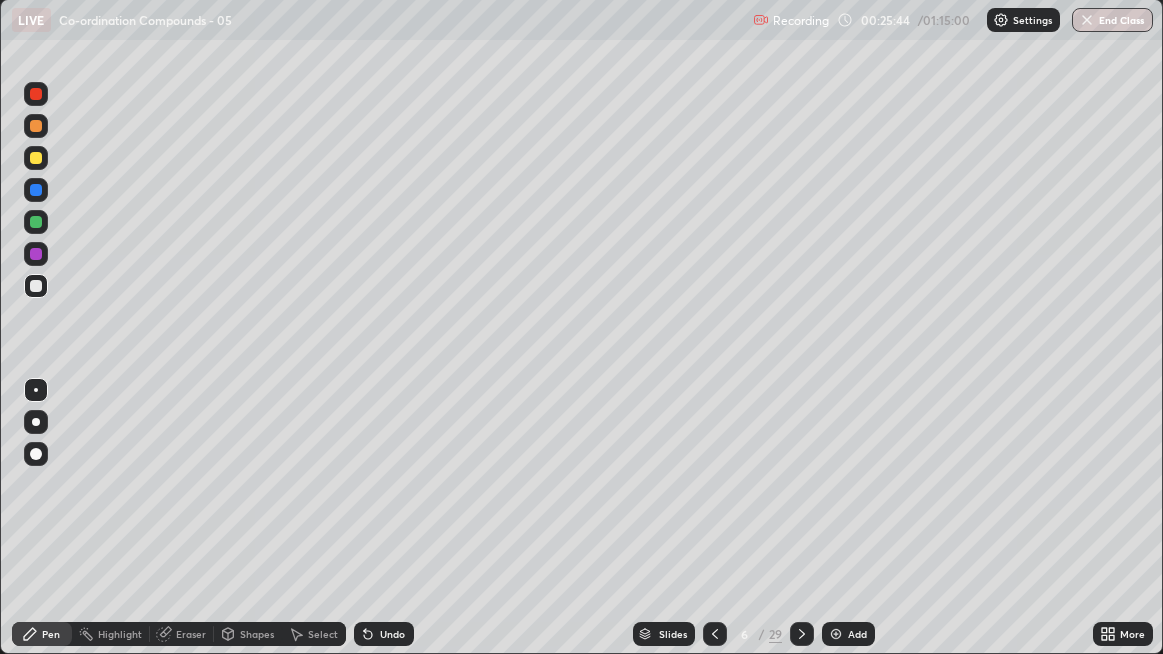 click on "Undo" at bounding box center [384, 634] 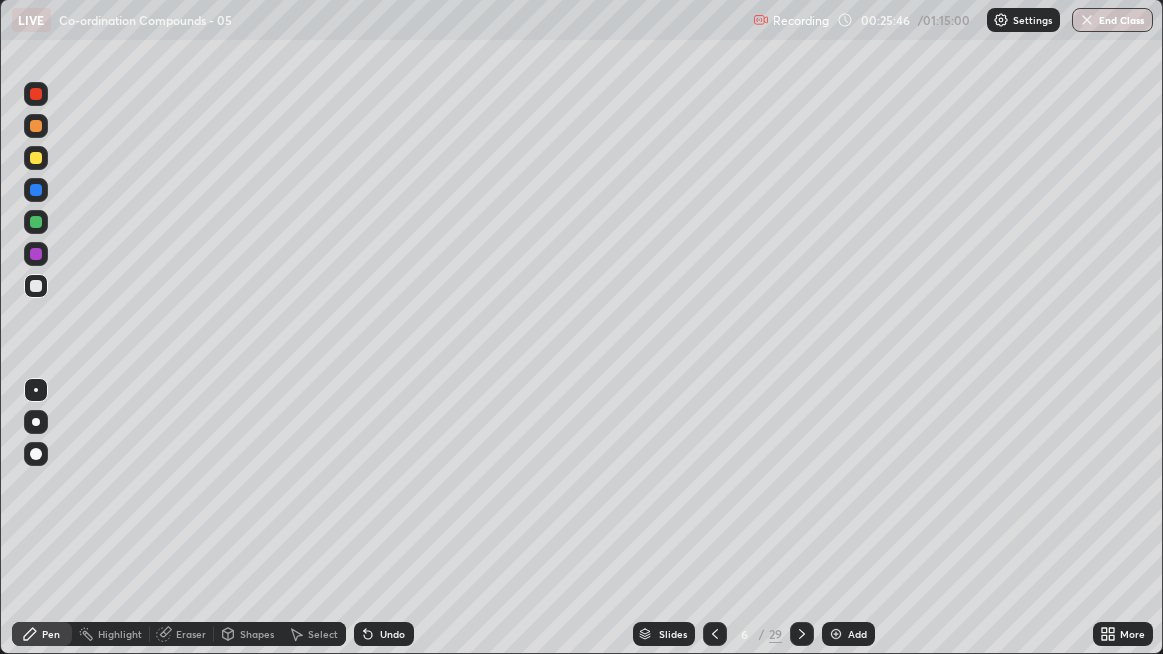click on "Undo" at bounding box center (392, 634) 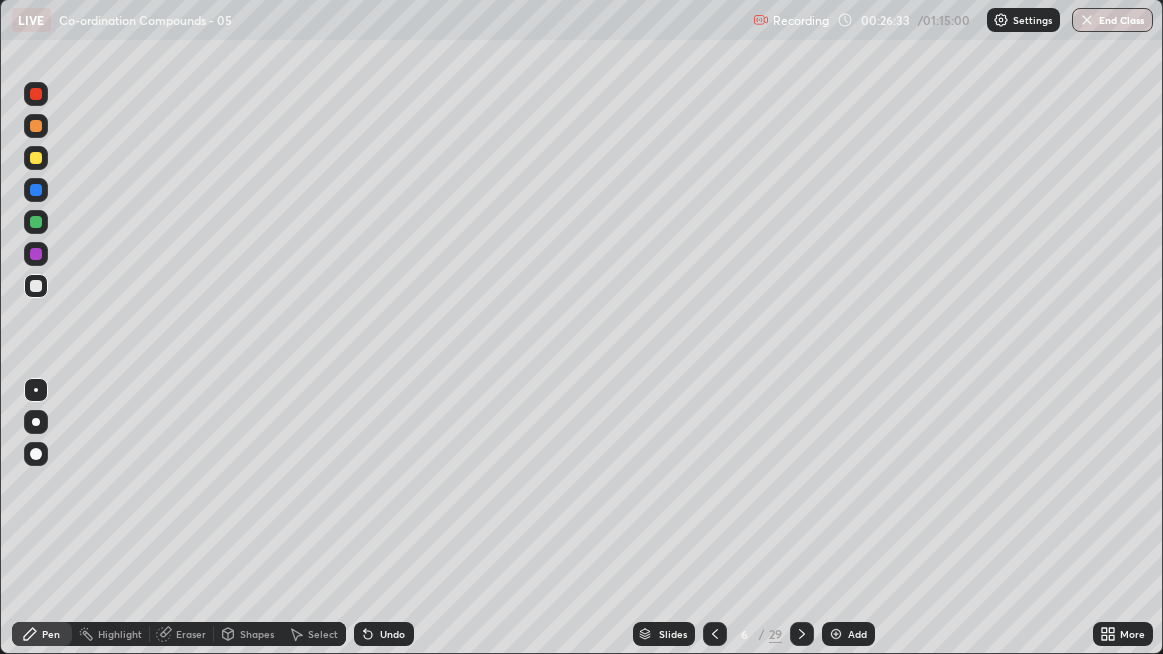 click on "Undo" at bounding box center (392, 634) 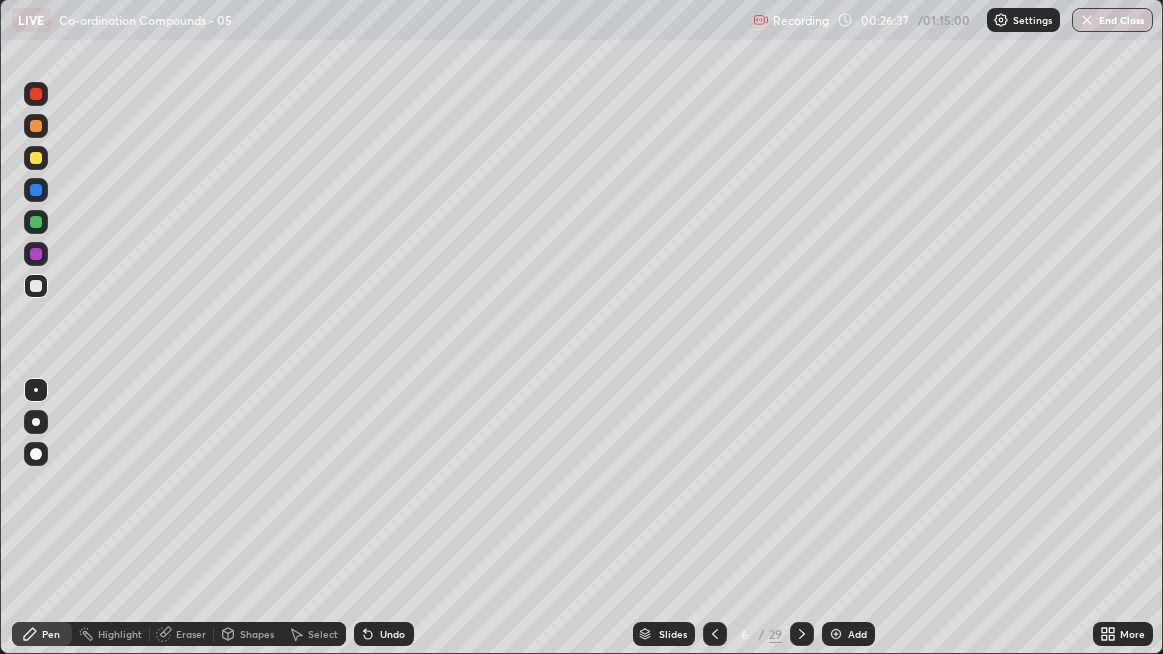 click on "More" at bounding box center (1123, 634) 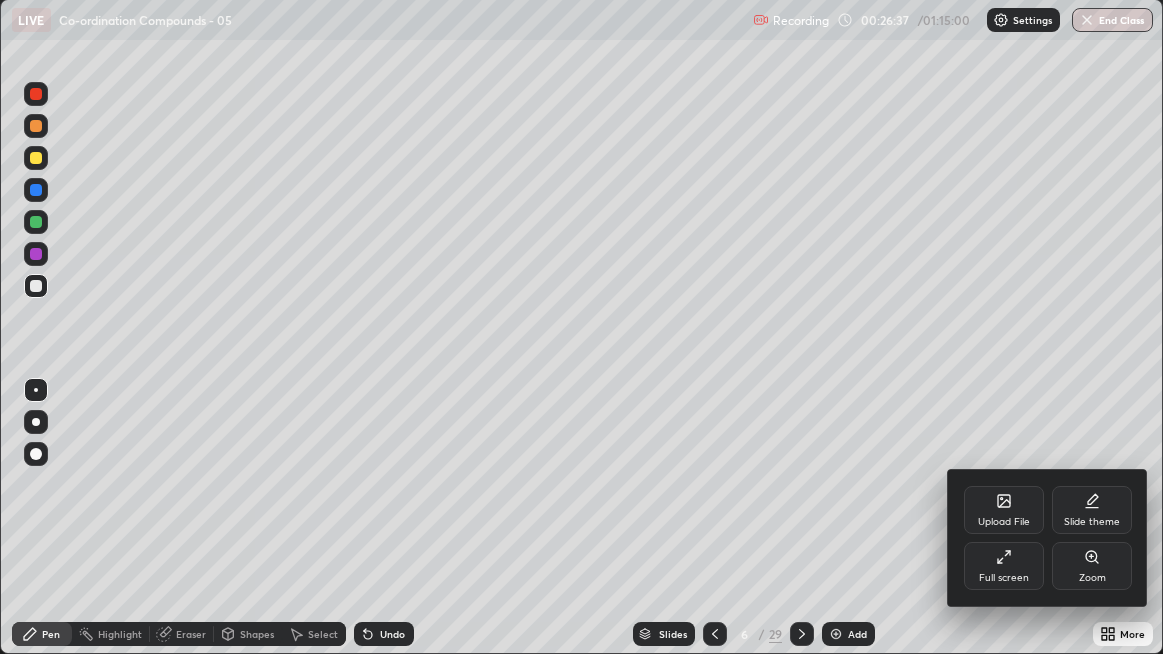 click on "Zoom" at bounding box center [1092, 578] 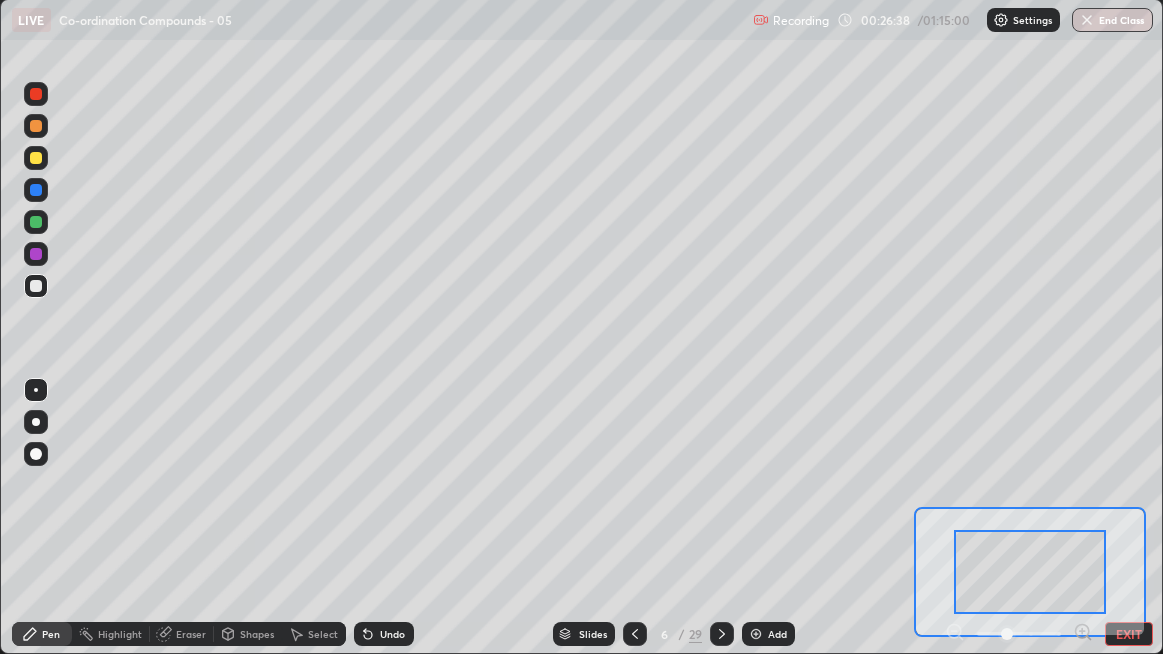 click 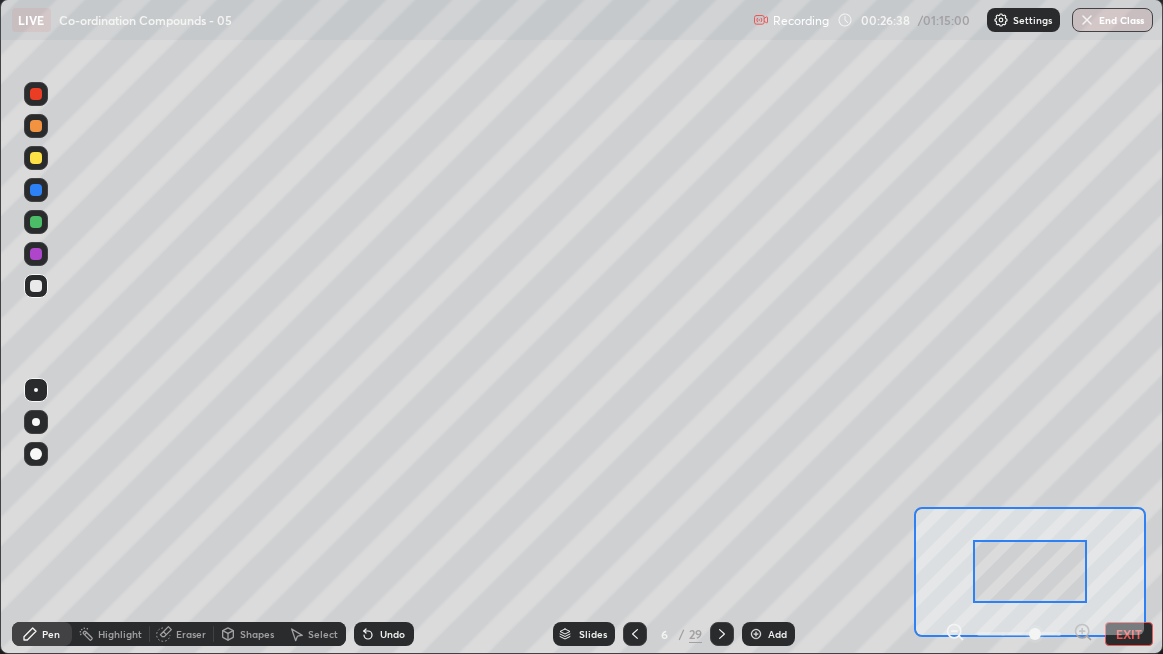 click 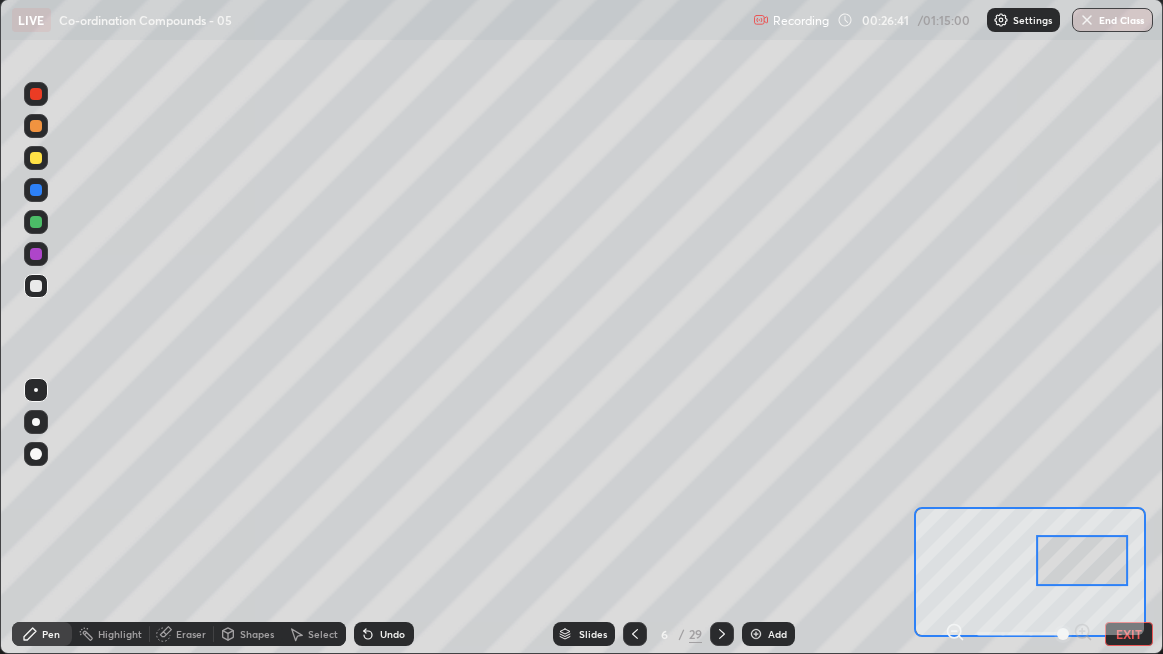 click on "Highlight" at bounding box center (111, 634) 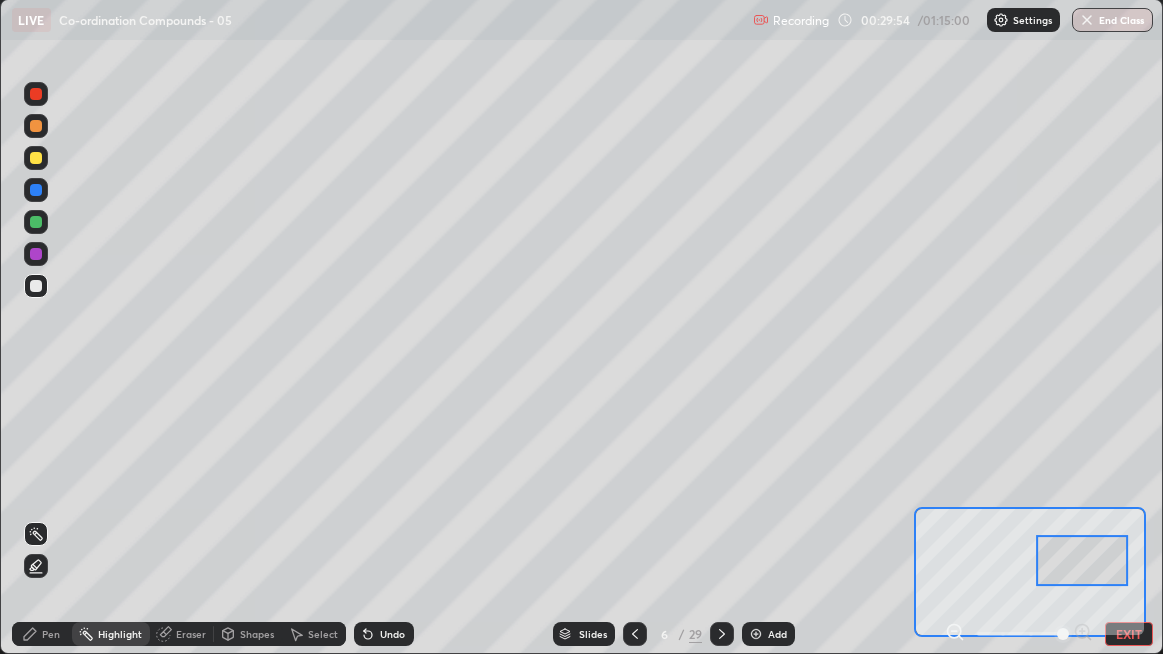 click on "Pen Highlight Eraser Shapes Select Undo Slides 6 / 29 Add EXIT" at bounding box center (582, 634) 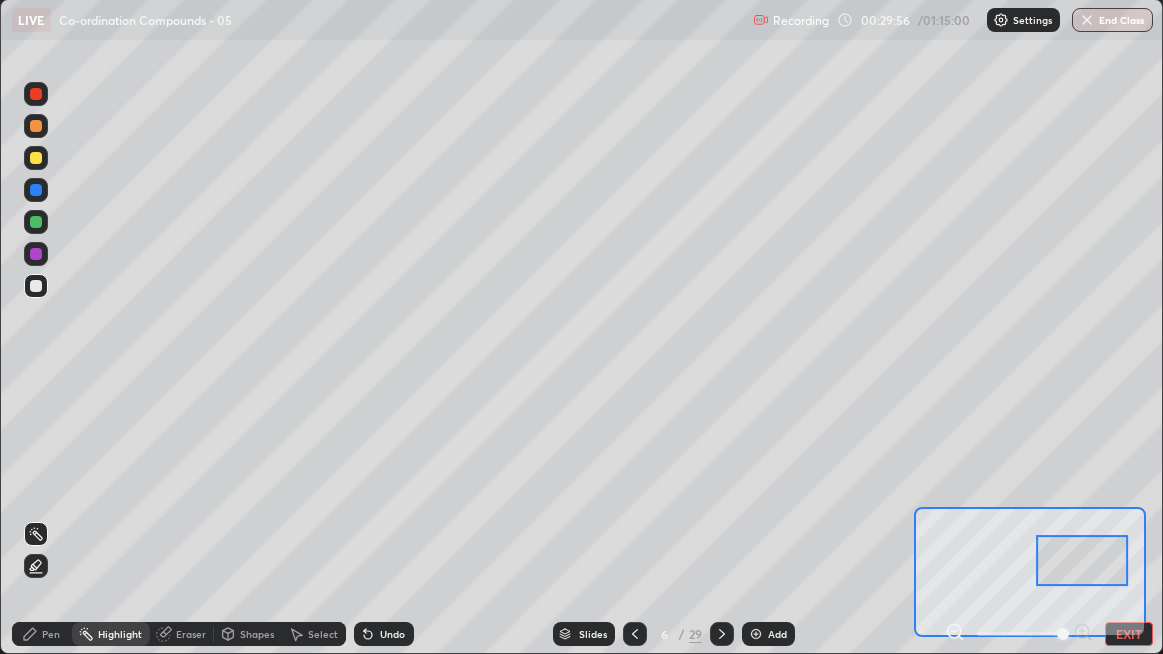 click on "EXIT" at bounding box center (1129, 634) 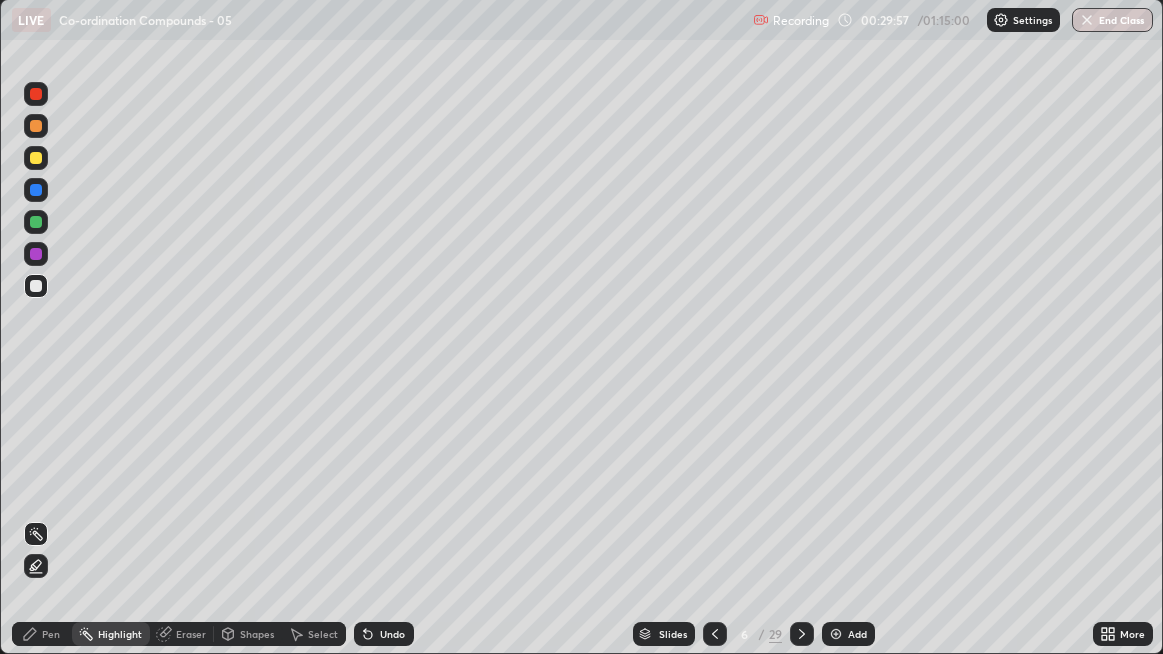 click on "Highlight" at bounding box center [120, 634] 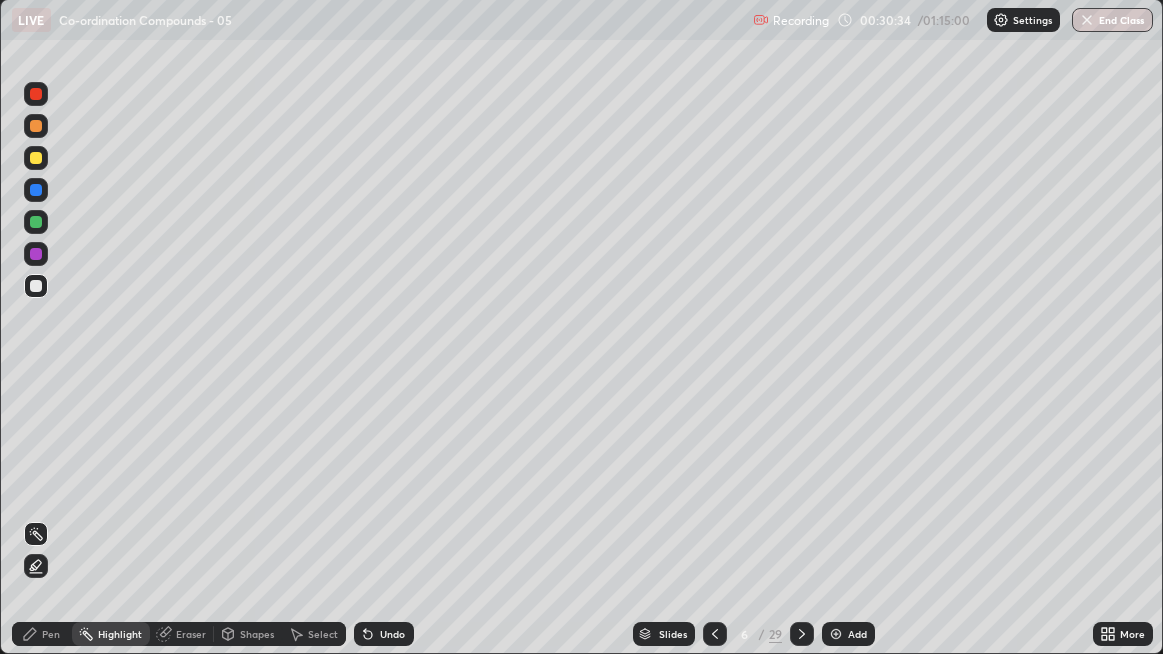 click on "Pen" at bounding box center (42, 634) 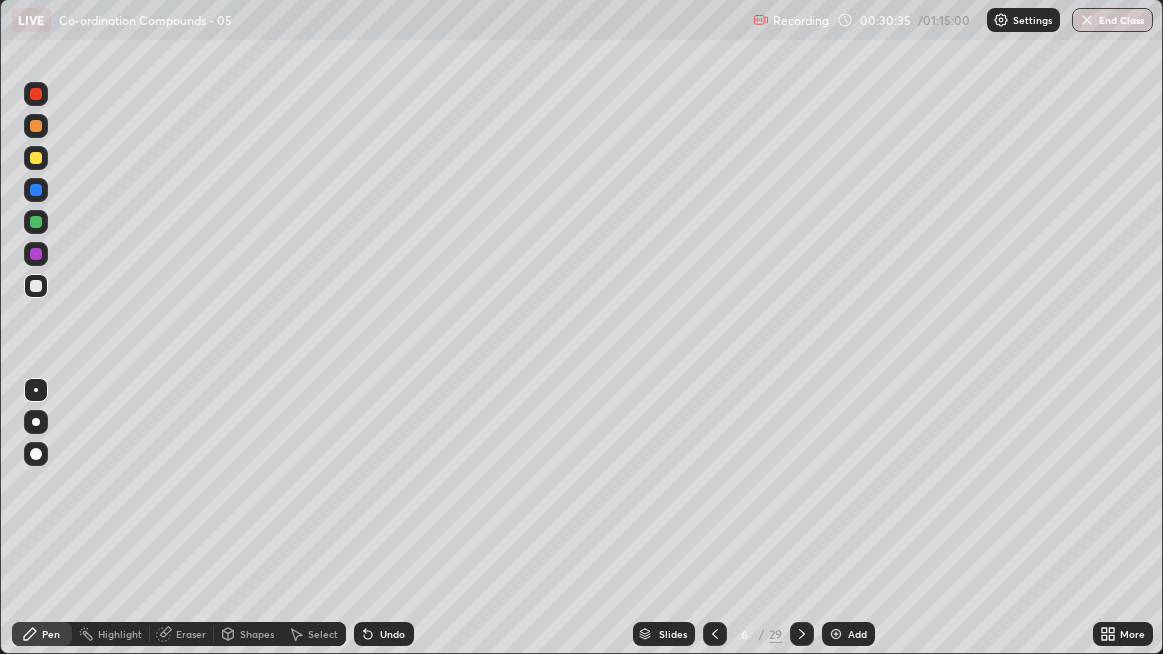 click at bounding box center (36, 190) 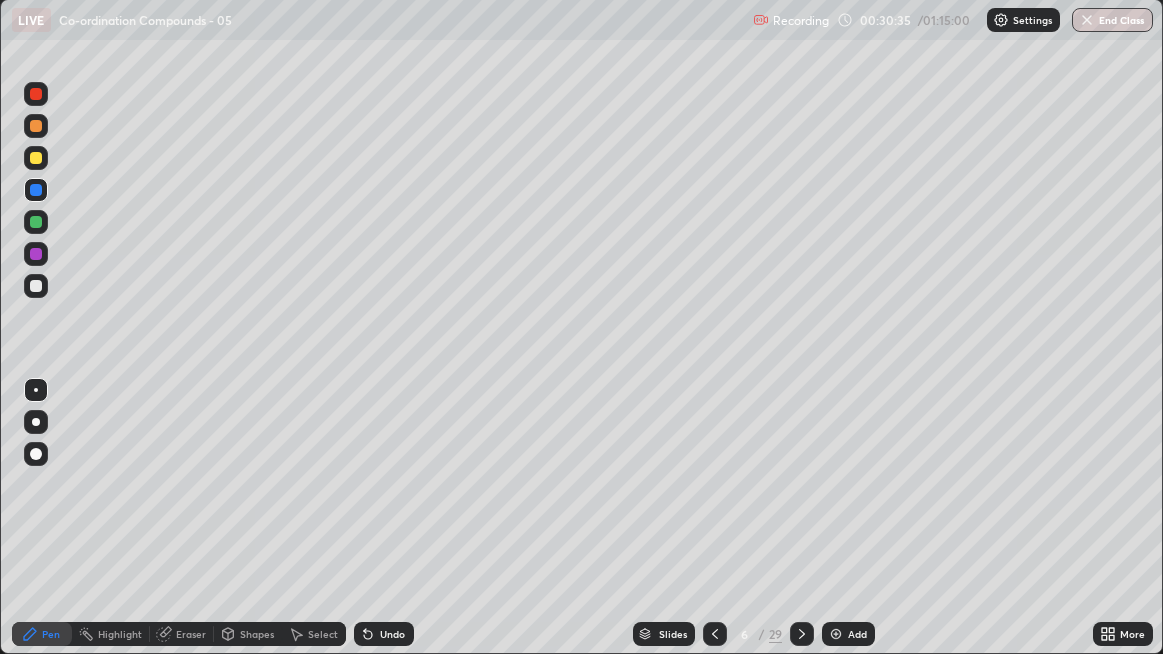 click at bounding box center (36, 454) 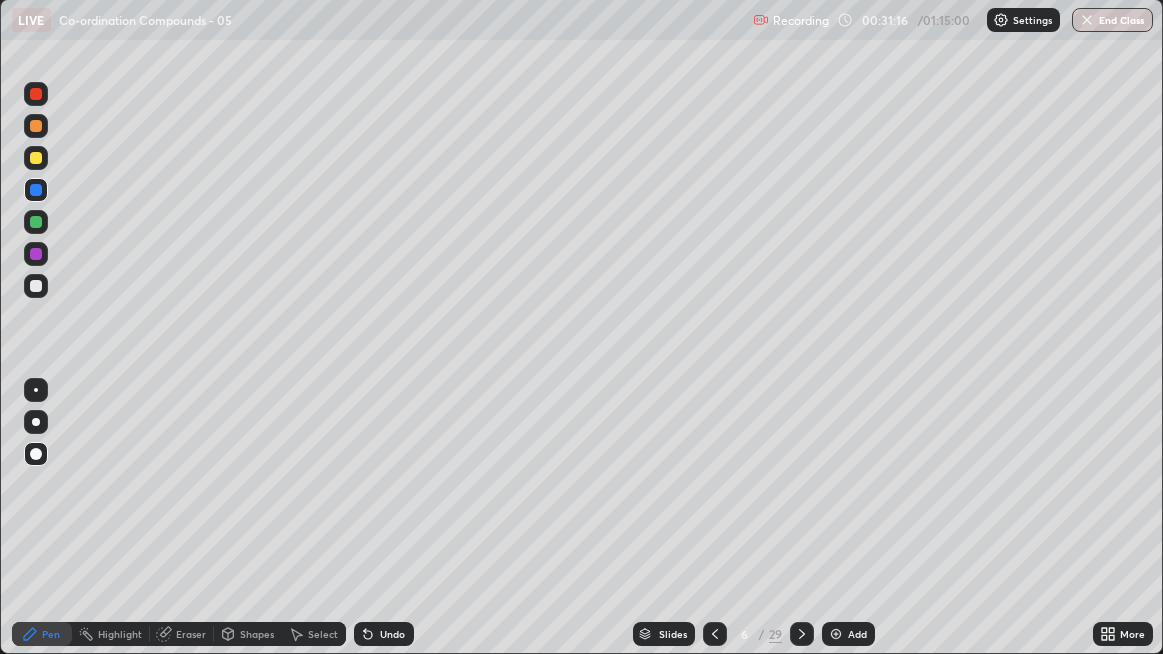 click on "Undo" at bounding box center (384, 634) 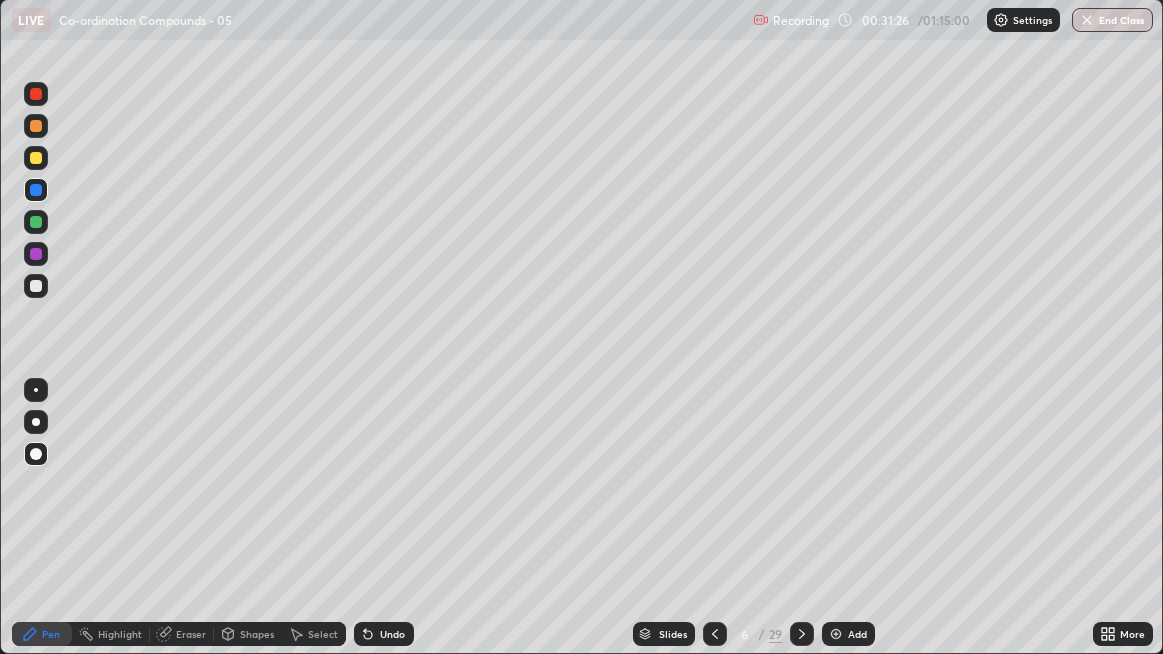 click 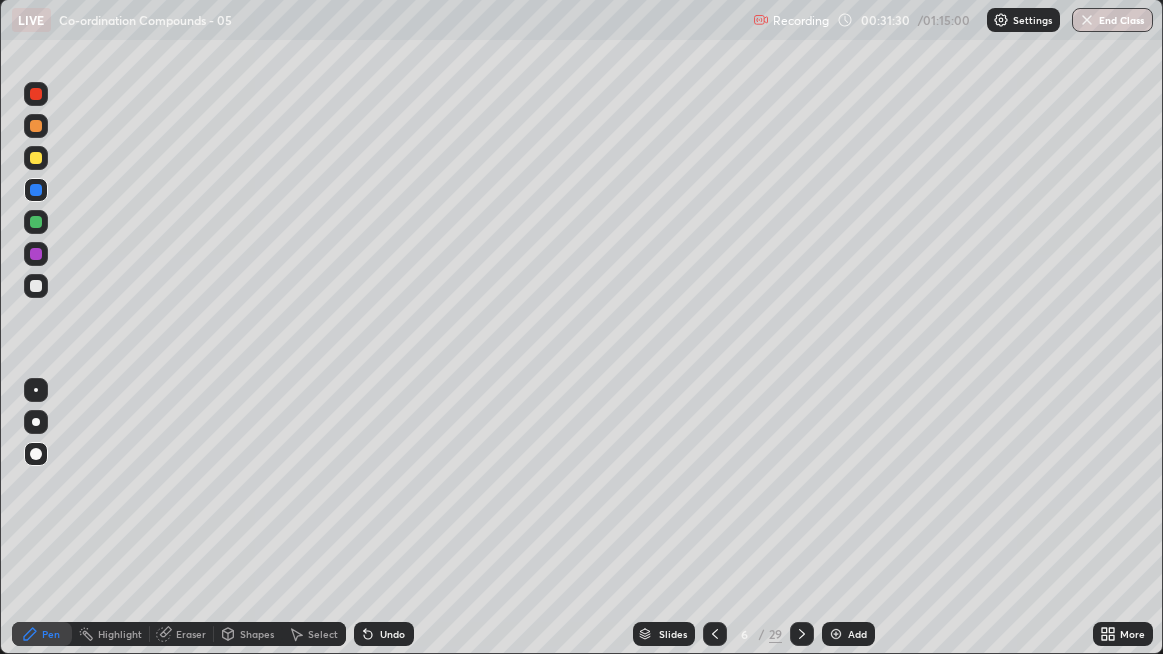 click 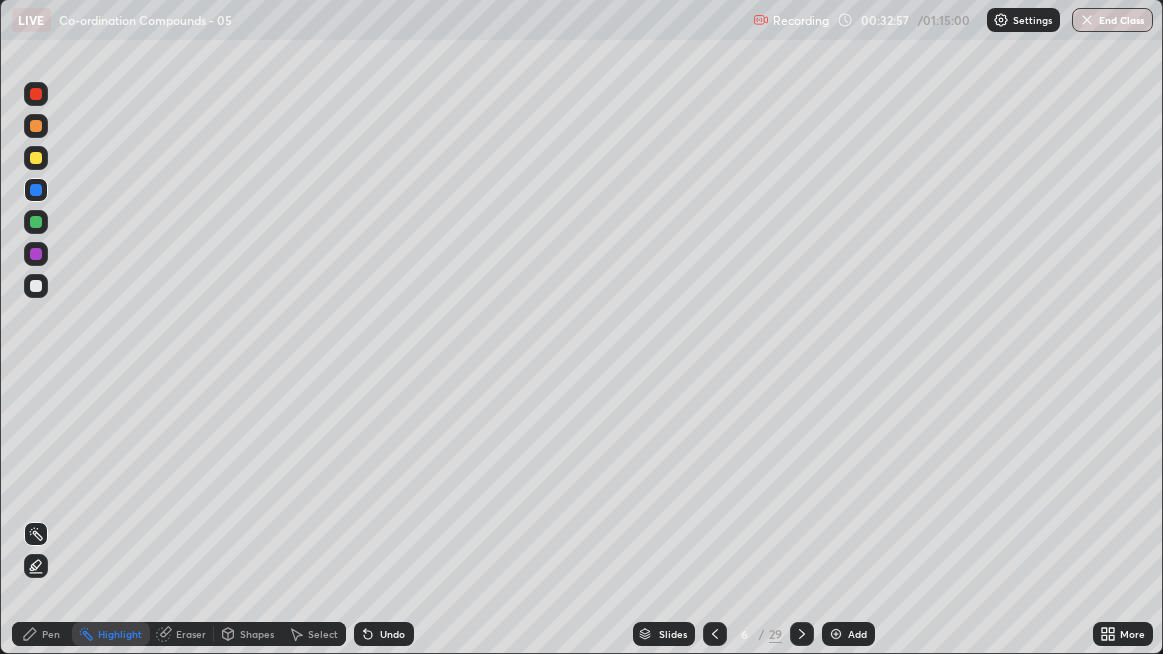 click on "Erase all" at bounding box center (36, 327) 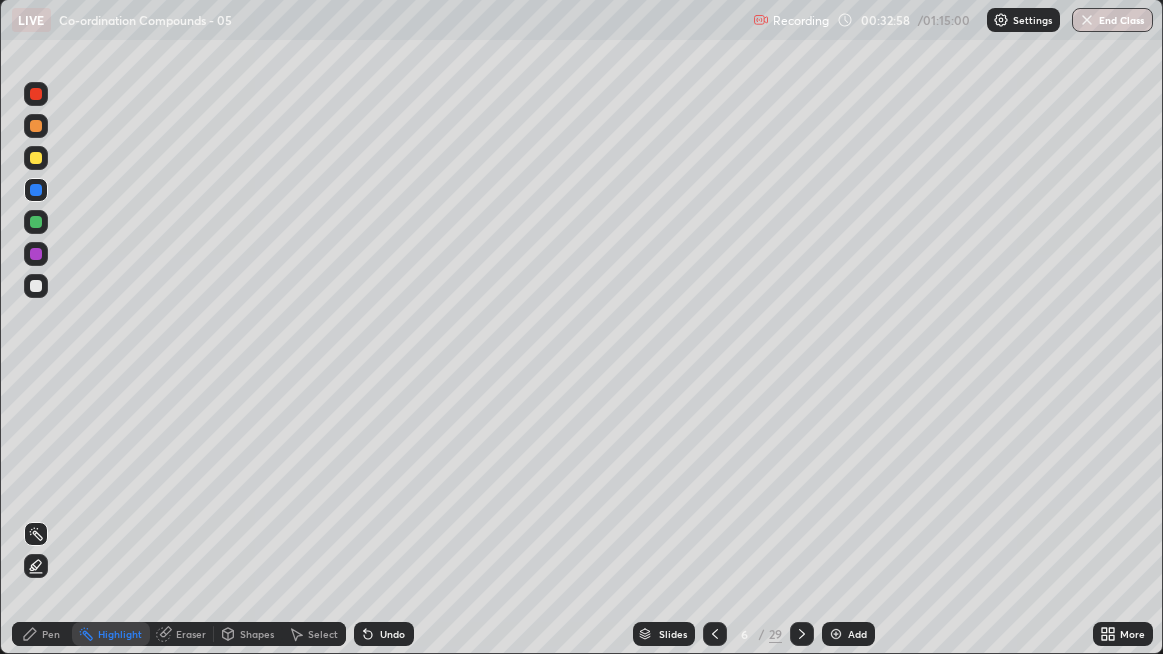 click on "Pen" at bounding box center [42, 634] 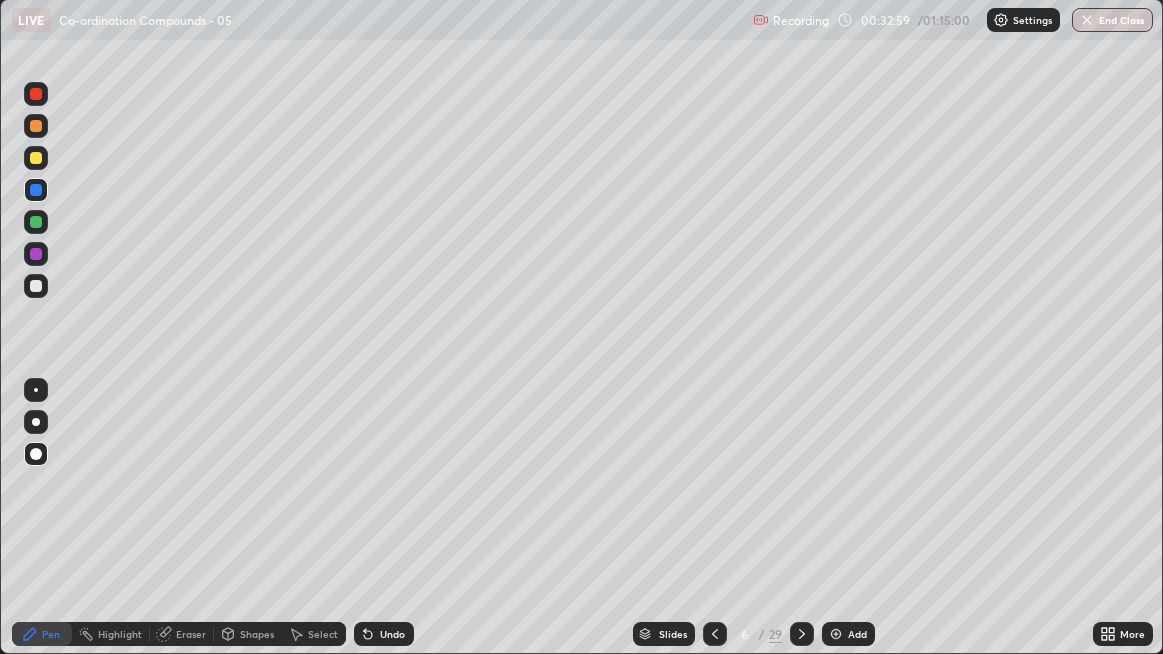 click at bounding box center (836, 634) 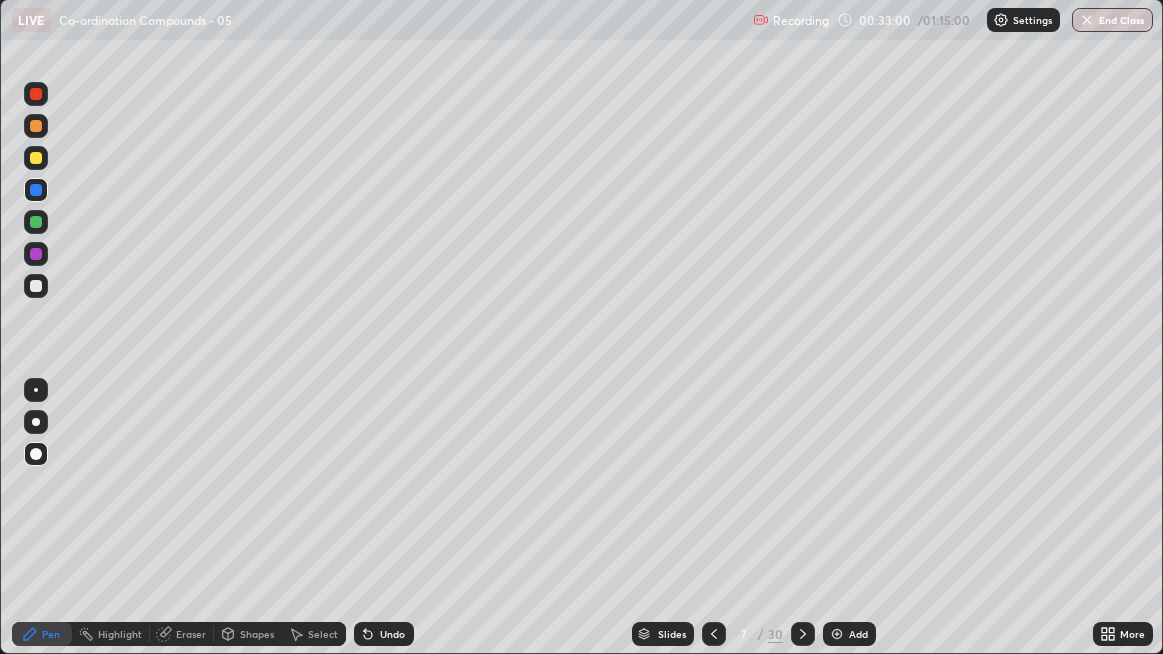 click at bounding box center (36, 158) 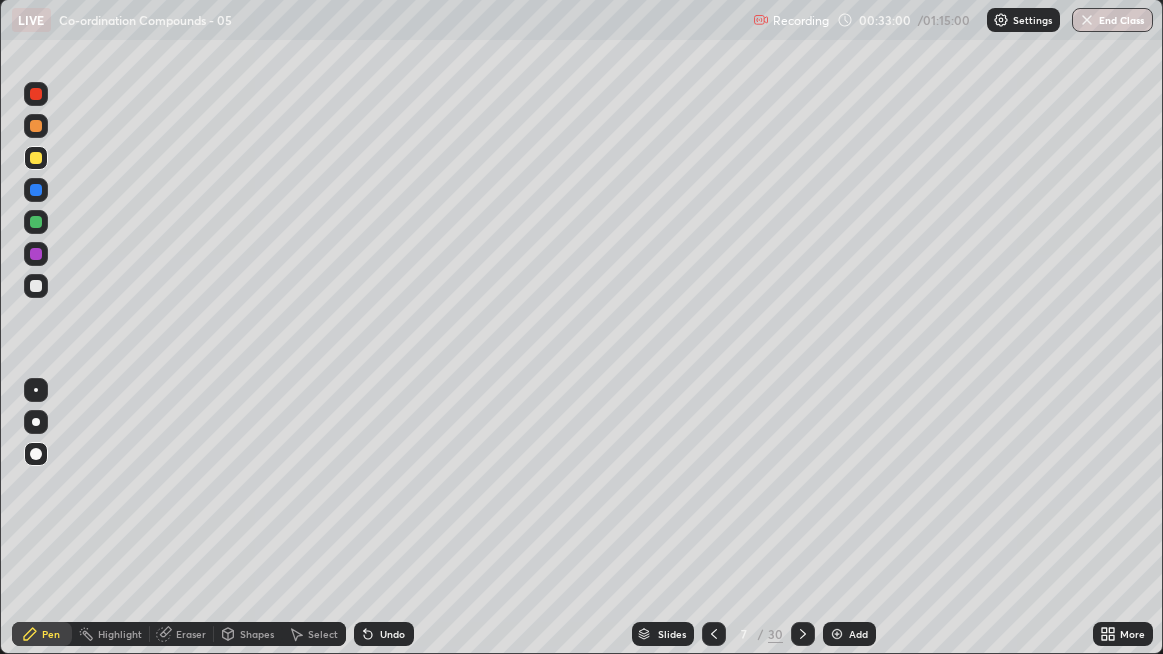 click at bounding box center (36, 390) 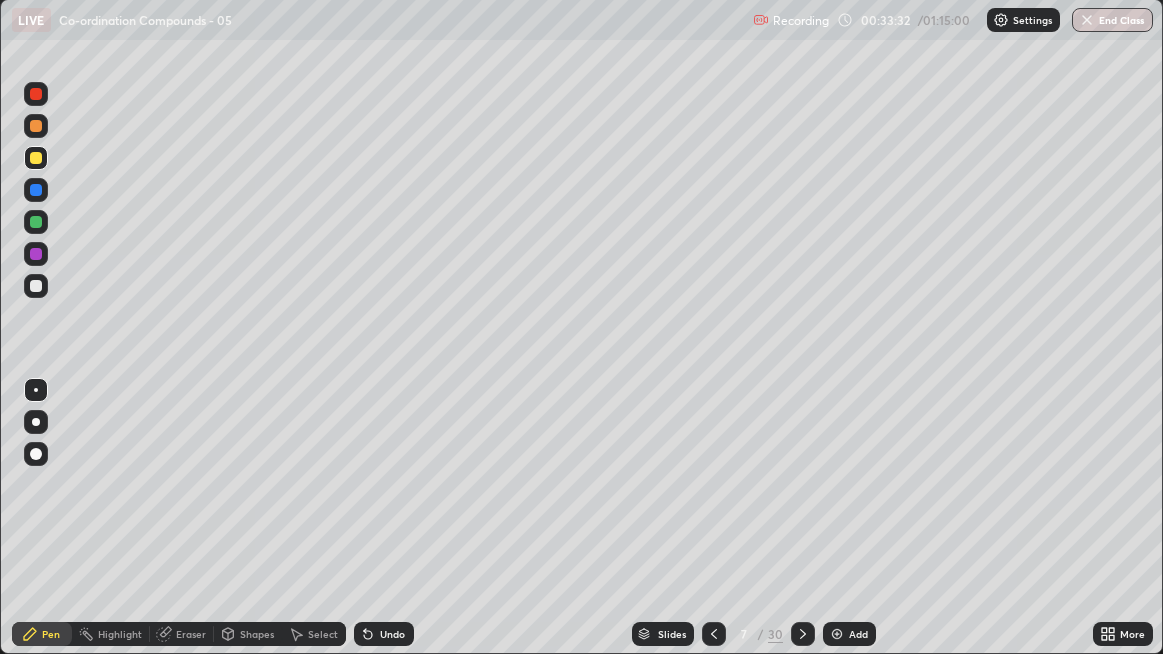 click at bounding box center [36, 286] 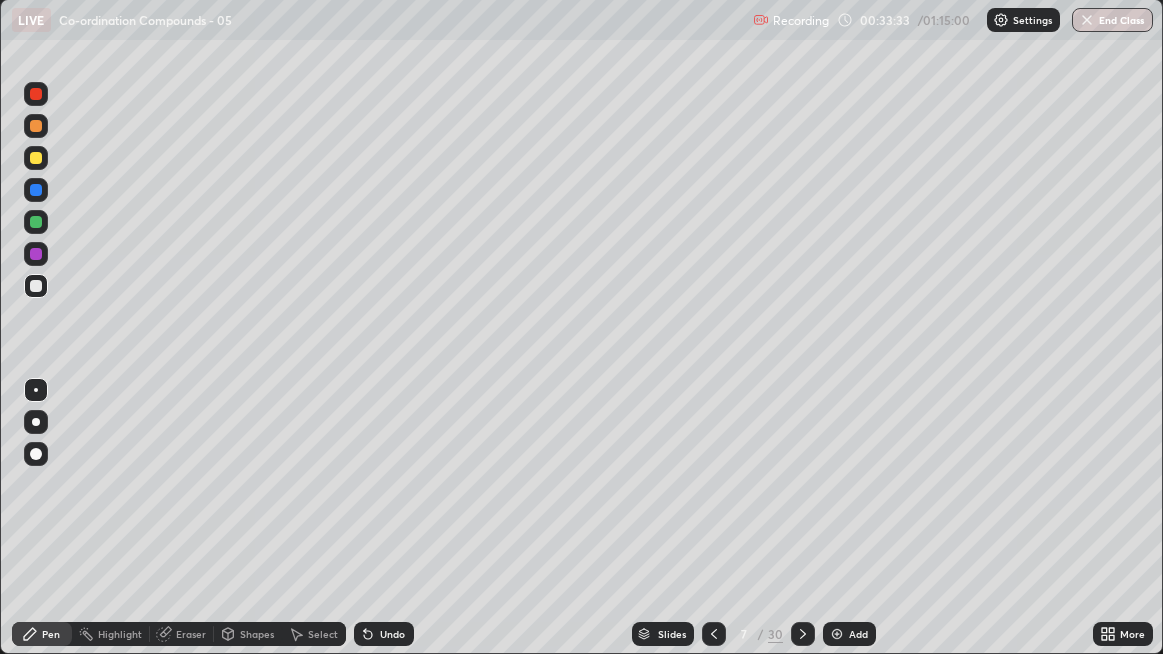 click at bounding box center [36, 454] 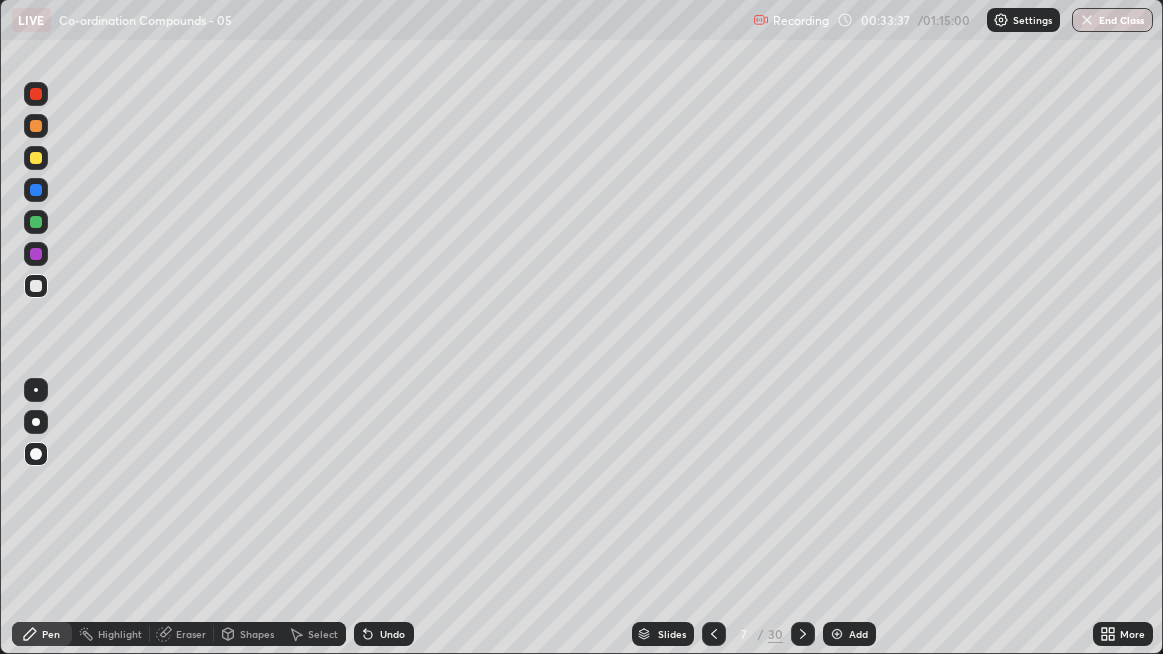 click at bounding box center (36, 390) 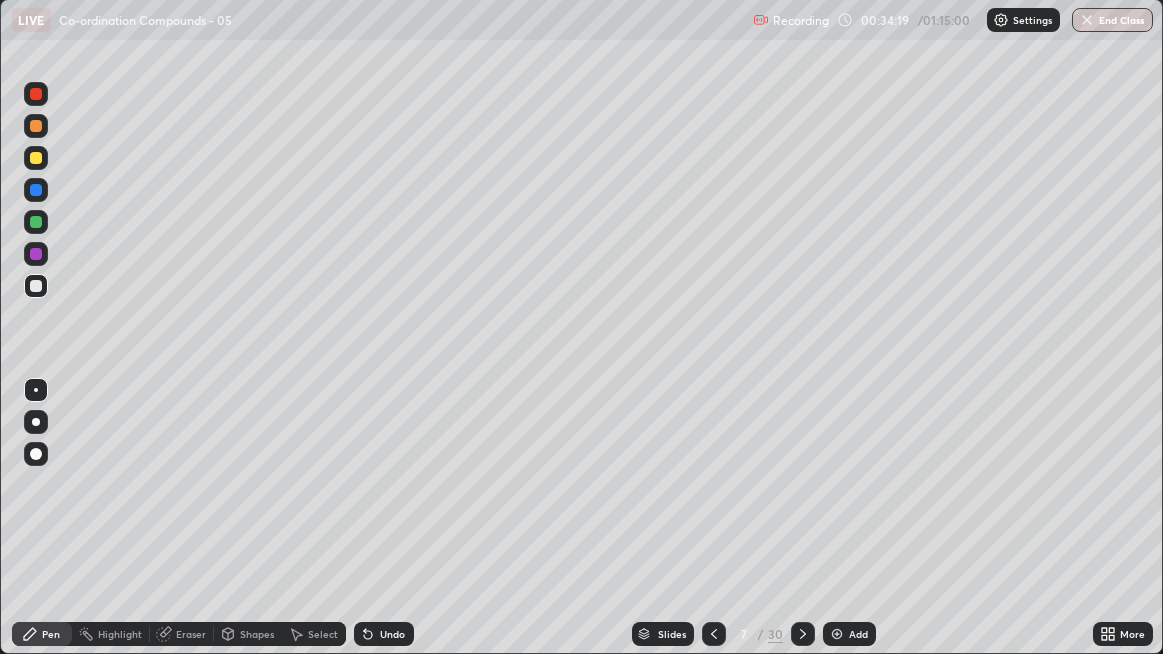 click on "Undo" at bounding box center (384, 634) 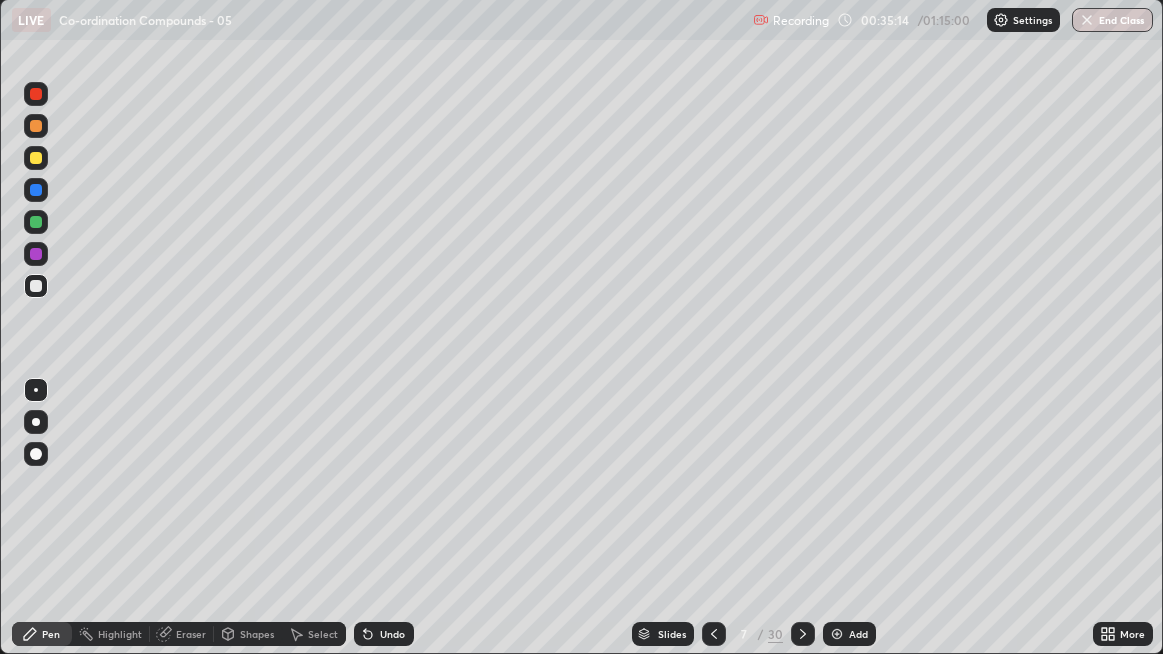 click on "Highlight" at bounding box center (111, 634) 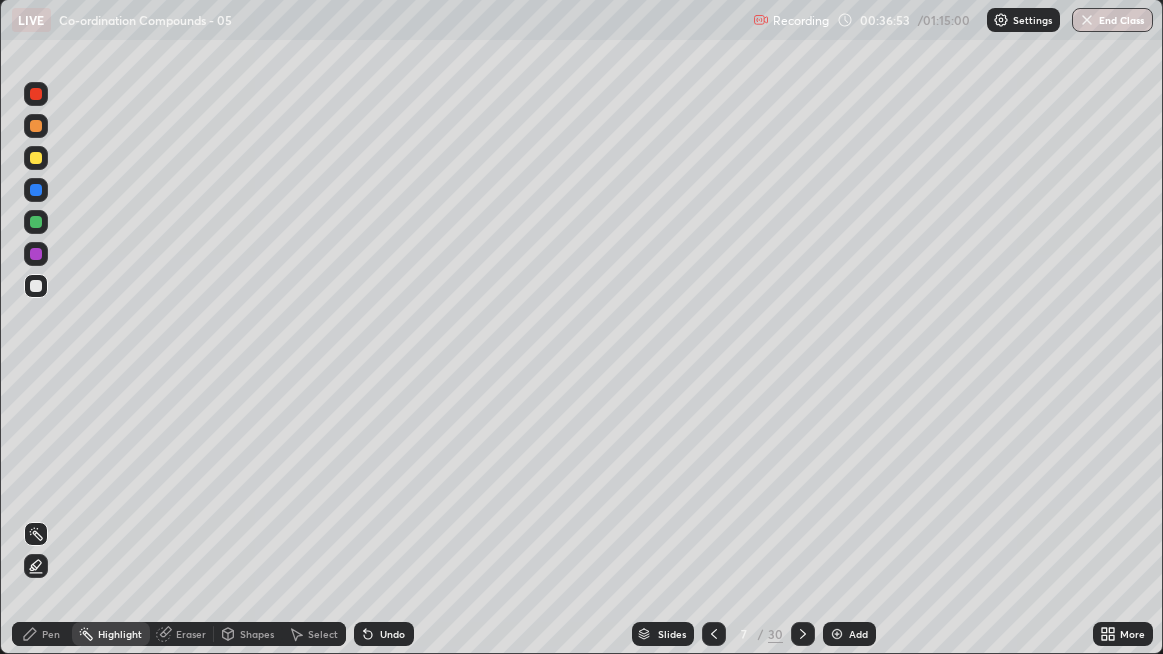 click 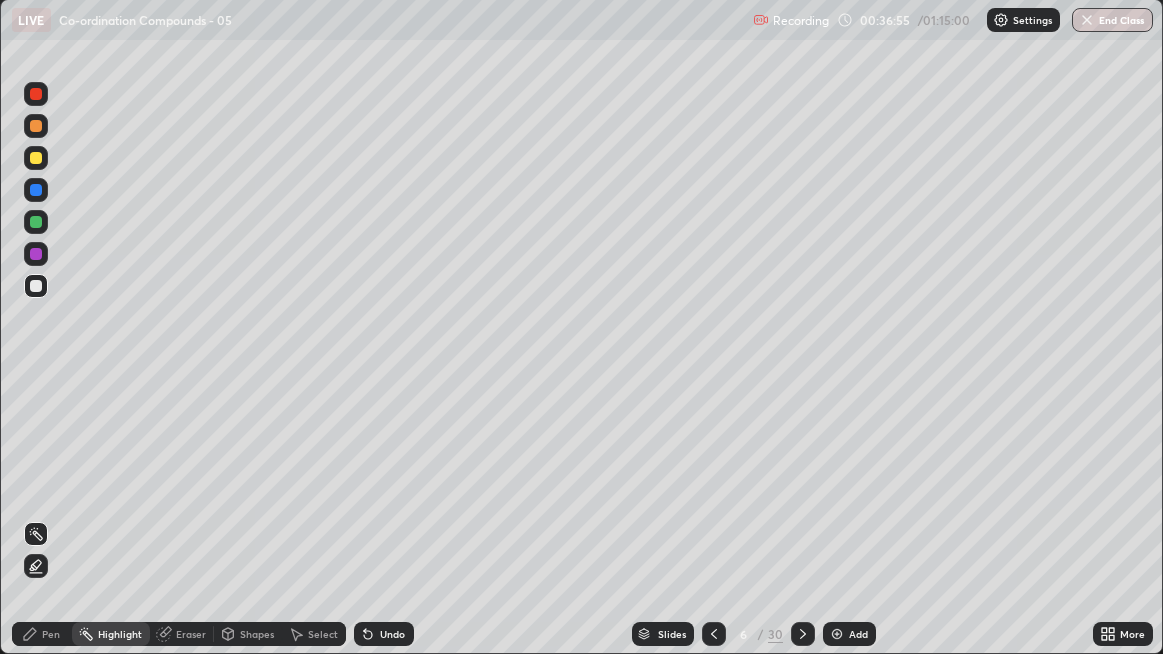 click on "Pen" at bounding box center (42, 634) 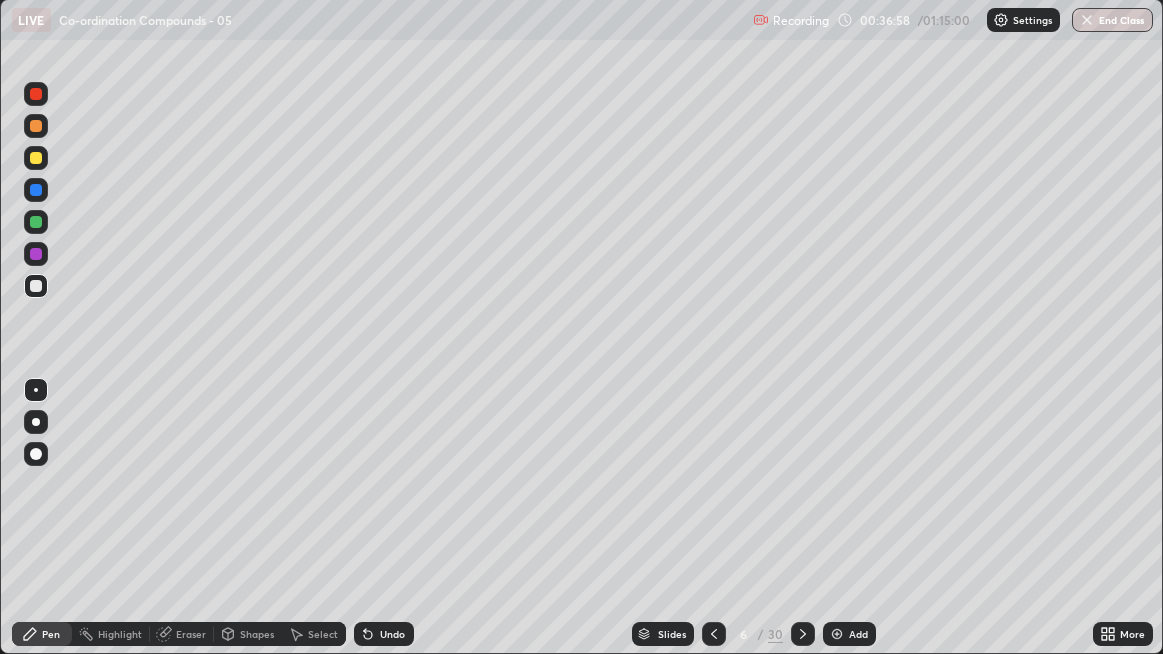 click 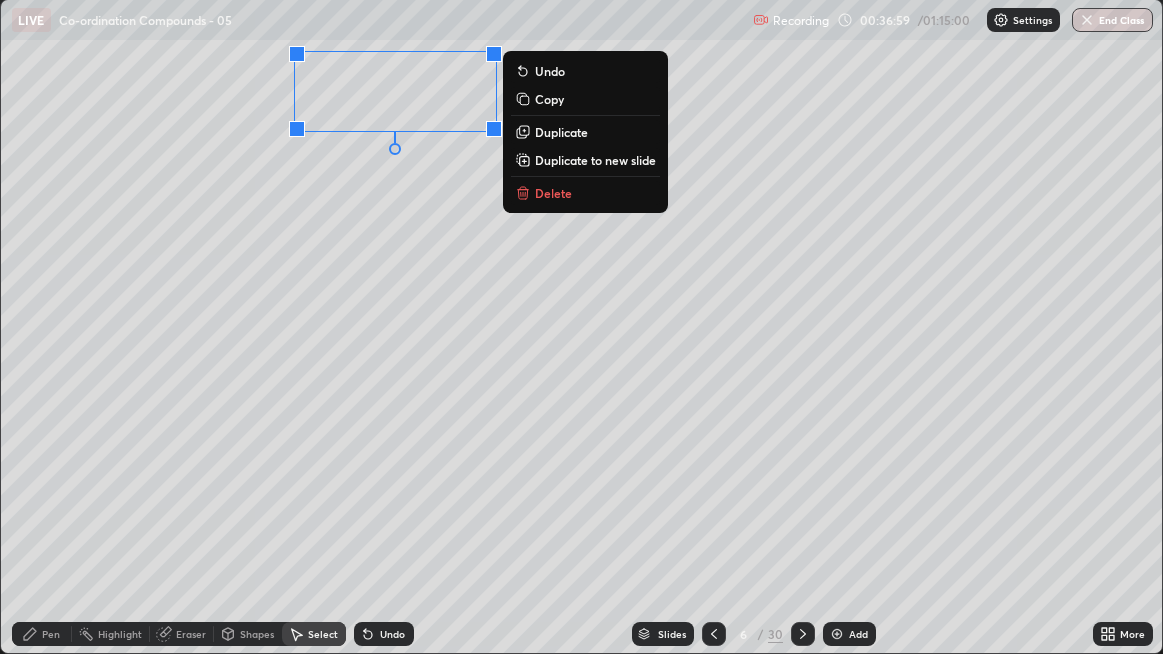 click on "Delete" at bounding box center [553, 193] 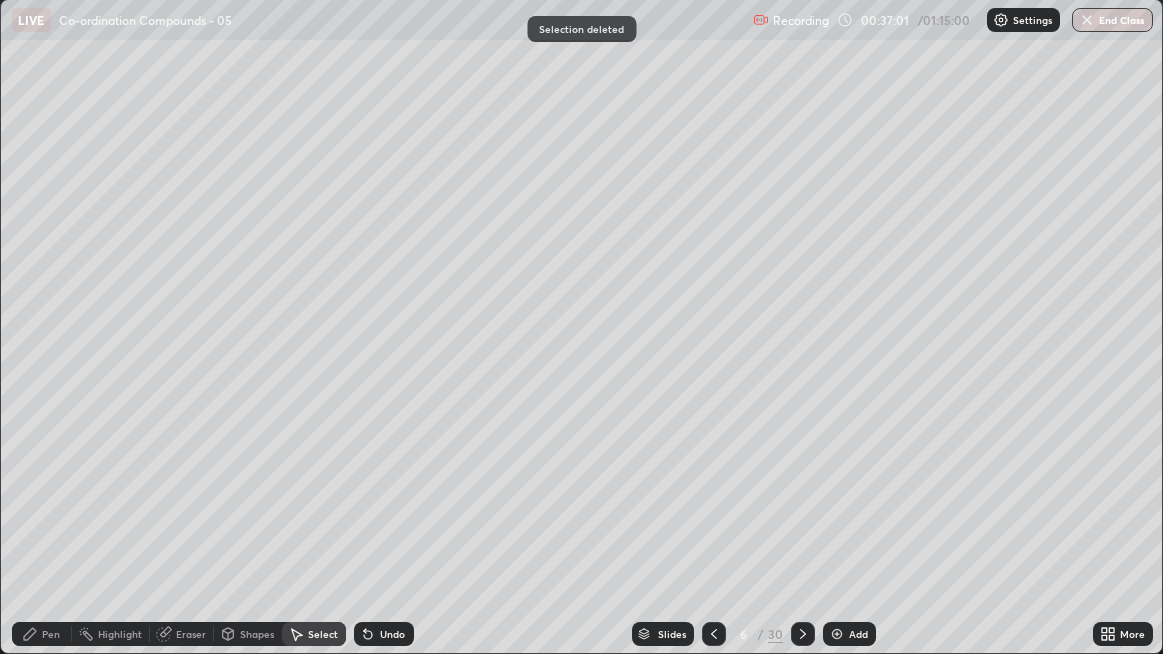 click on "Pen" at bounding box center (51, 634) 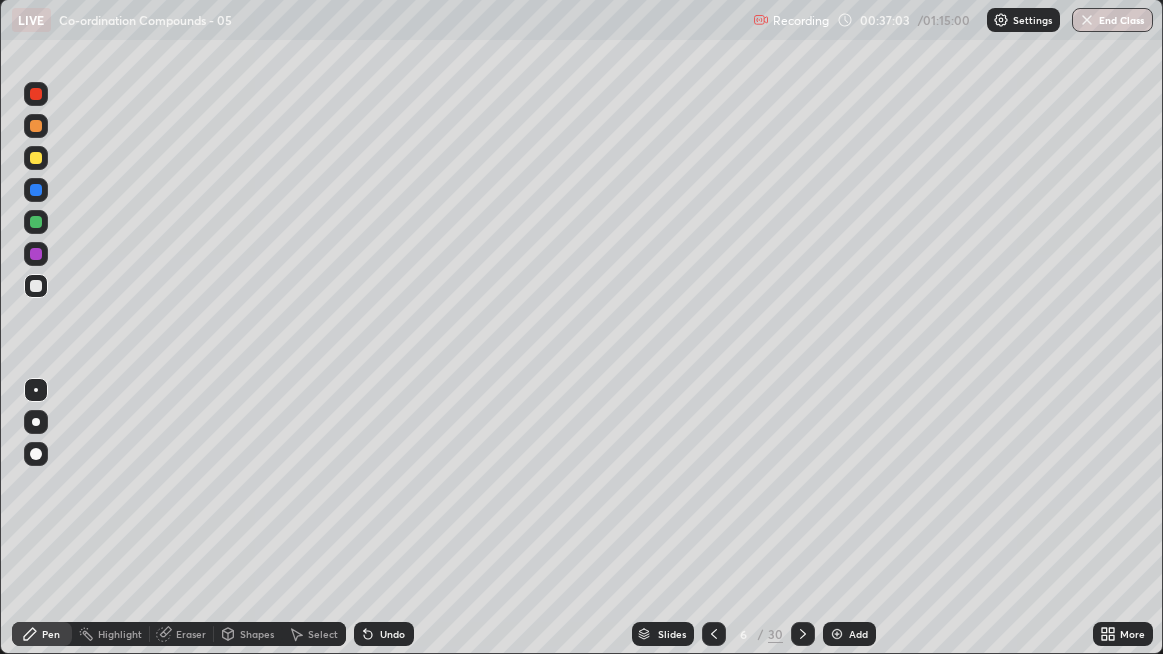 click at bounding box center [36, 158] 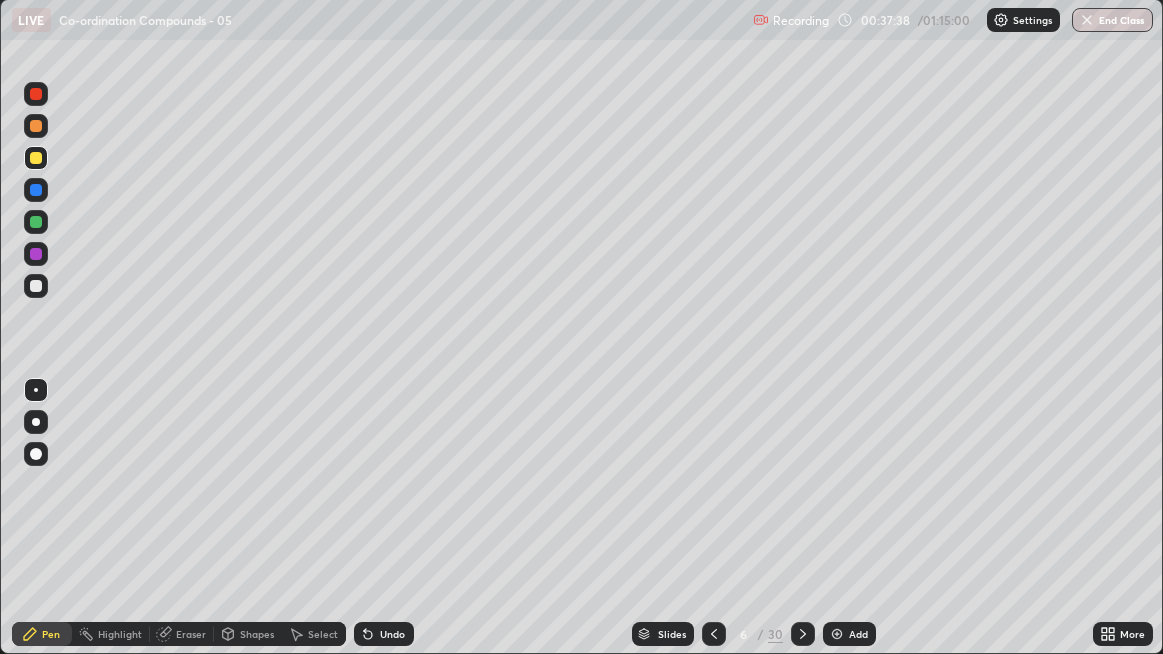 click on "Undo" at bounding box center [392, 634] 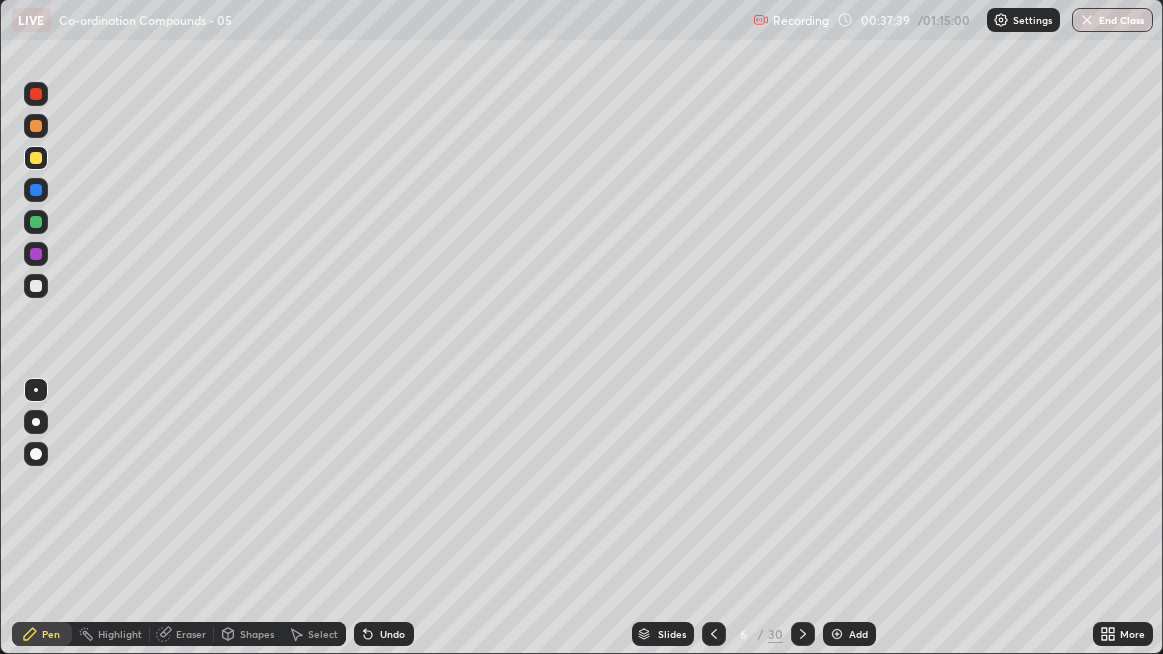 click on "Undo" at bounding box center (392, 634) 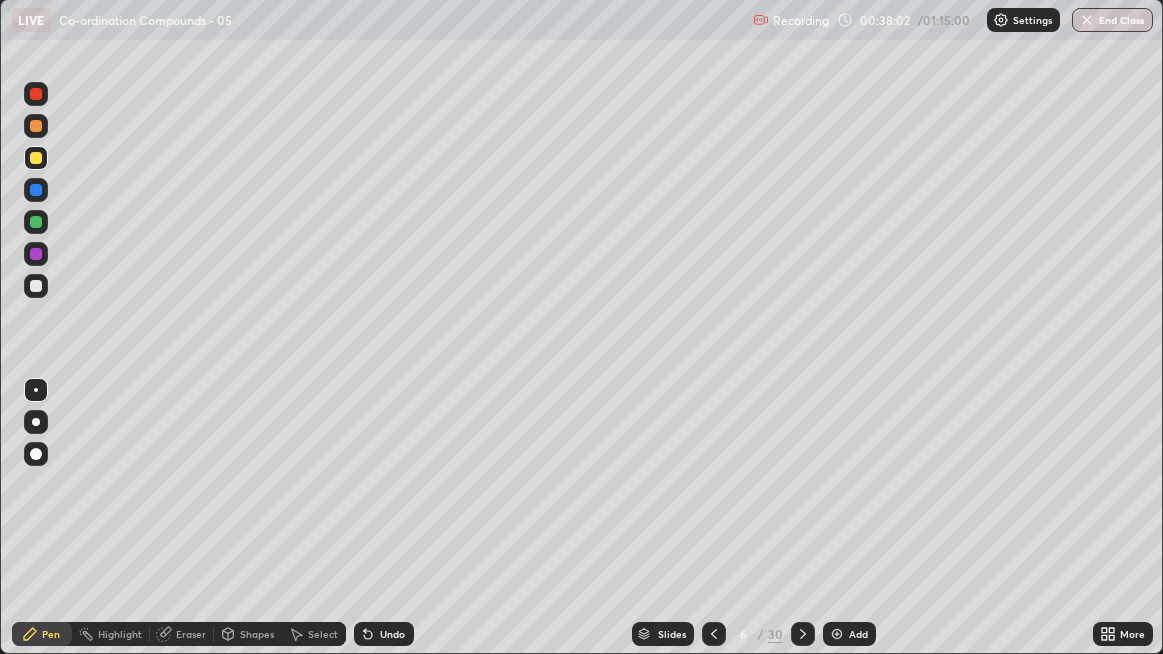 click at bounding box center [36, 286] 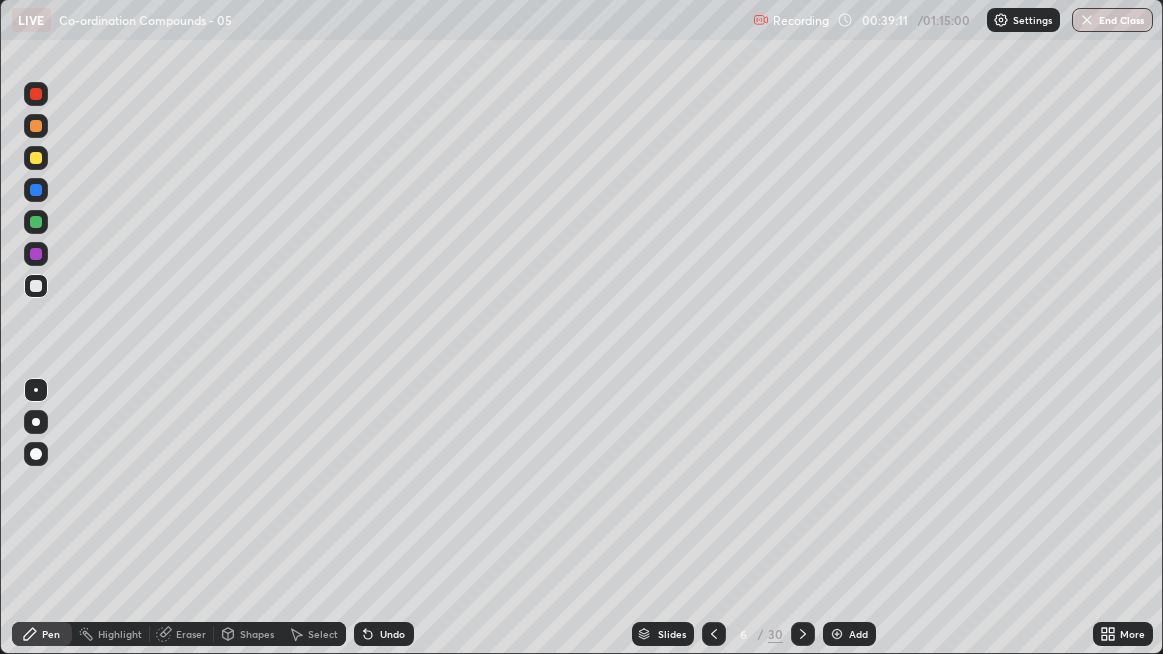 click on "Undo" at bounding box center (384, 634) 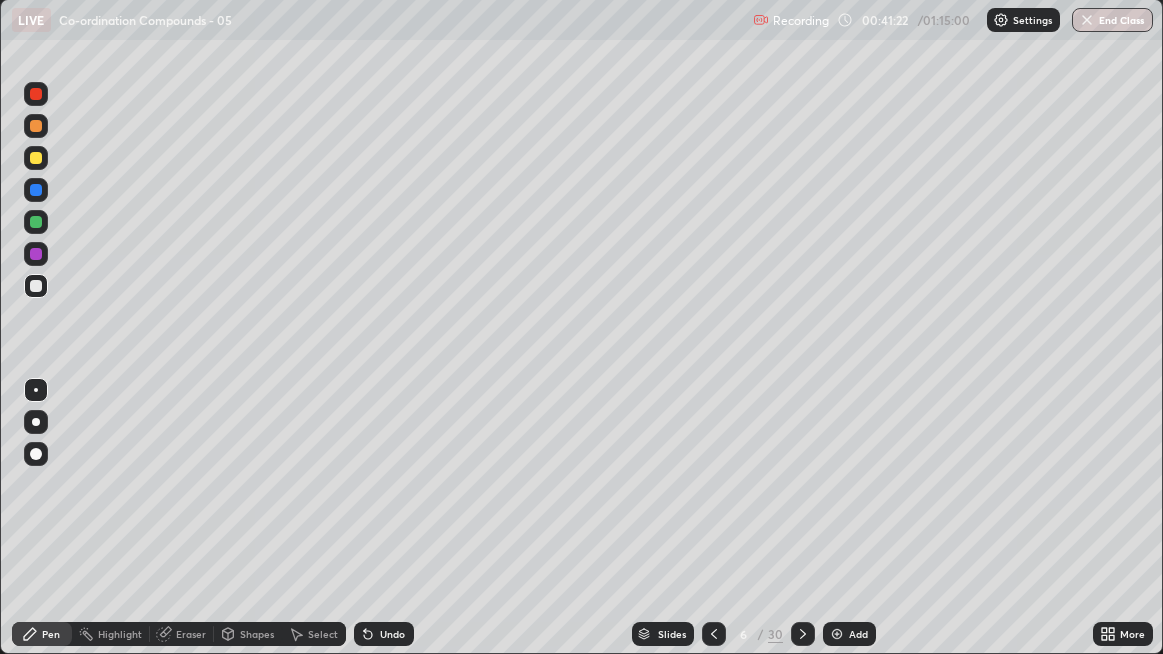 click 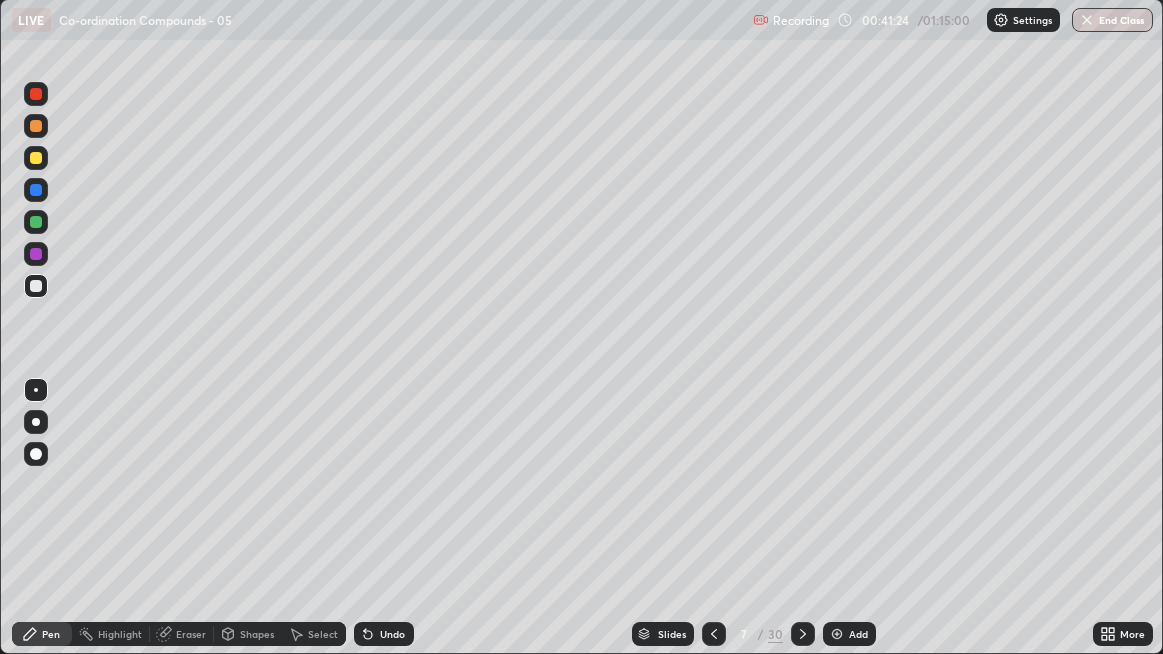 click 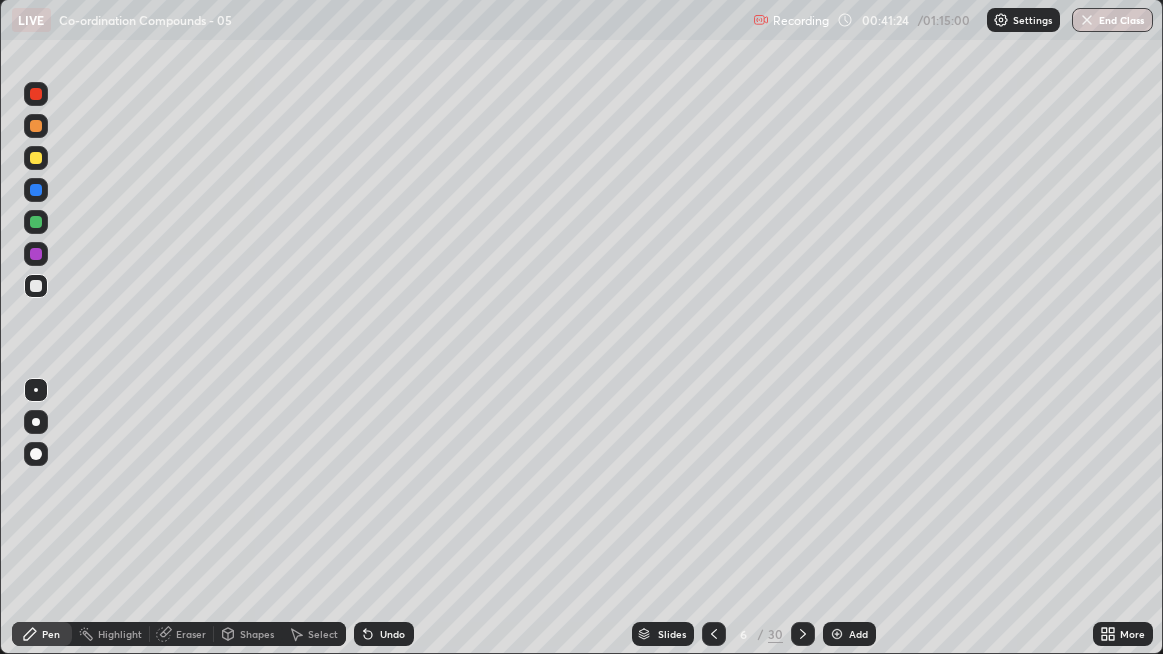 click at bounding box center (837, 634) 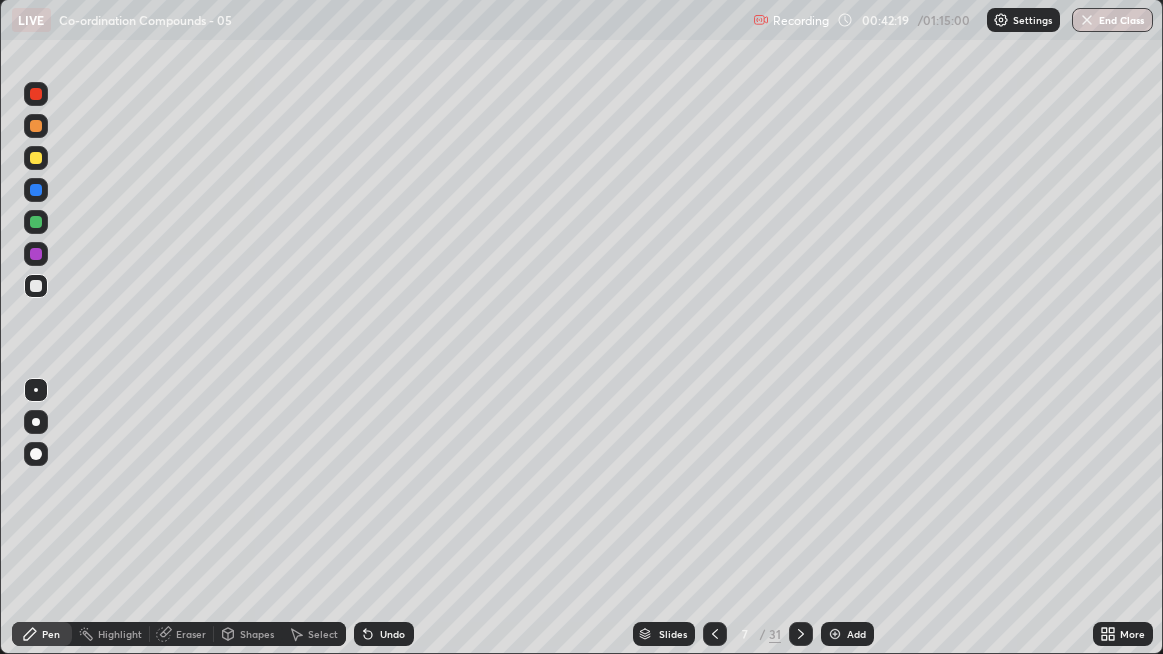 click 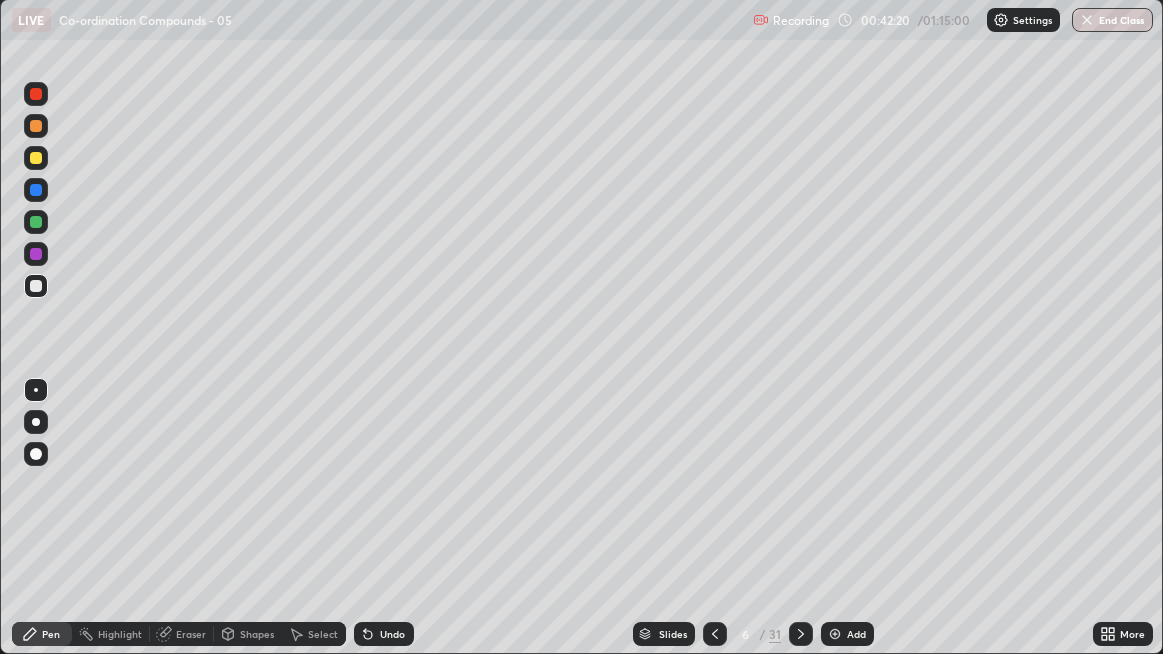 click 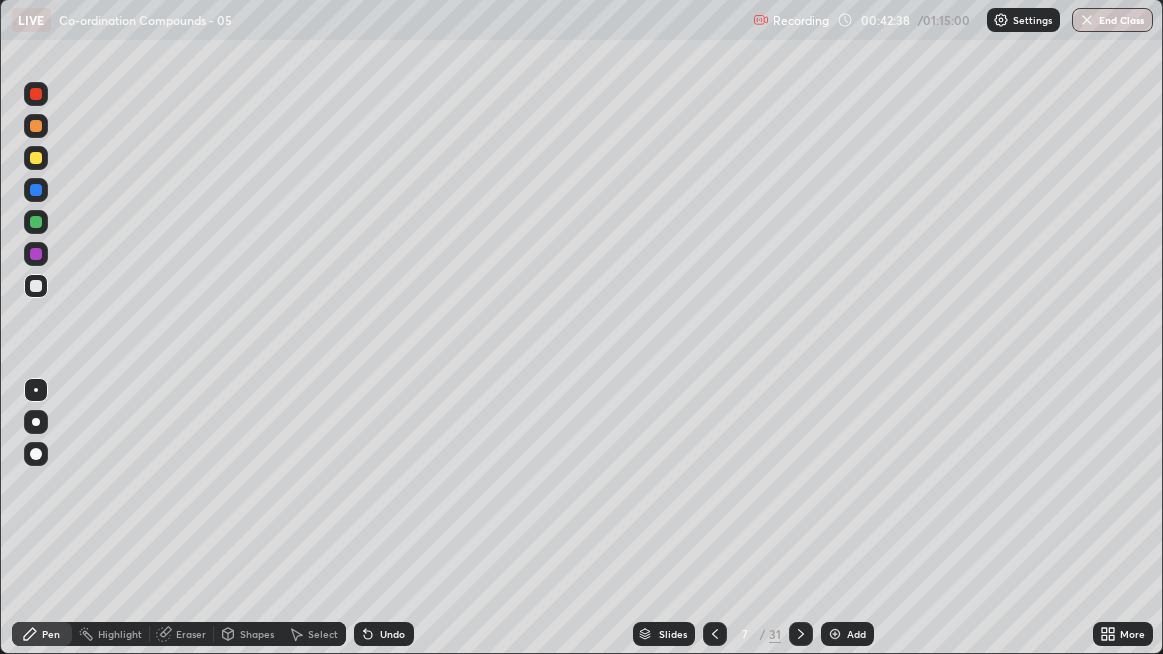 click on "Undo" at bounding box center (392, 634) 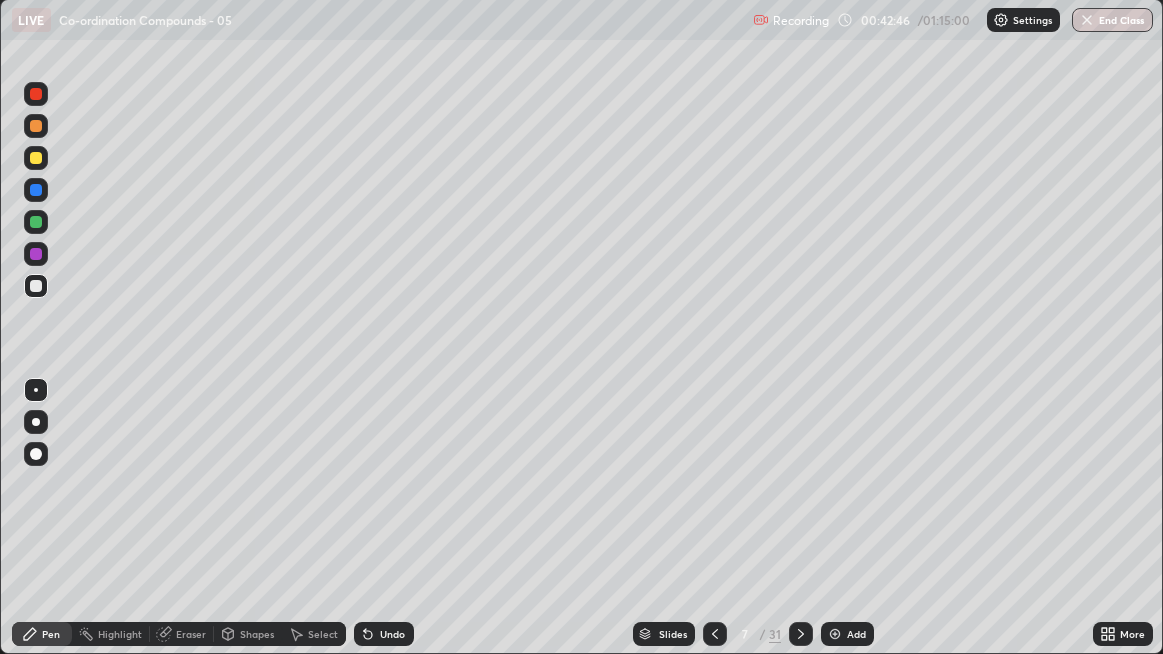 click at bounding box center (715, 634) 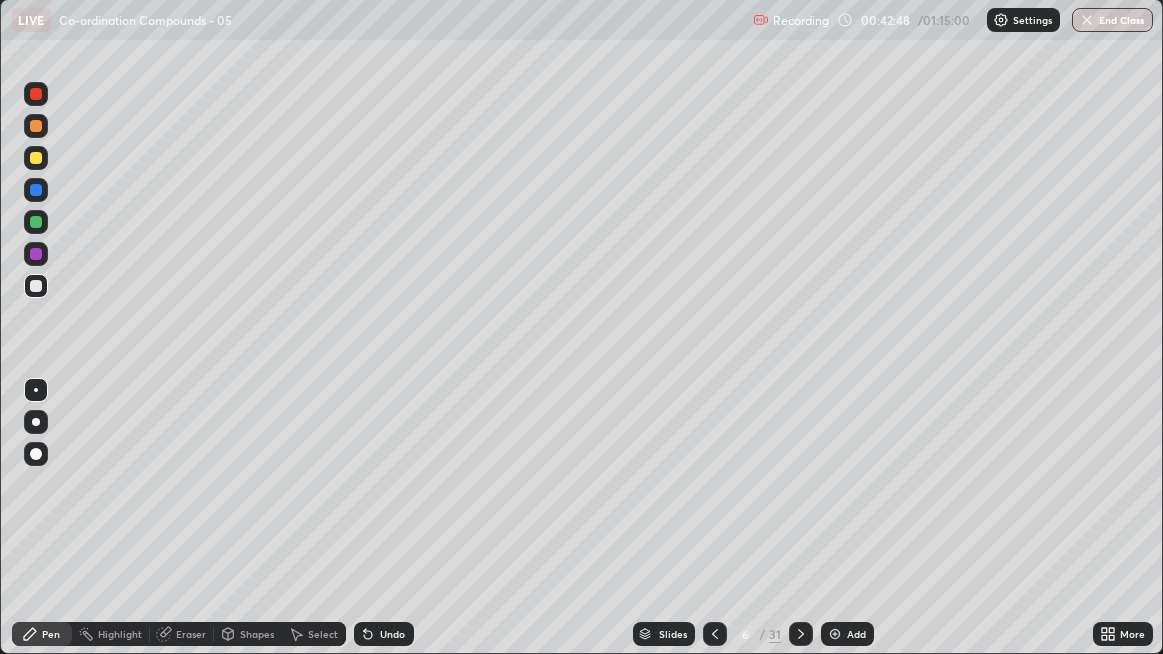 click 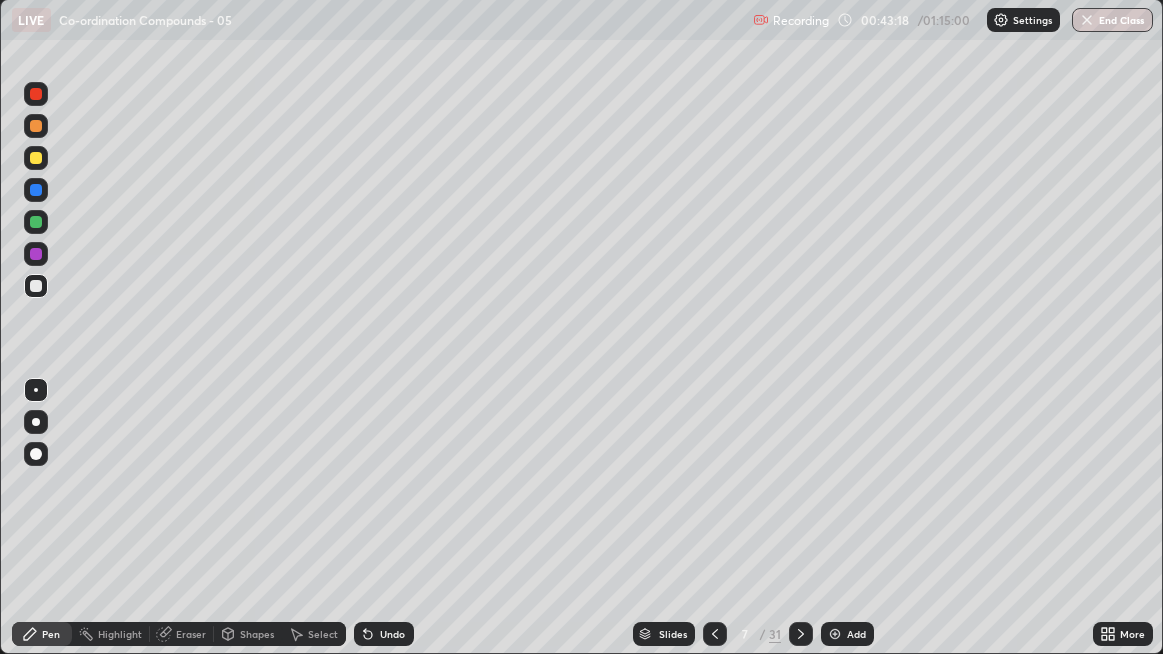 click at bounding box center [801, 634] 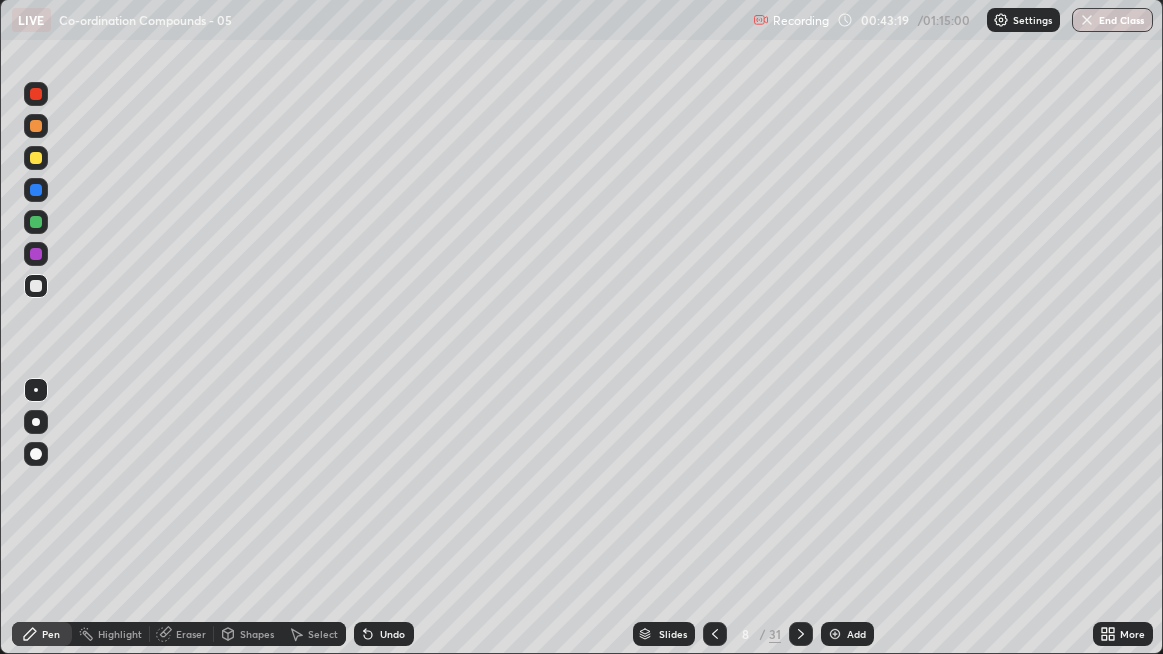 click on "Select" at bounding box center [314, 634] 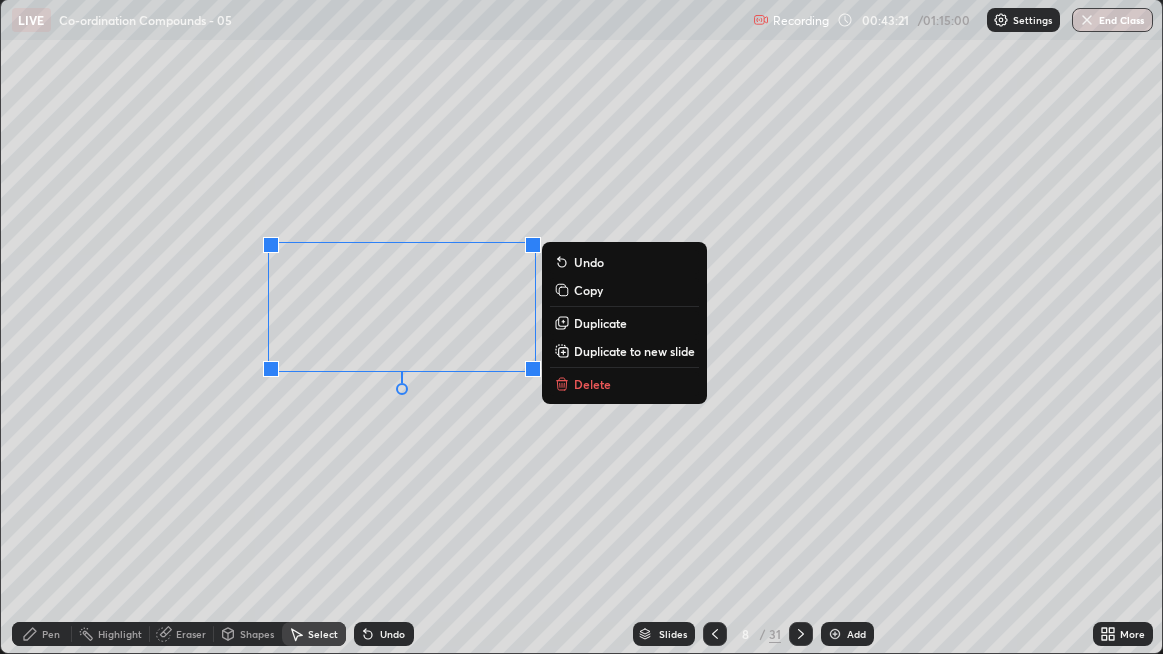 click on "Delete" at bounding box center [592, 384] 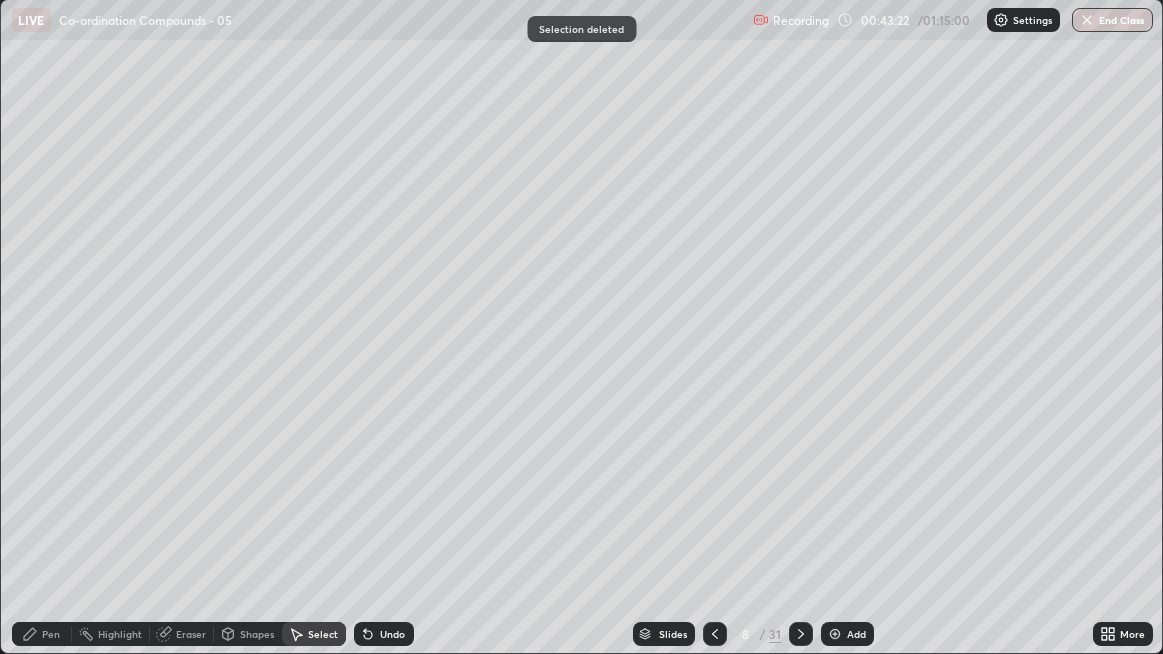 click on "Pen" at bounding box center (42, 634) 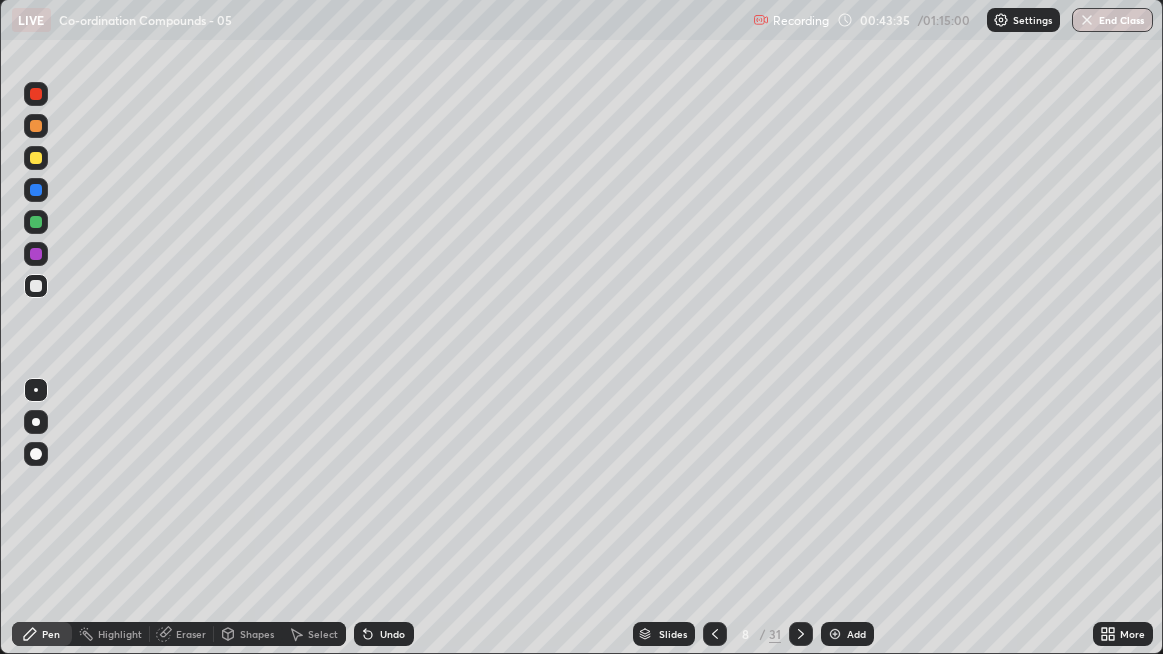 click on "Select" at bounding box center [314, 634] 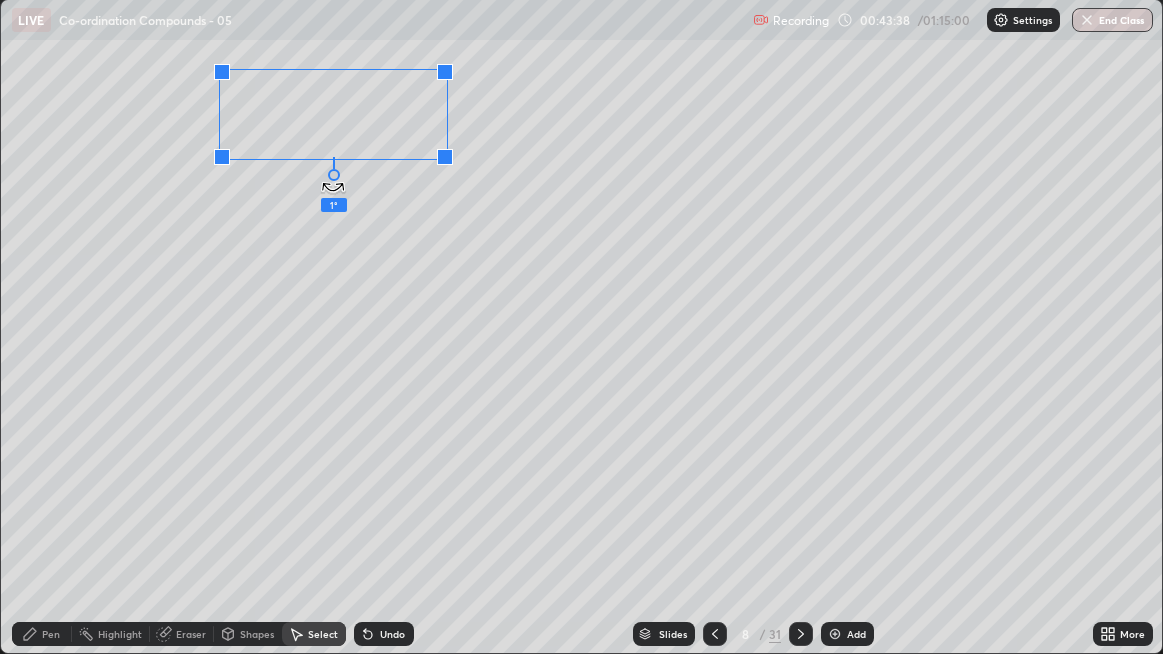click on "1 ° Undo Copy Duplicate Duplicate to new slide Delete" at bounding box center (582, 326) 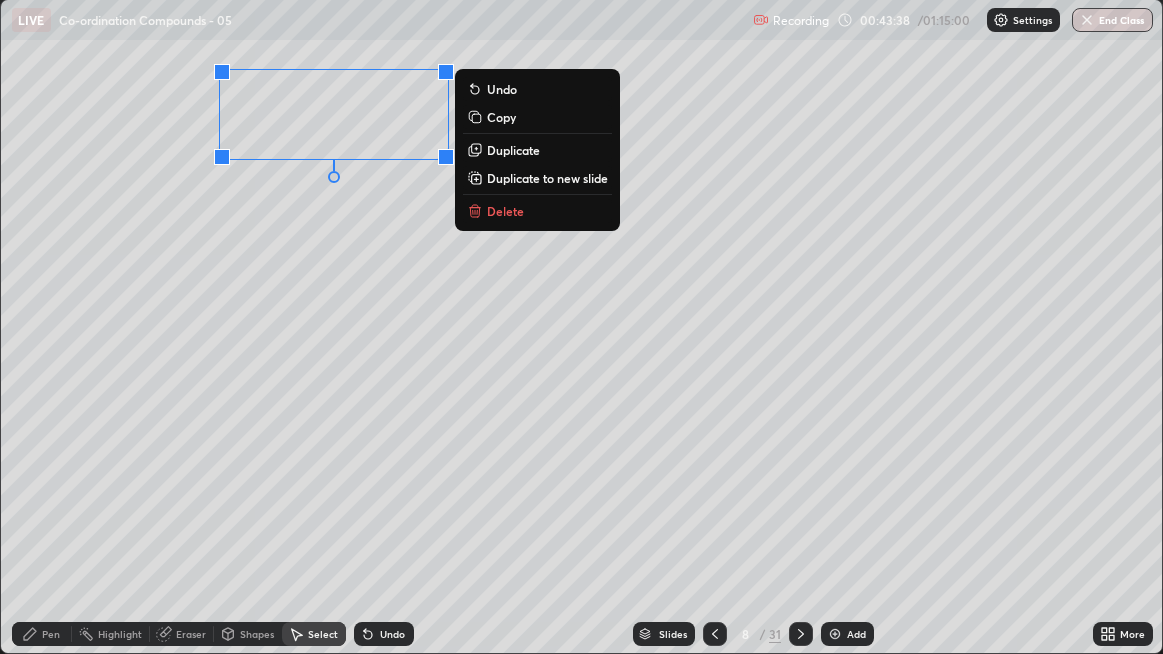 click on "0 ° Undo Copy Duplicate Duplicate to new slide Delete" at bounding box center (582, 326) 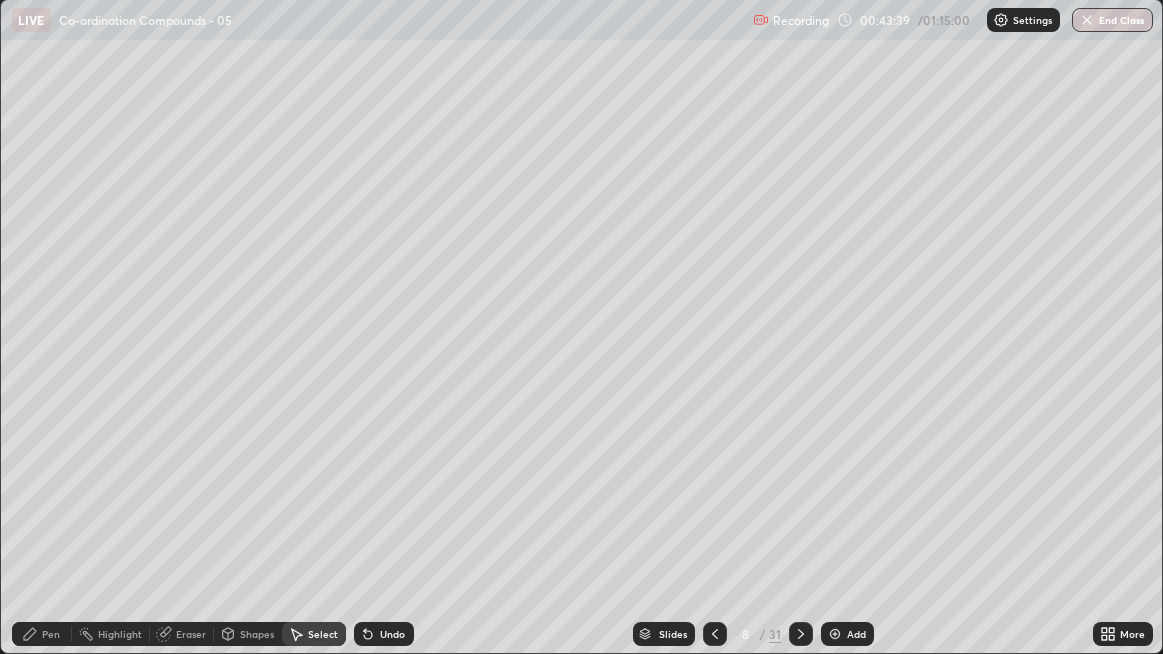click on "Pen" at bounding box center (42, 634) 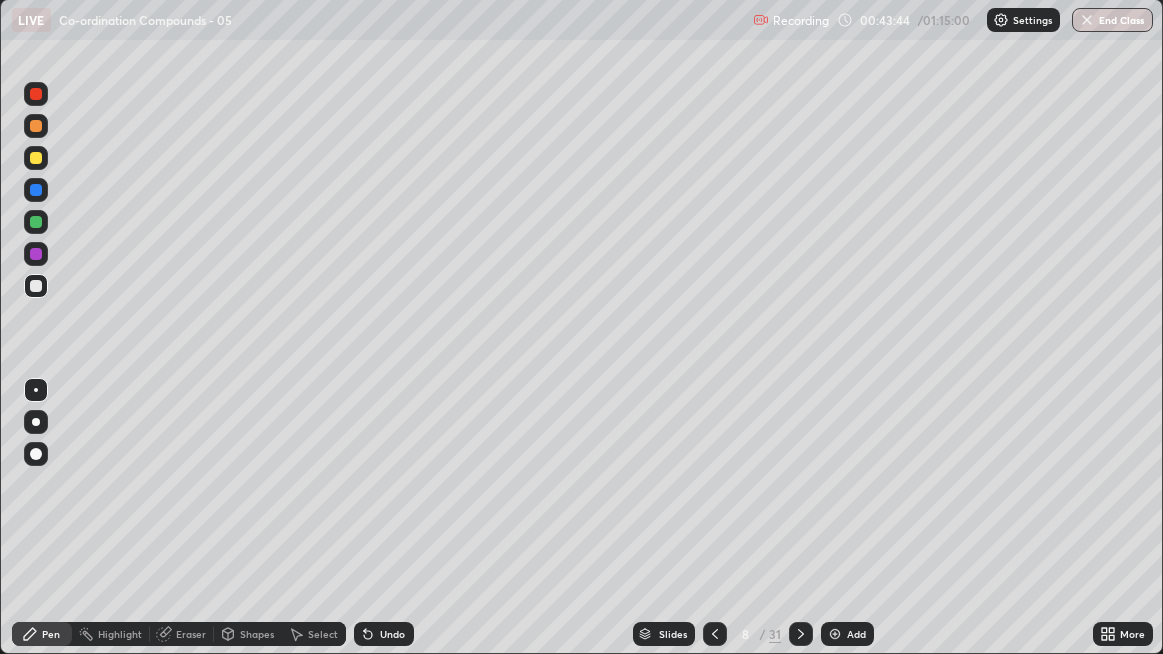 click 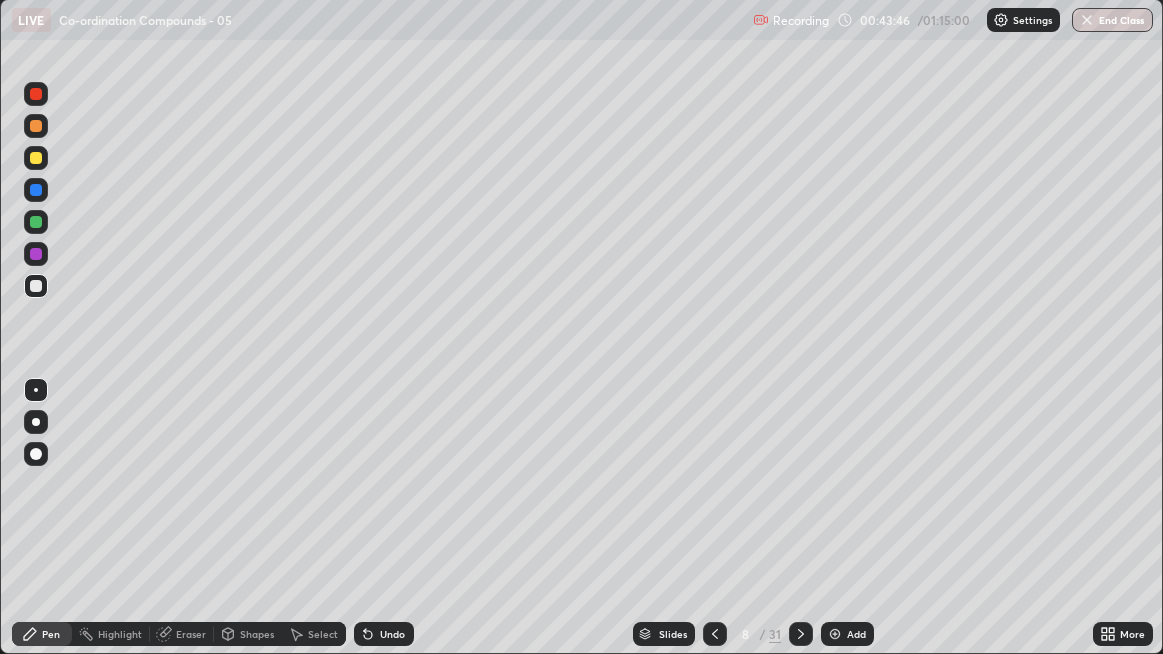 click on "Undo" at bounding box center [384, 634] 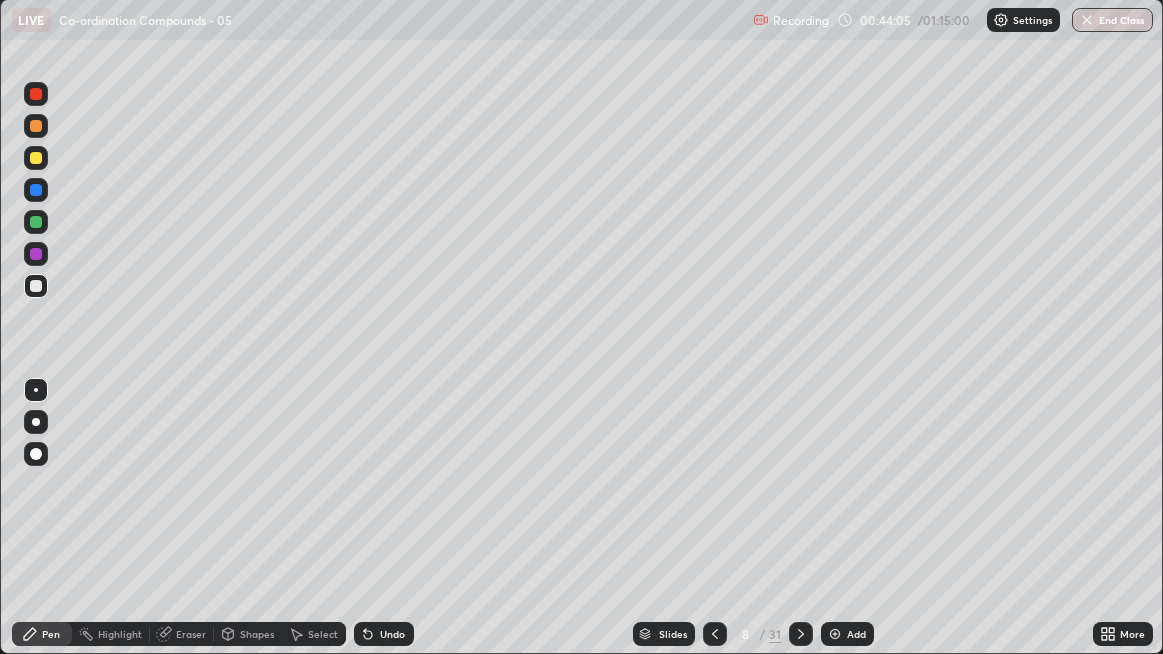 click 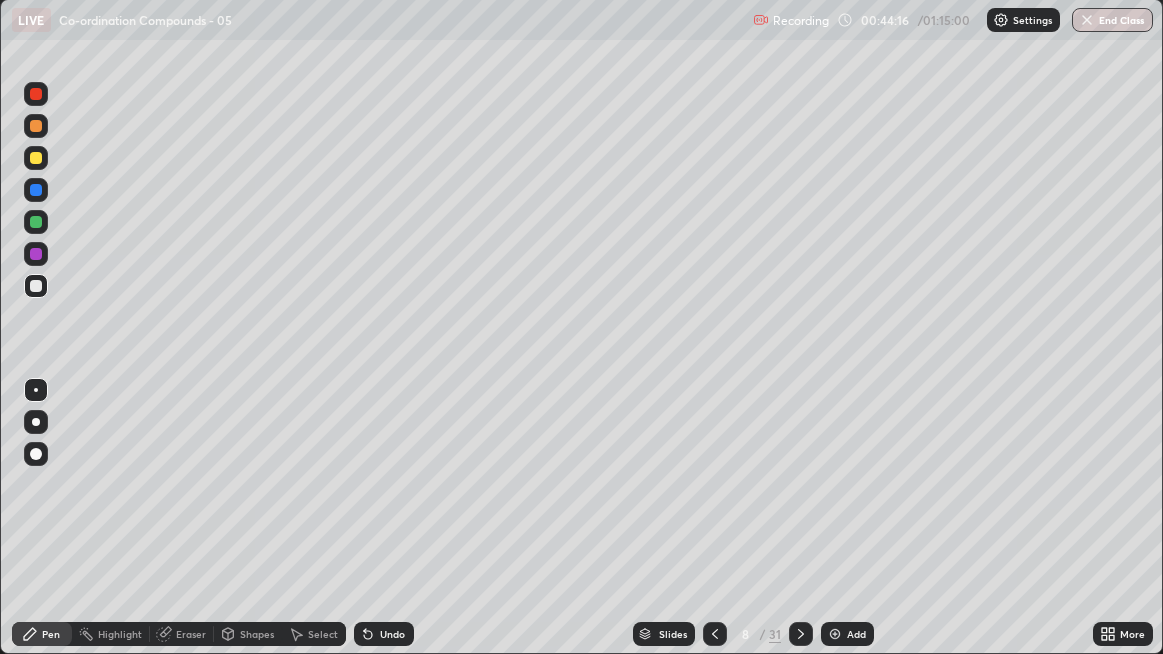 click on "Undo" at bounding box center (384, 634) 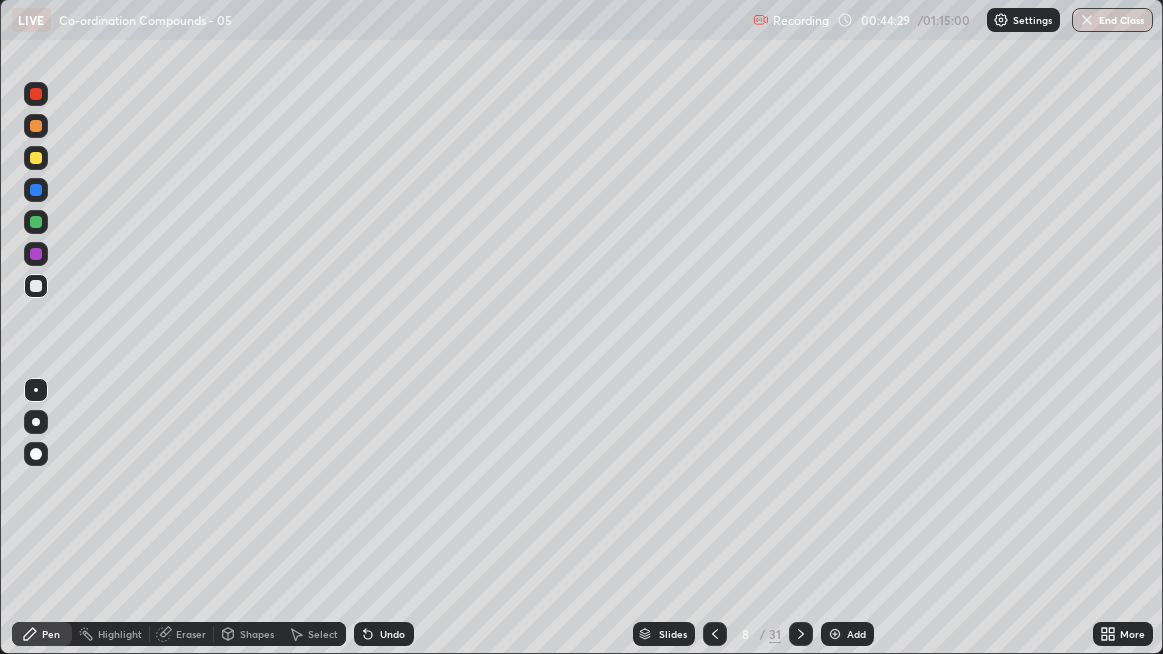 click at bounding box center [36, 158] 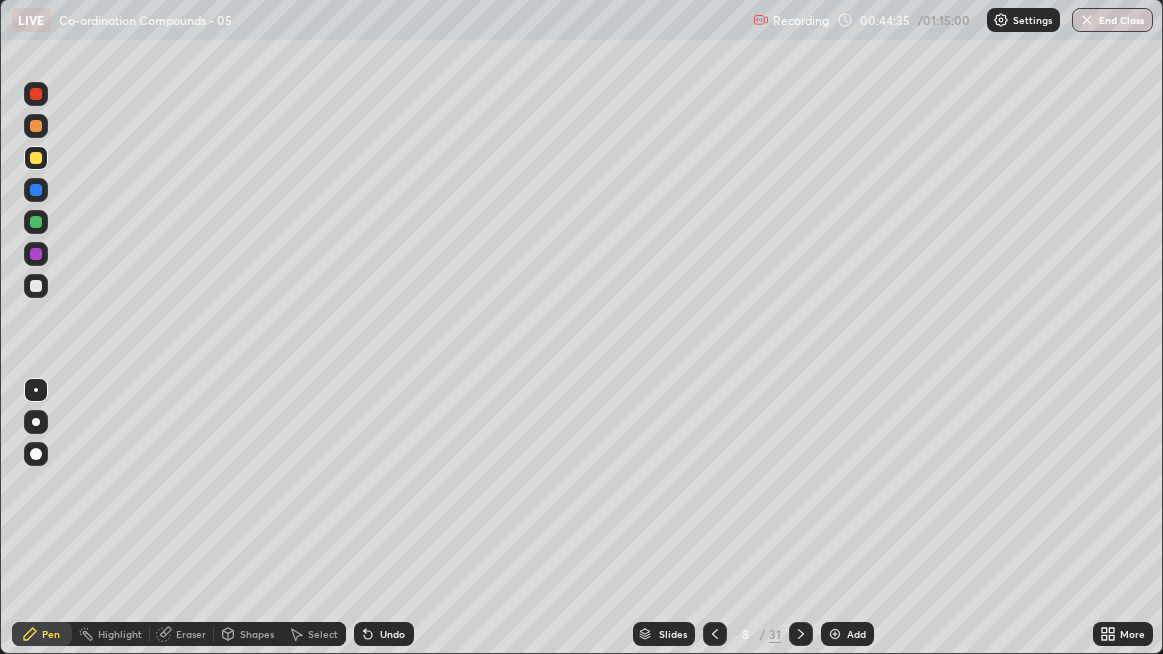 click on "Undo" at bounding box center (392, 634) 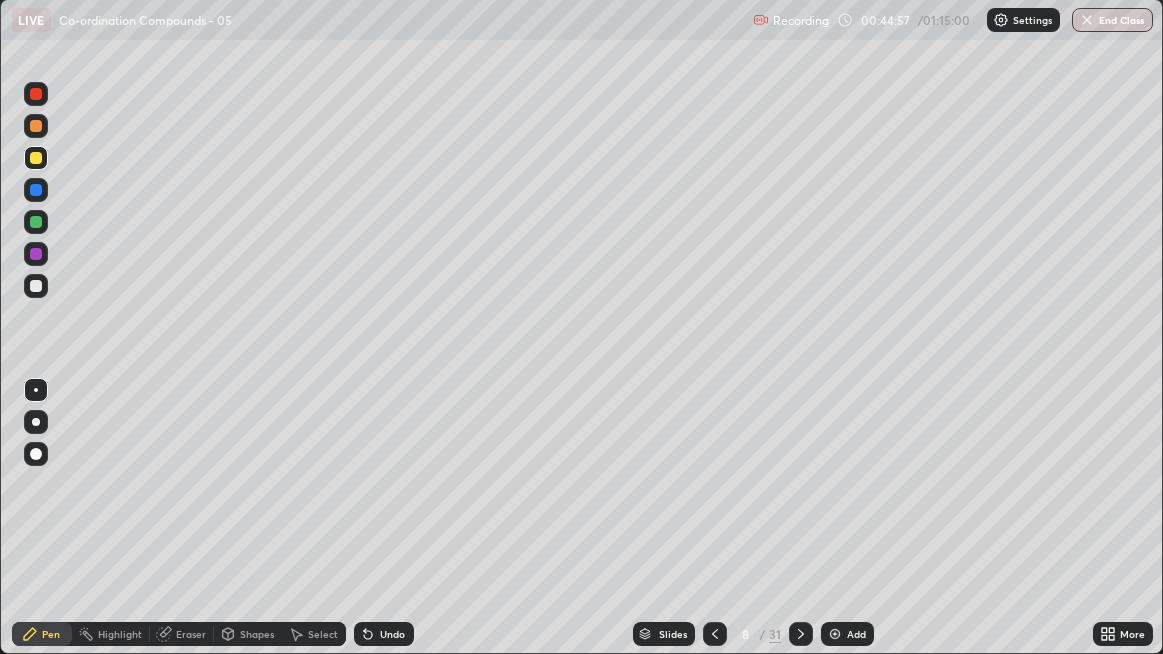 click at bounding box center (36, 286) 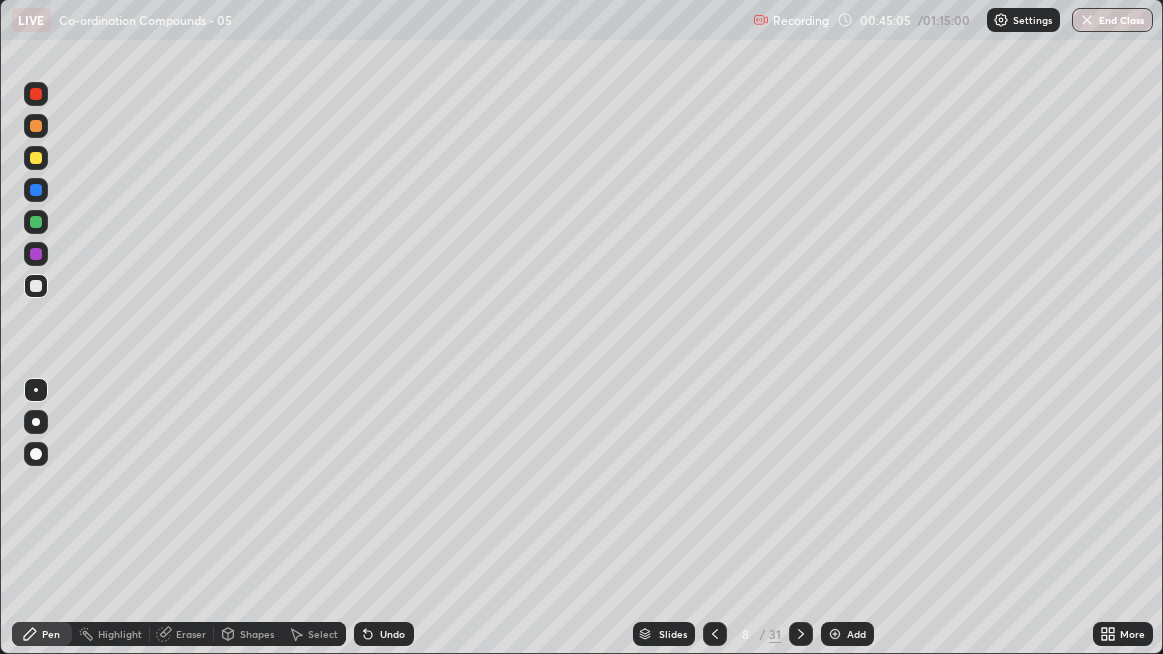 click on "Undo" at bounding box center (384, 634) 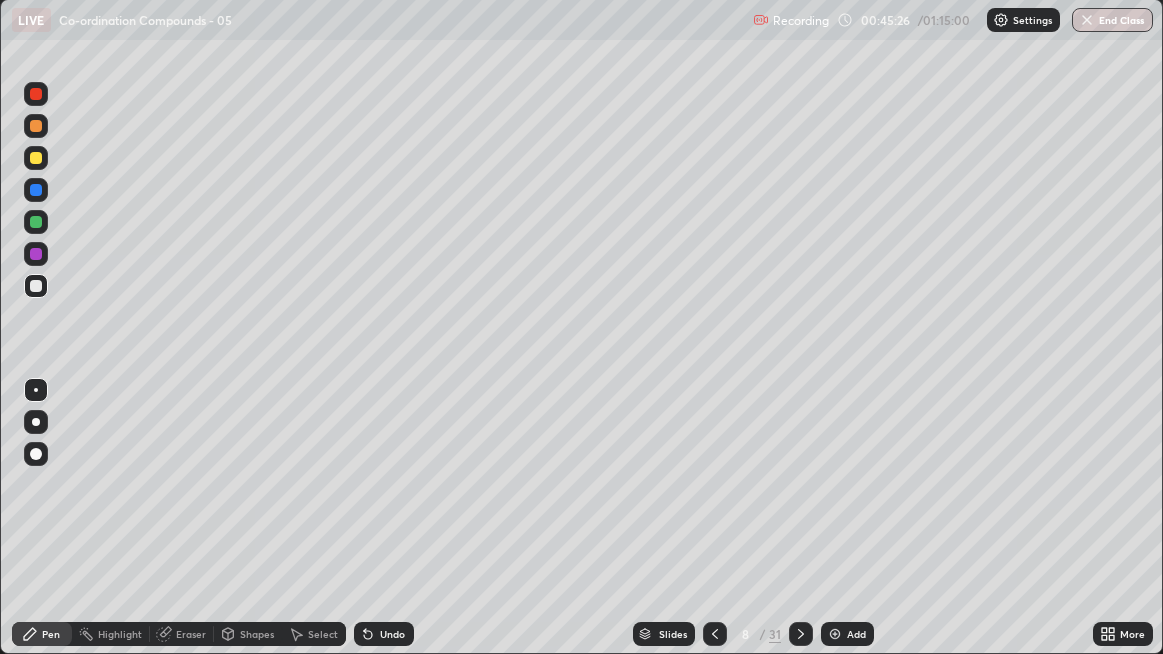 click on "Eraser" at bounding box center (191, 634) 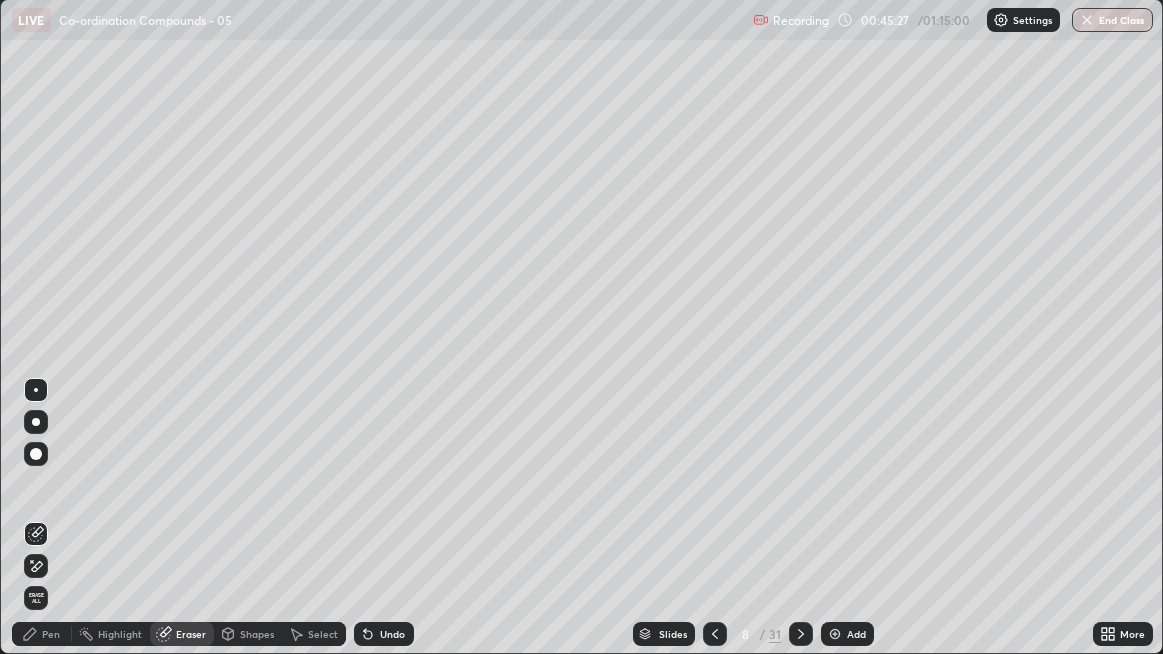 click on "Pen" at bounding box center [51, 634] 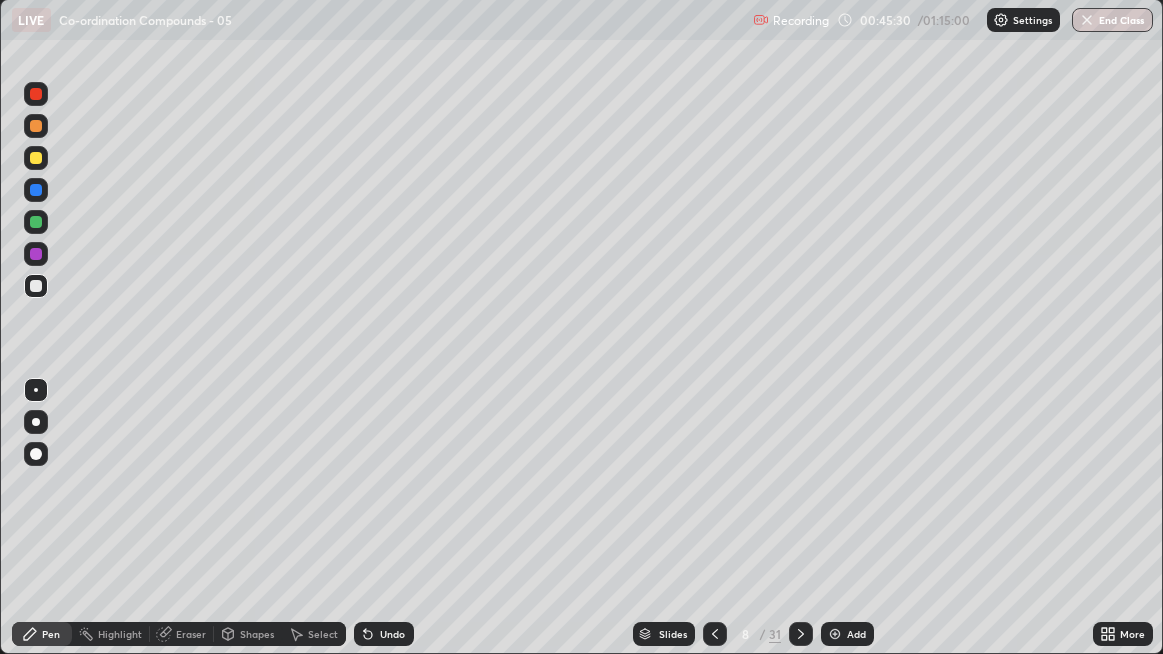 click at bounding box center [36, 158] 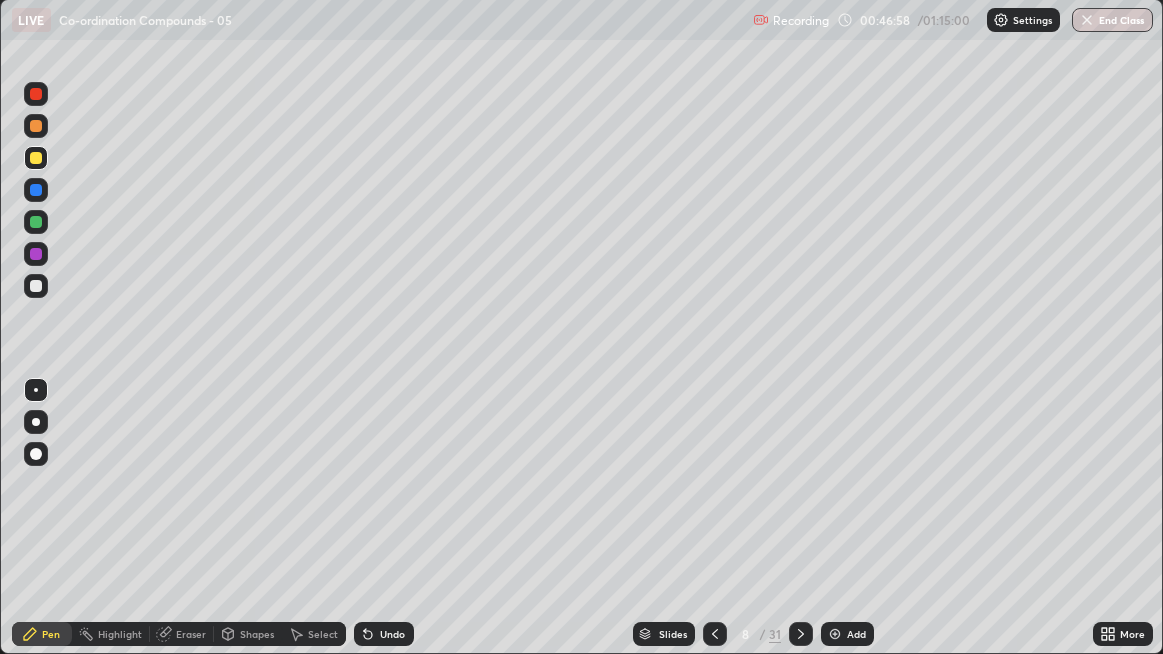 click on "Undo" at bounding box center (384, 634) 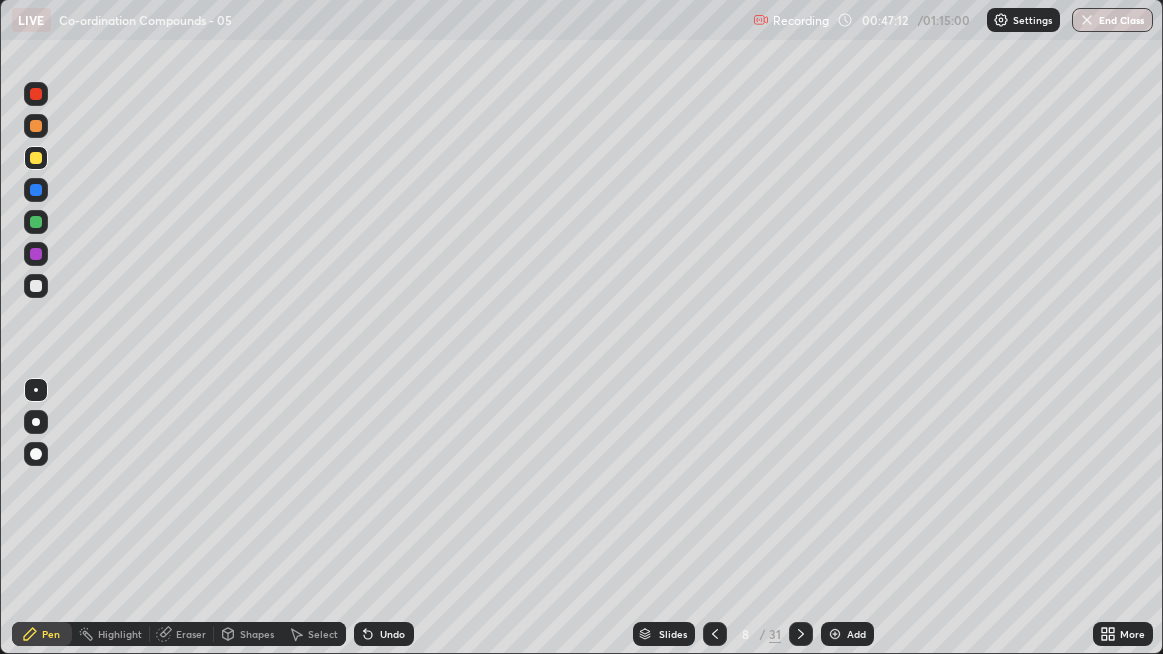 click on "Undo" at bounding box center [392, 634] 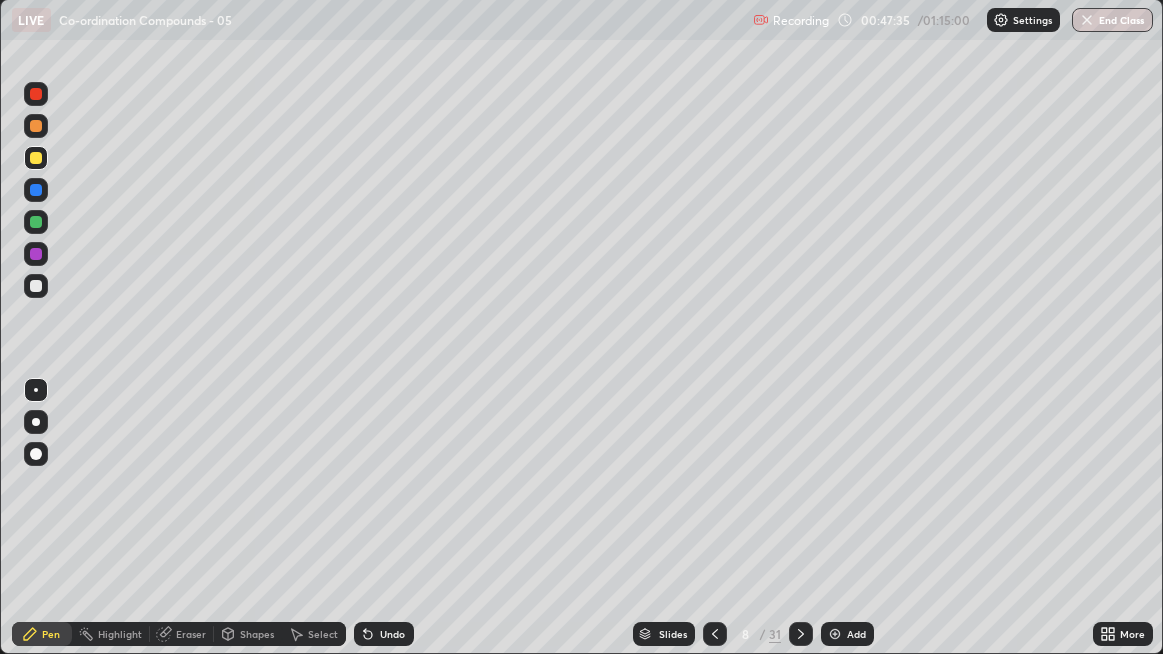 click on "More" at bounding box center [1123, 634] 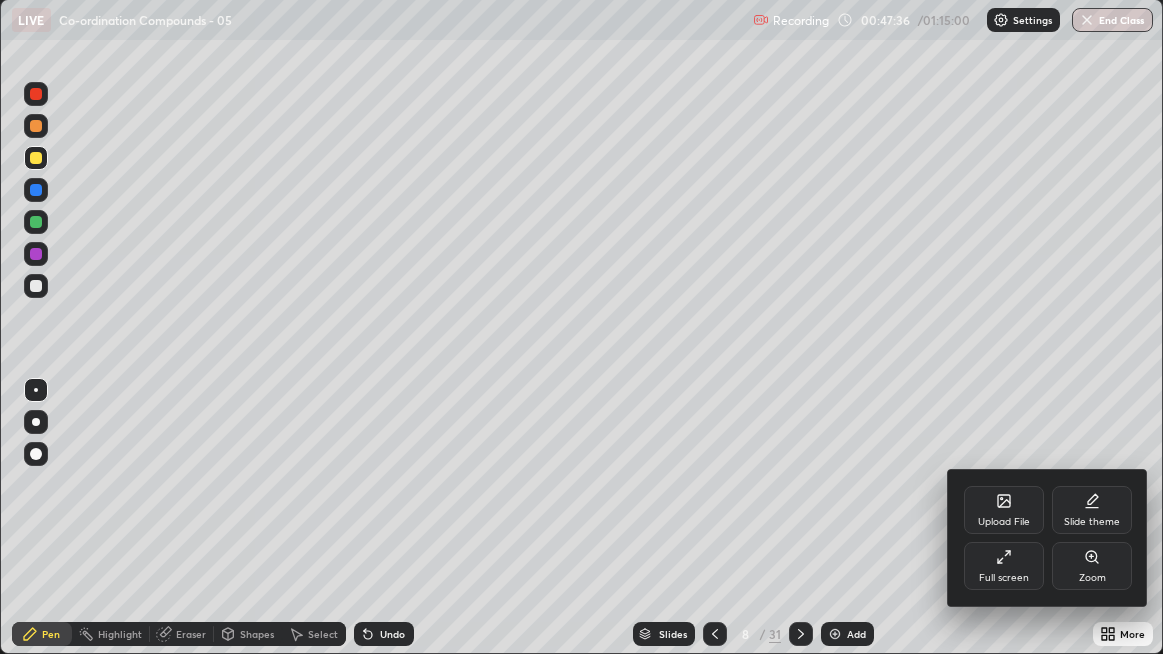 click on "Zoom" at bounding box center [1092, 578] 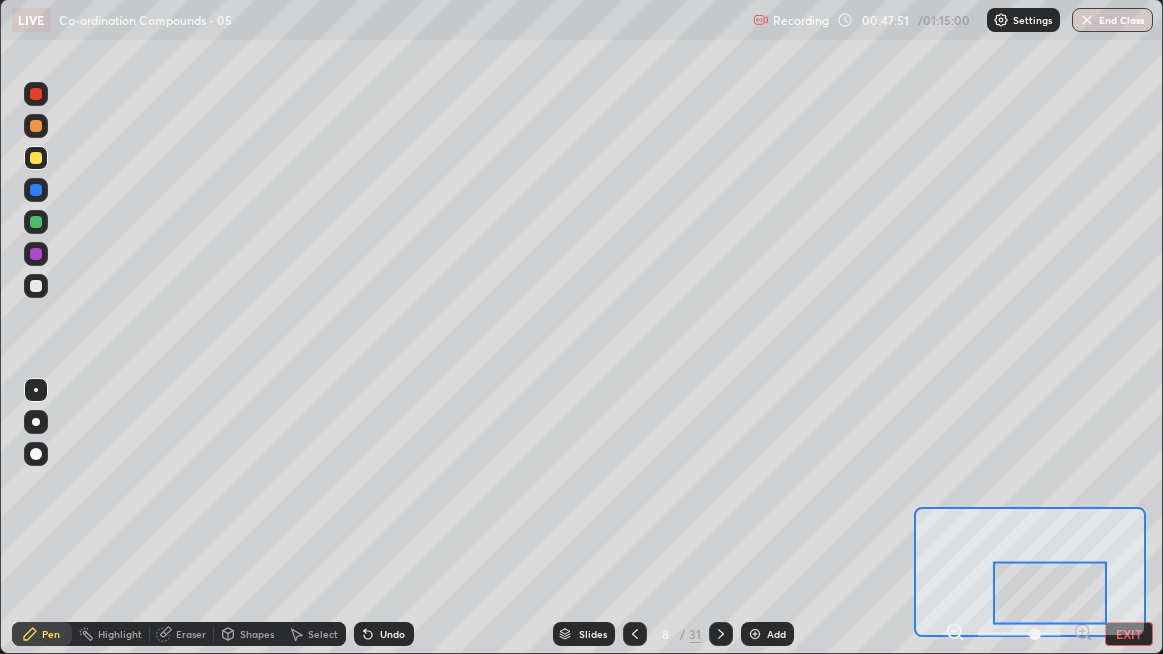 click on "EXIT" at bounding box center (1129, 634) 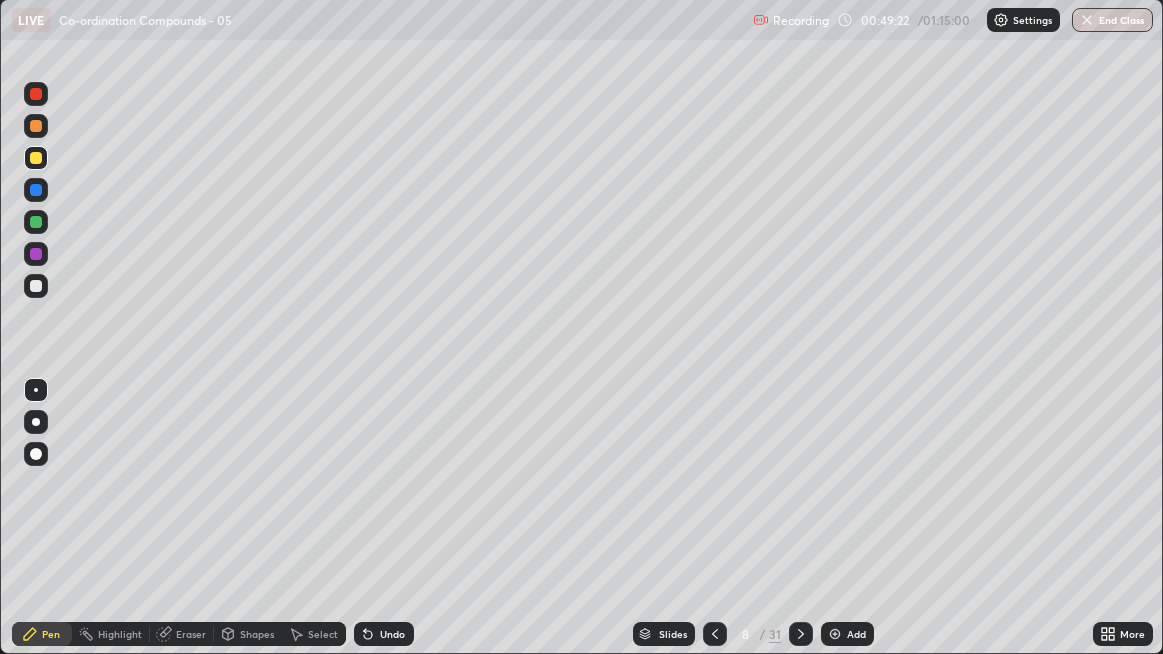 click at bounding box center (36, 286) 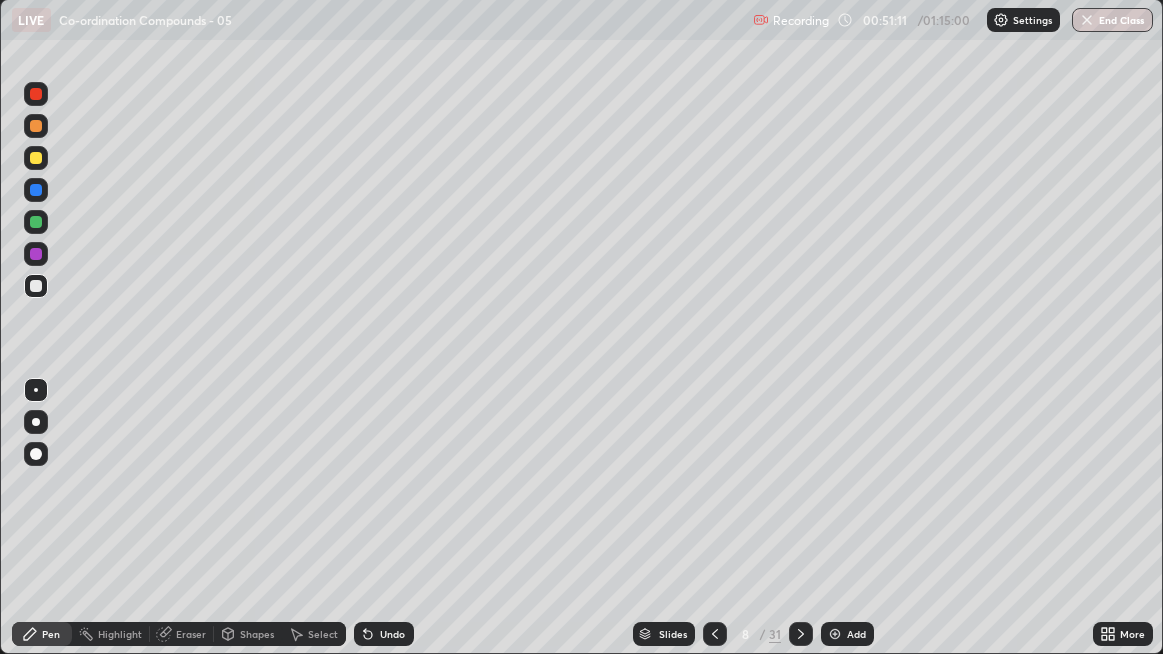 click 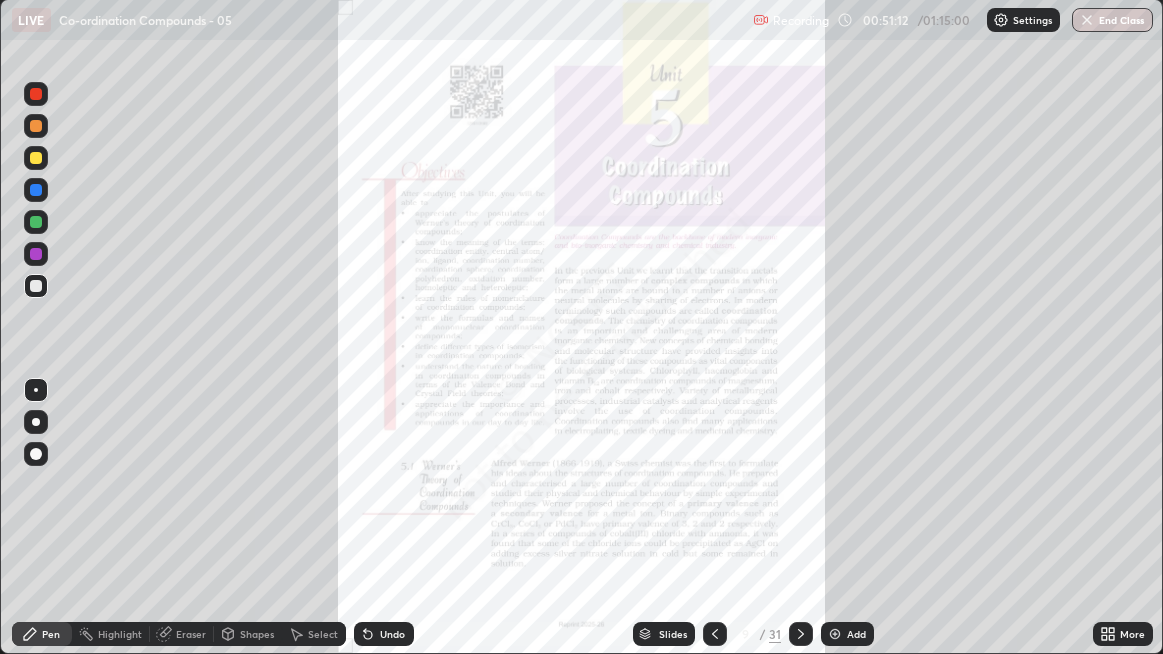 click 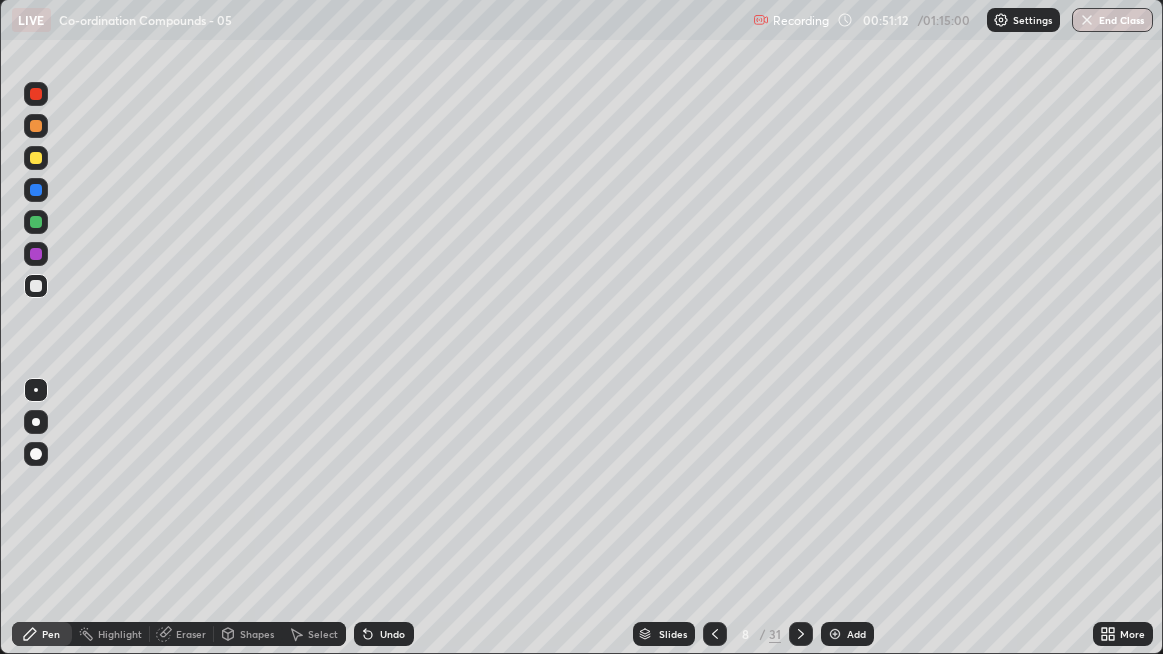 click at bounding box center (835, 634) 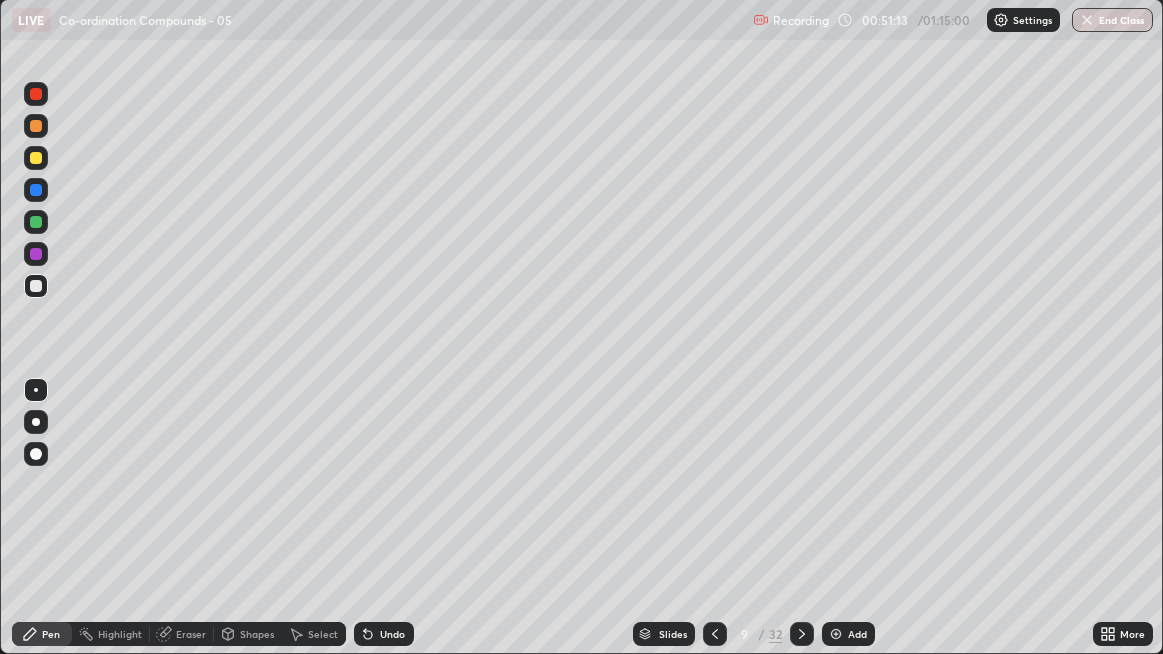 click at bounding box center [36, 454] 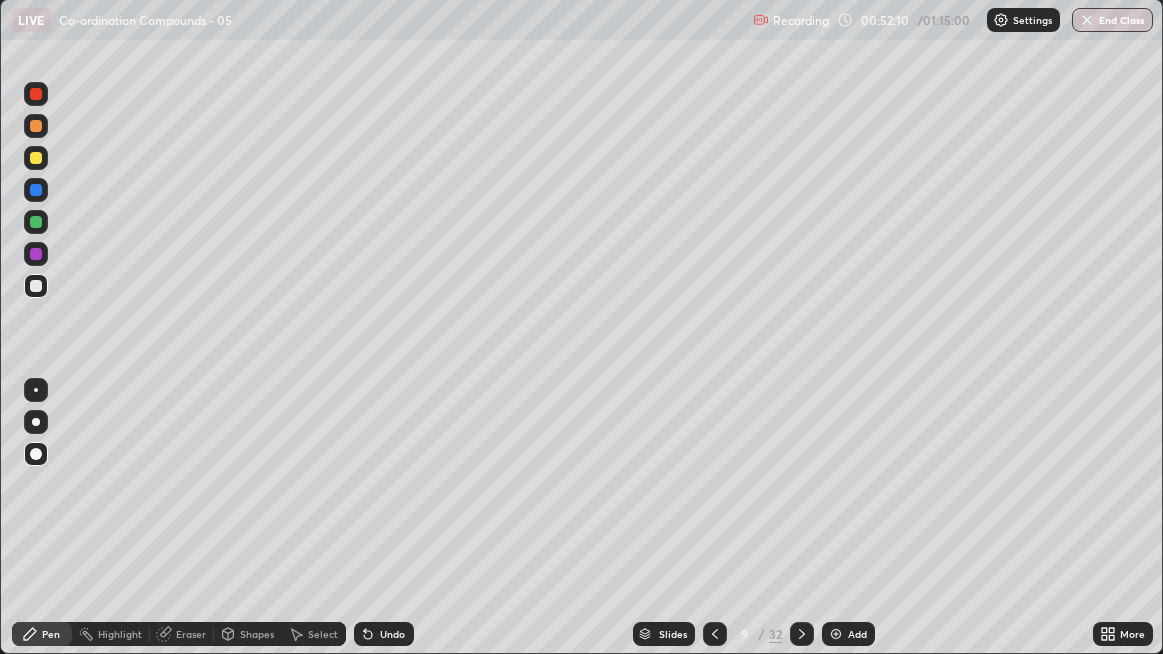 click on "Select" at bounding box center [323, 634] 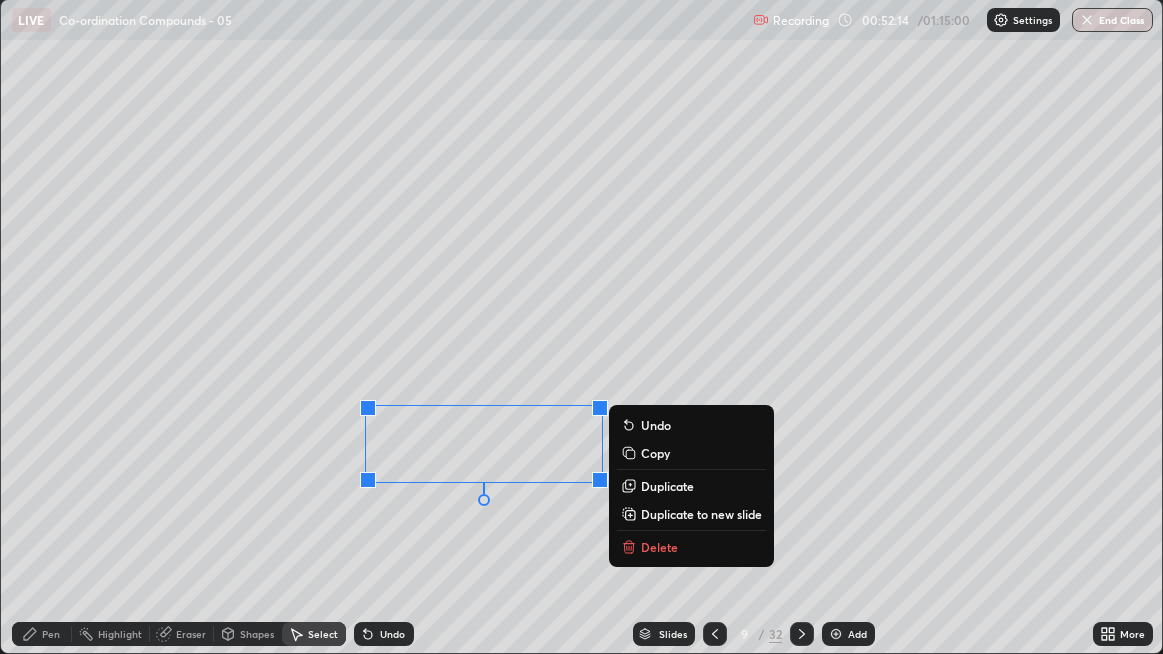 click on "0 ° Undo Copy Duplicate Duplicate to new slide Delete" at bounding box center [582, 326] 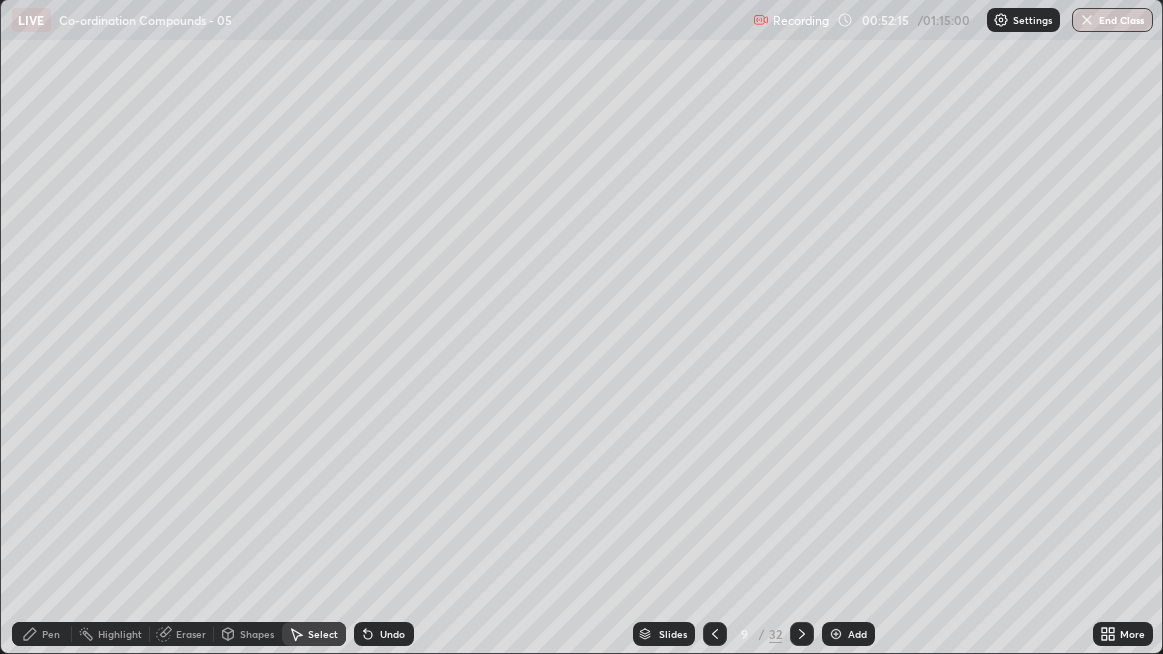 click 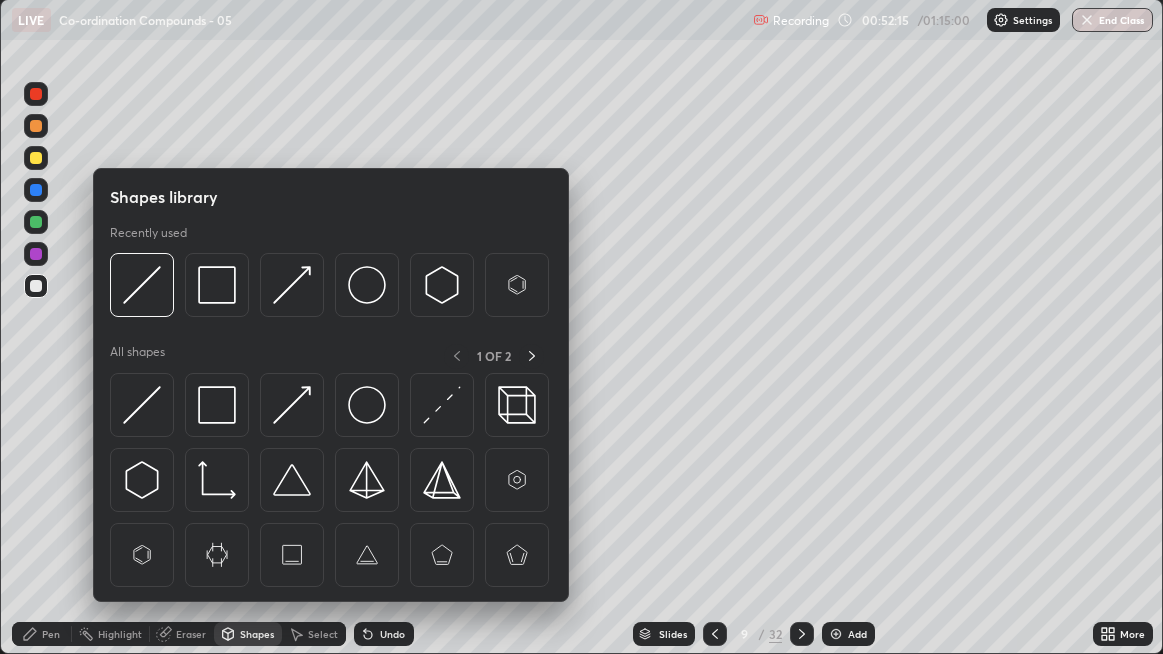 click 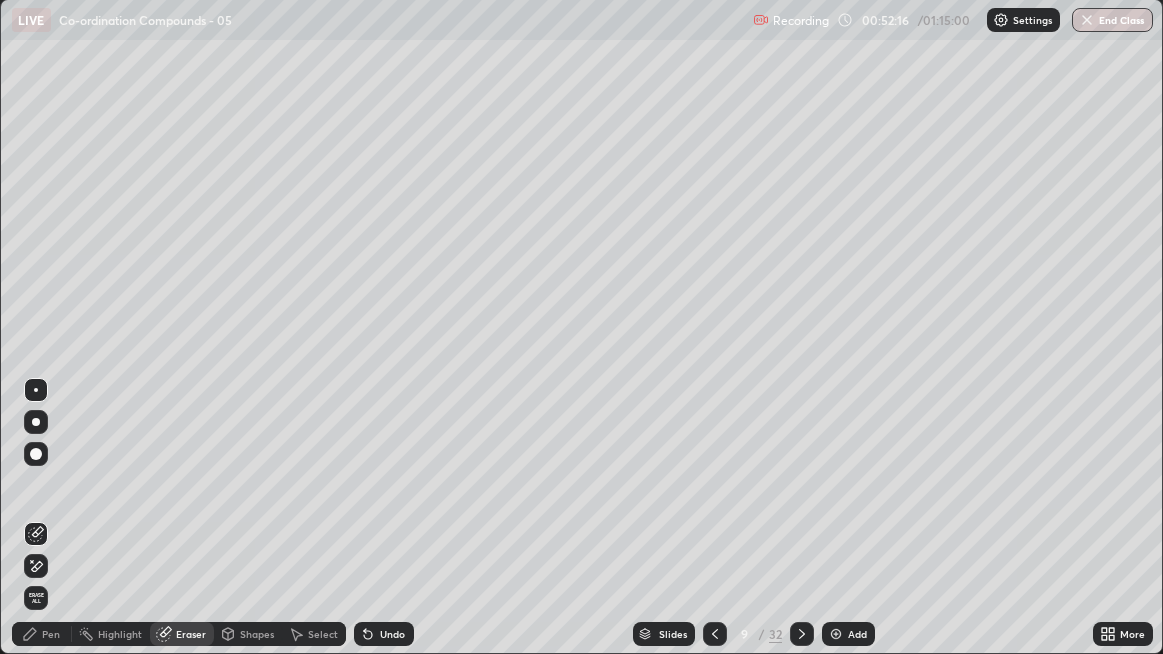 click on "Highlight" at bounding box center [120, 634] 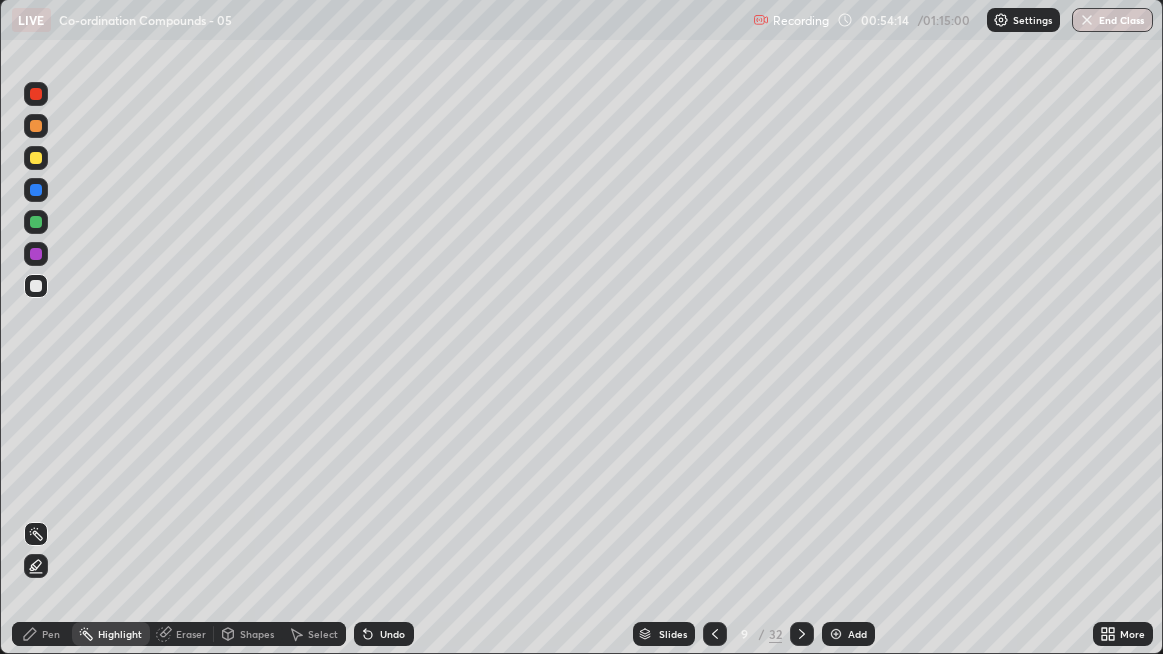 click on "Add" at bounding box center [848, 634] 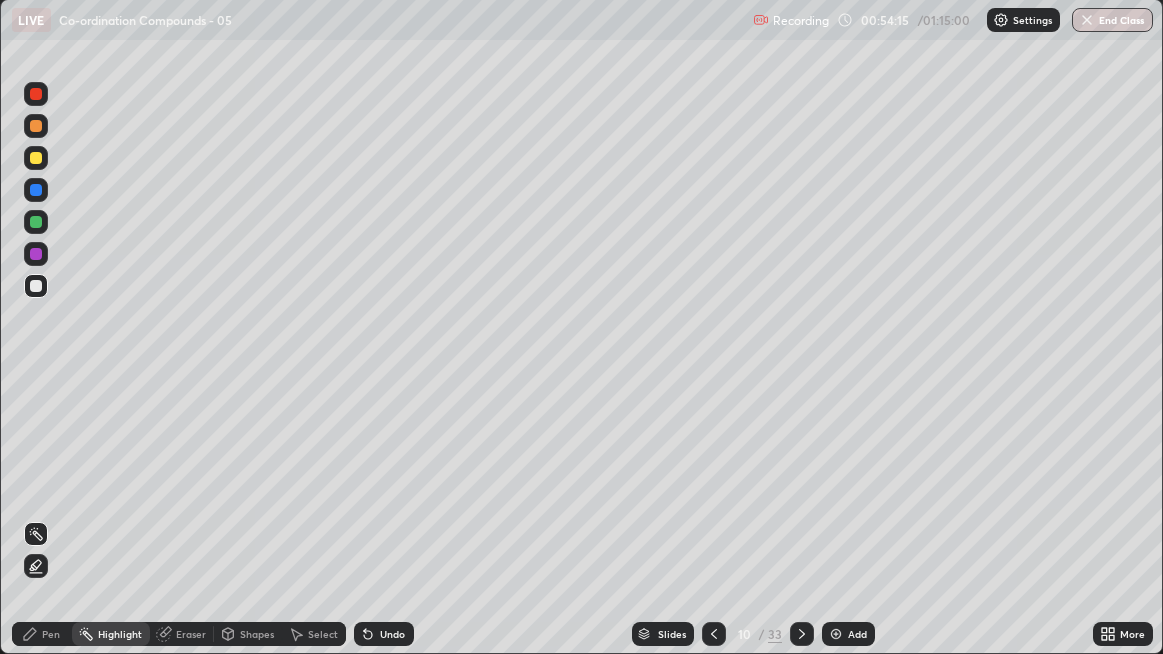 click on "Pen" at bounding box center [51, 634] 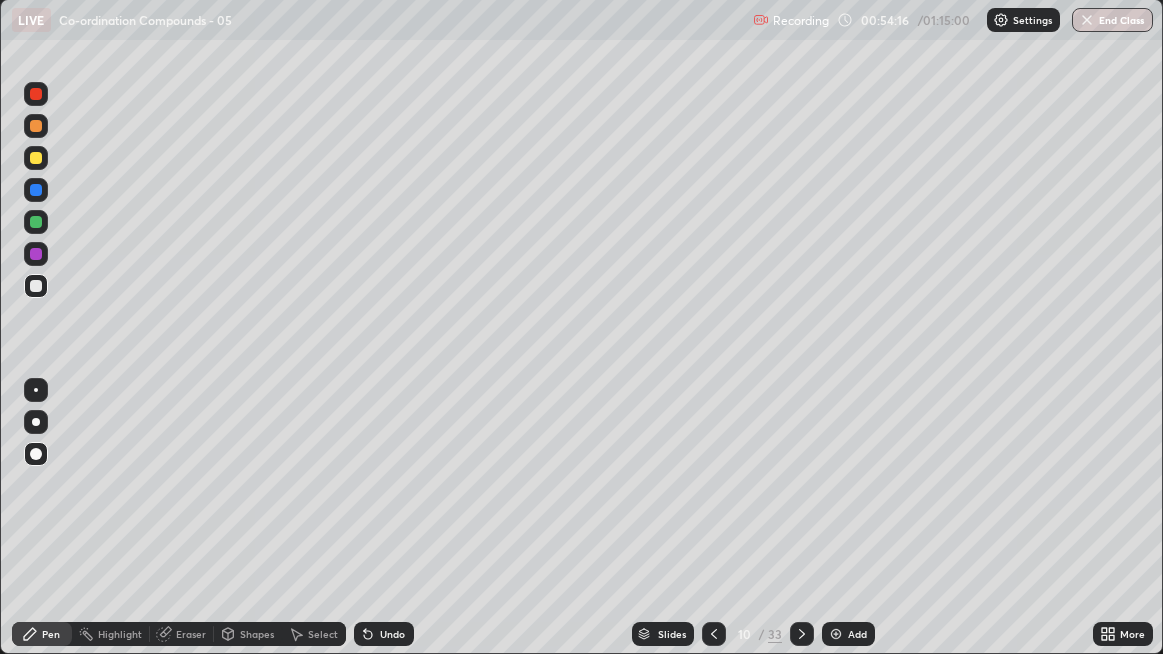 click at bounding box center [36, 390] 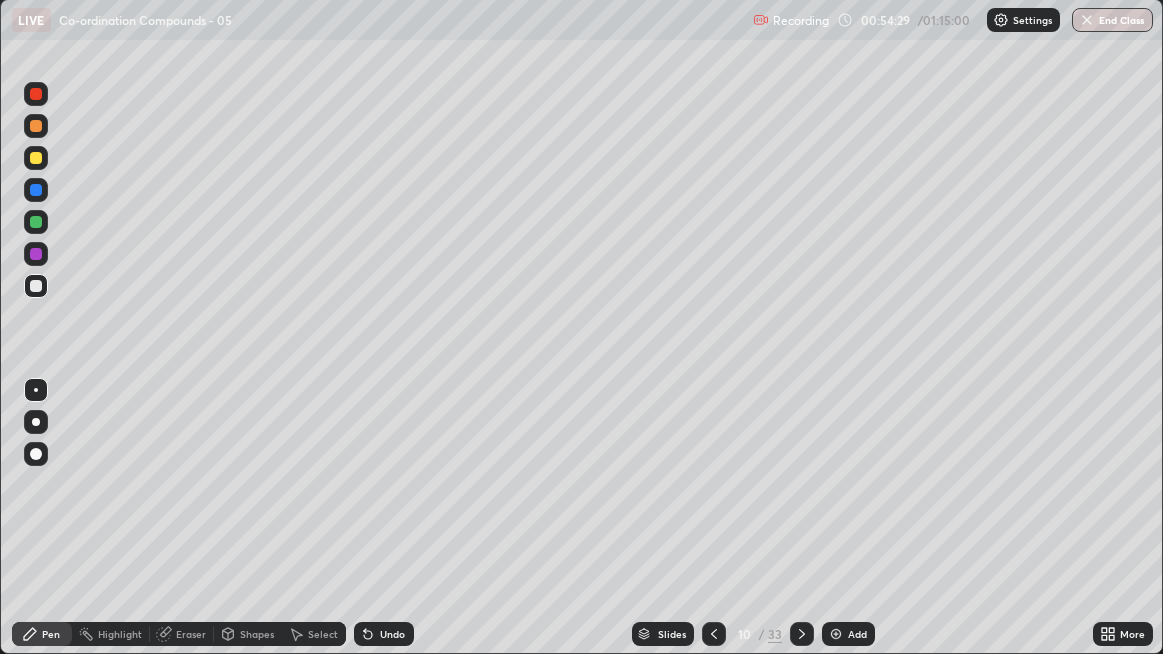 click 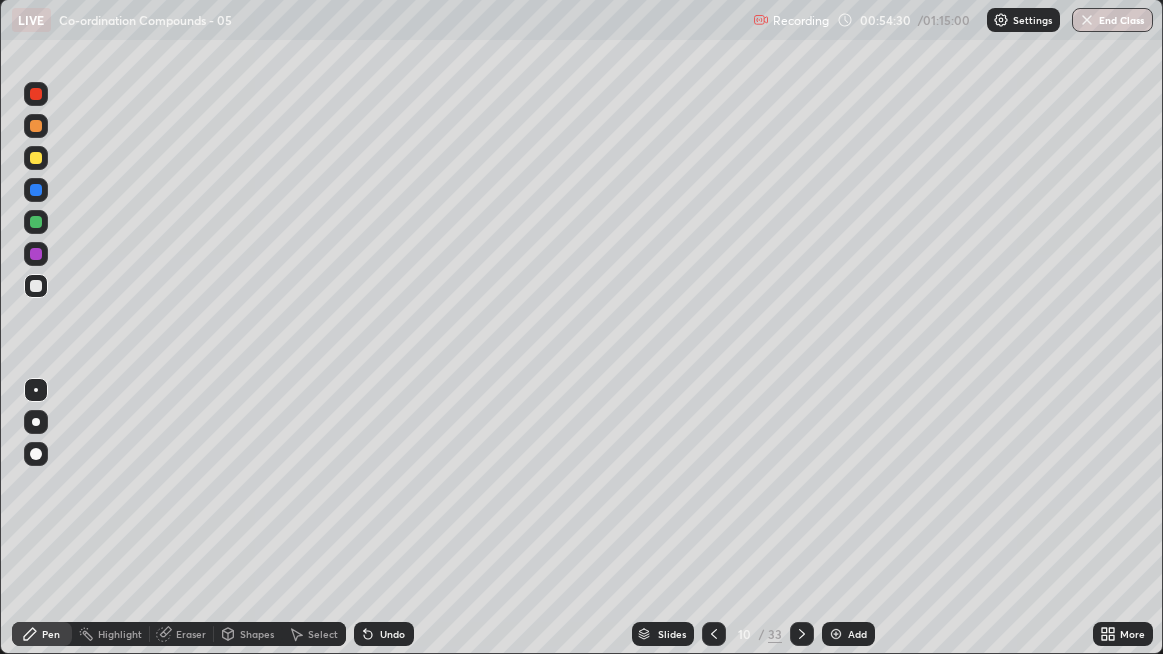 click on "Undo" at bounding box center [384, 634] 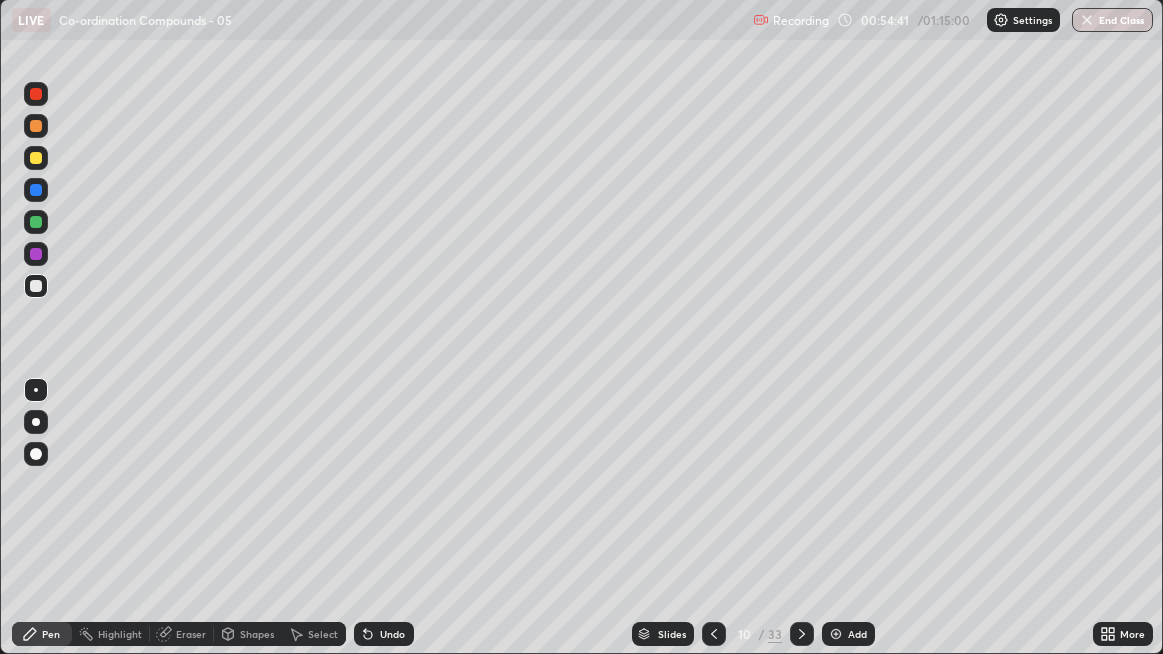 click on "Undo" at bounding box center [392, 634] 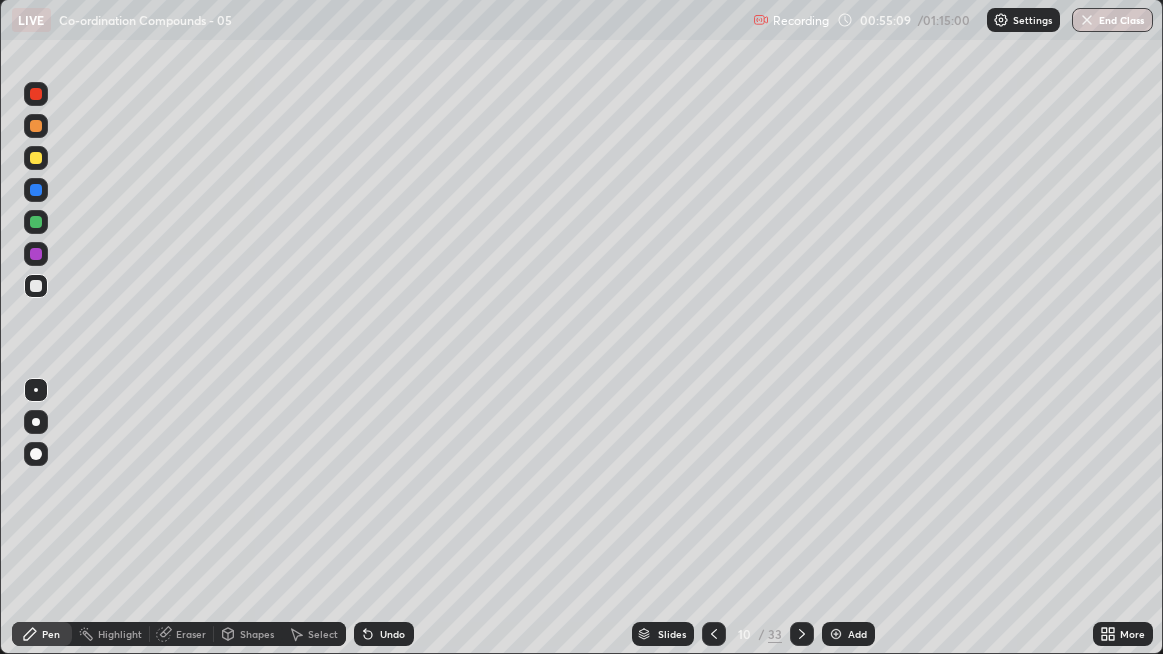 click on "Eraser" at bounding box center [191, 634] 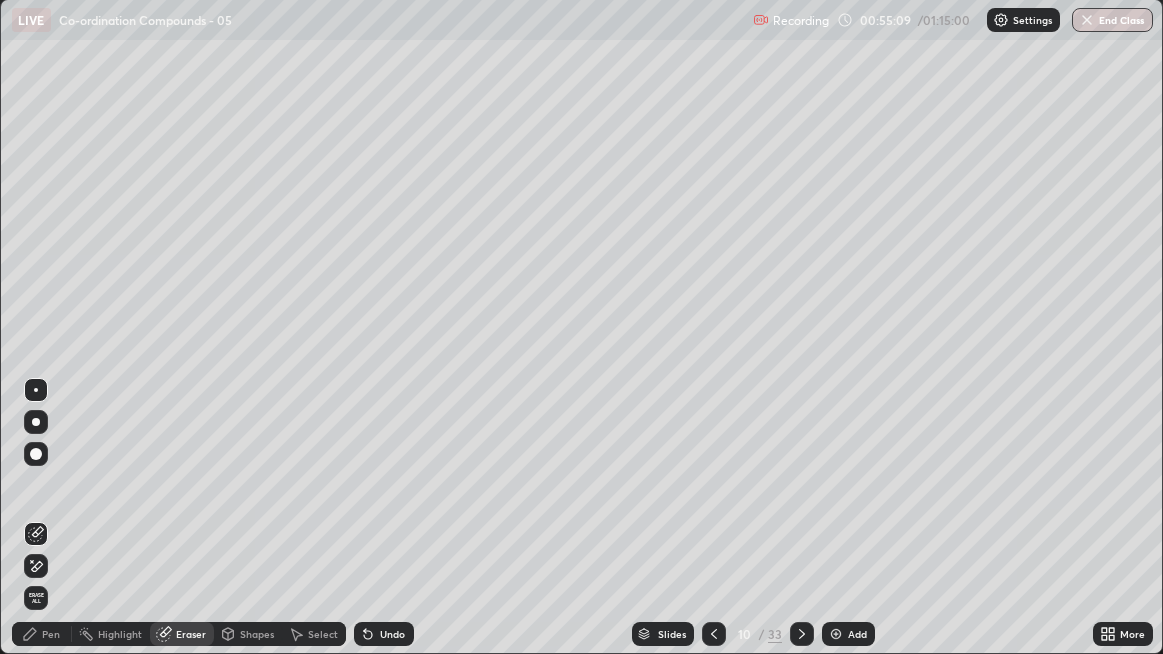 click on "Erase all" at bounding box center [36, 598] 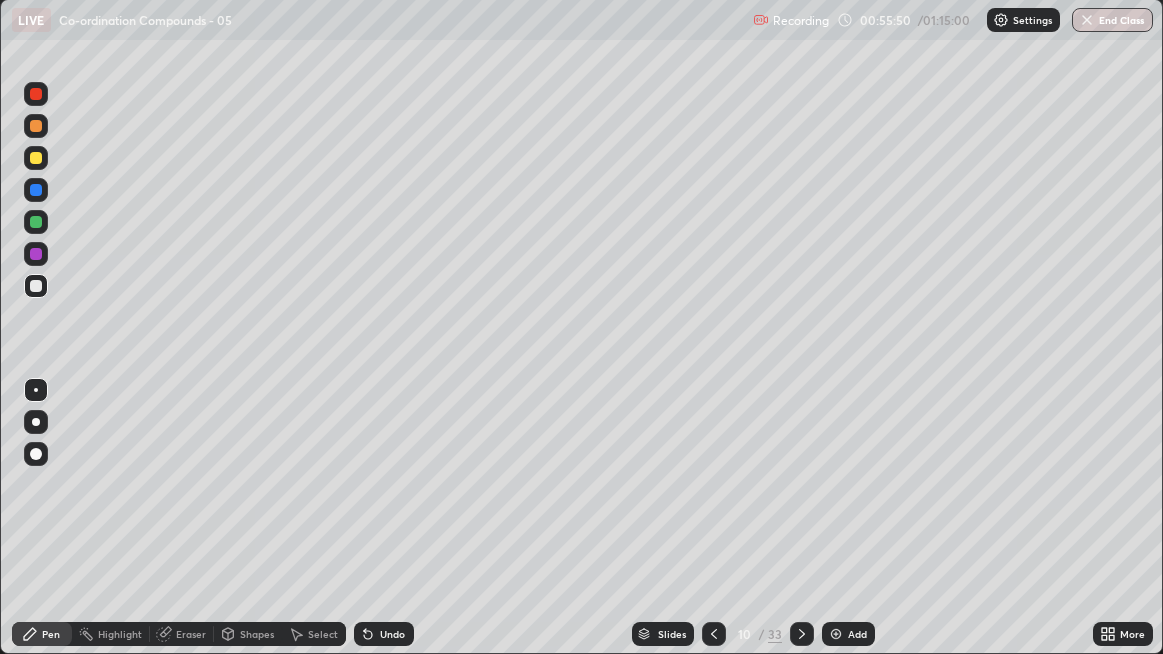 click on "Undo" at bounding box center [384, 634] 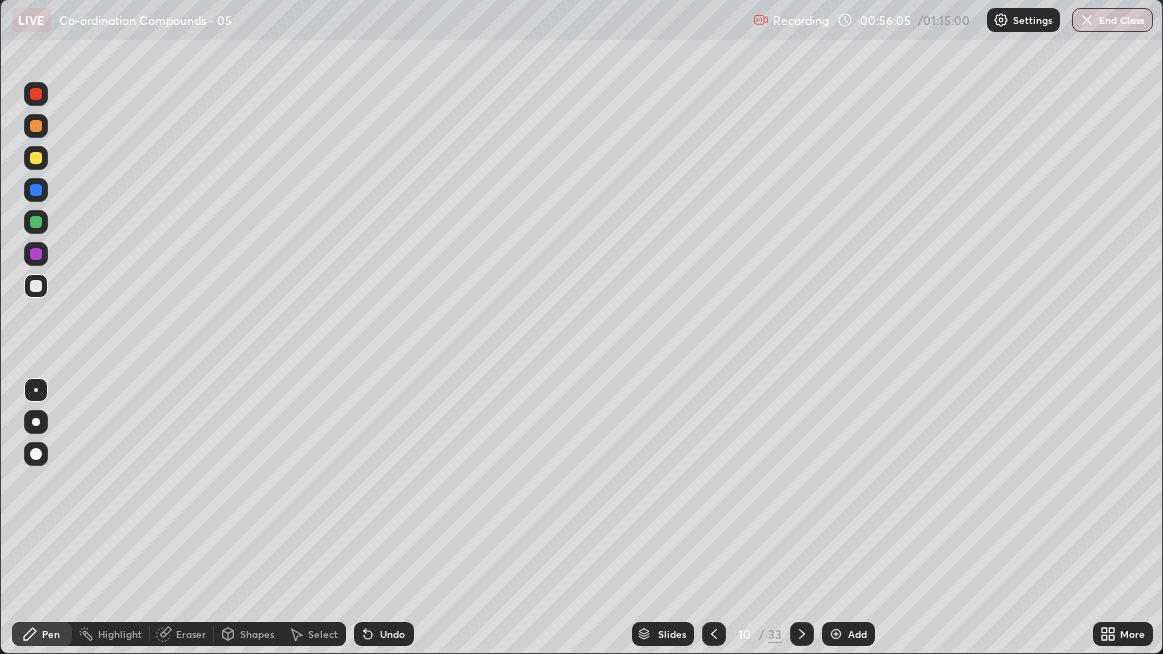 click on "Undo" at bounding box center [392, 634] 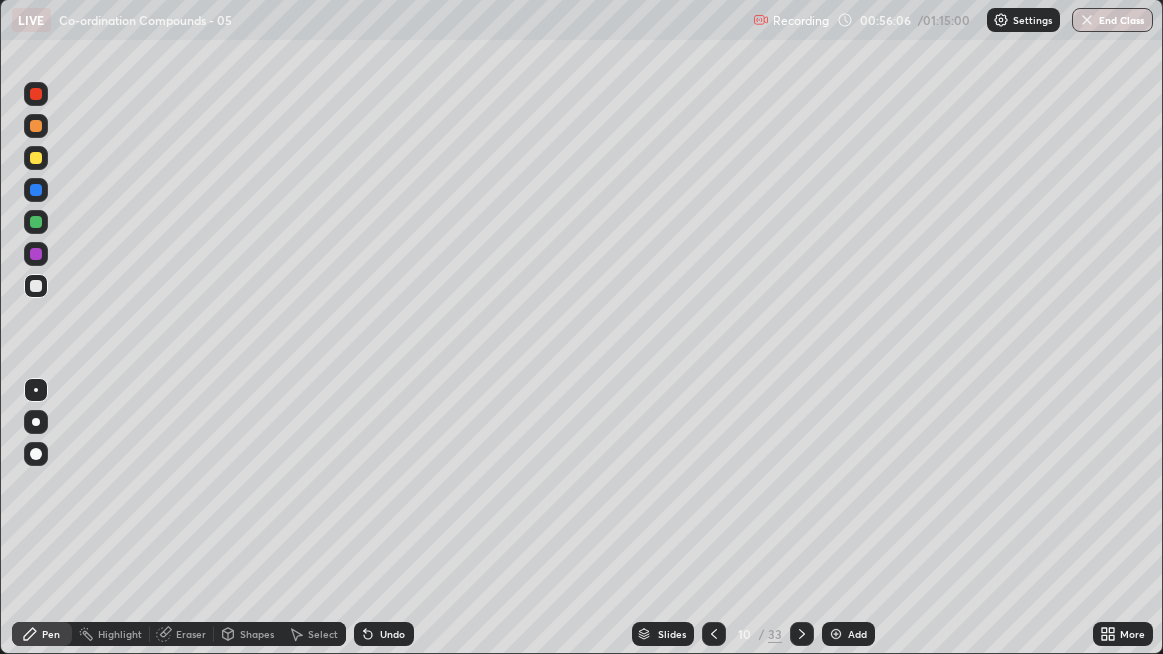 click on "Undo" at bounding box center [384, 634] 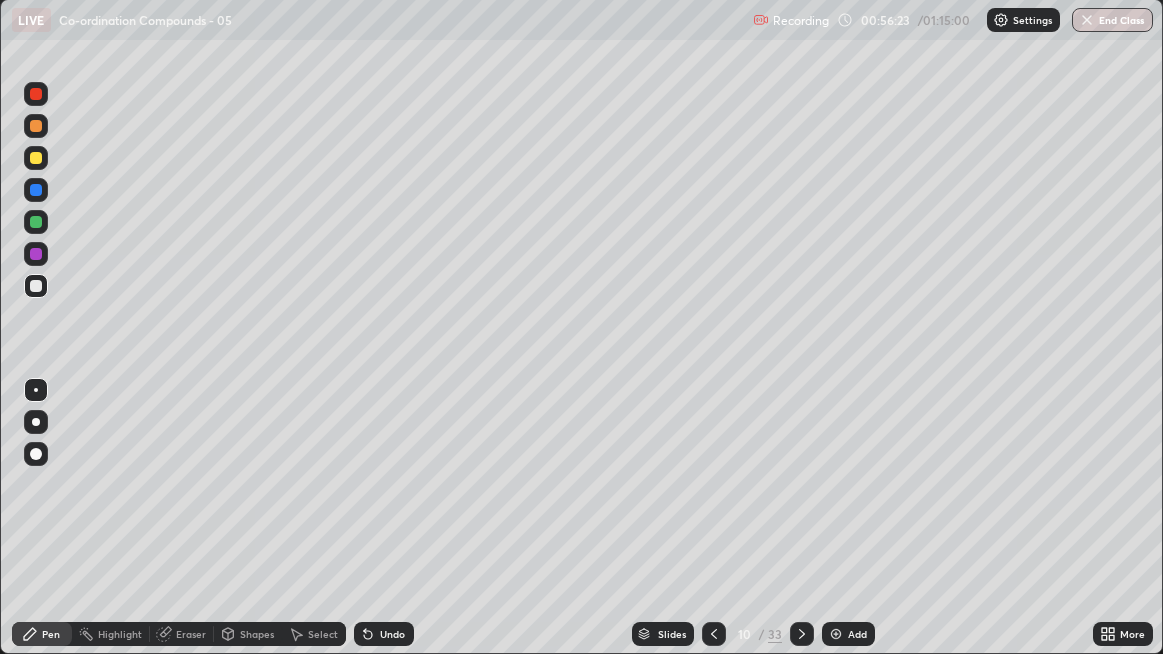 click on "Undo" at bounding box center [384, 634] 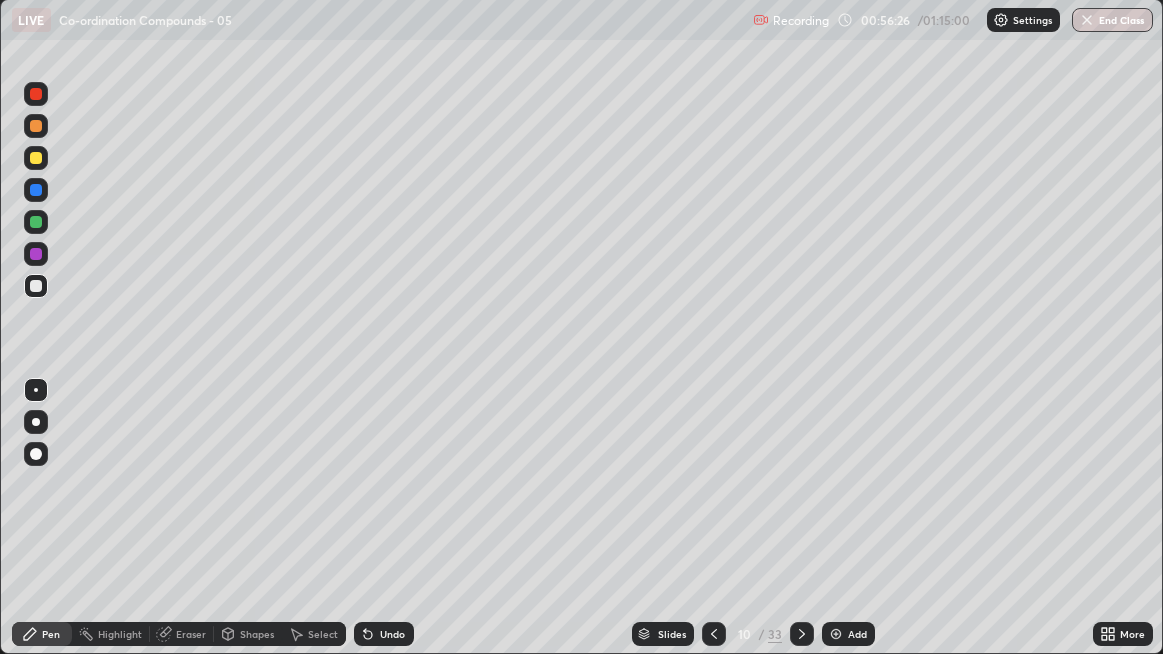 click on "Undo" at bounding box center [392, 634] 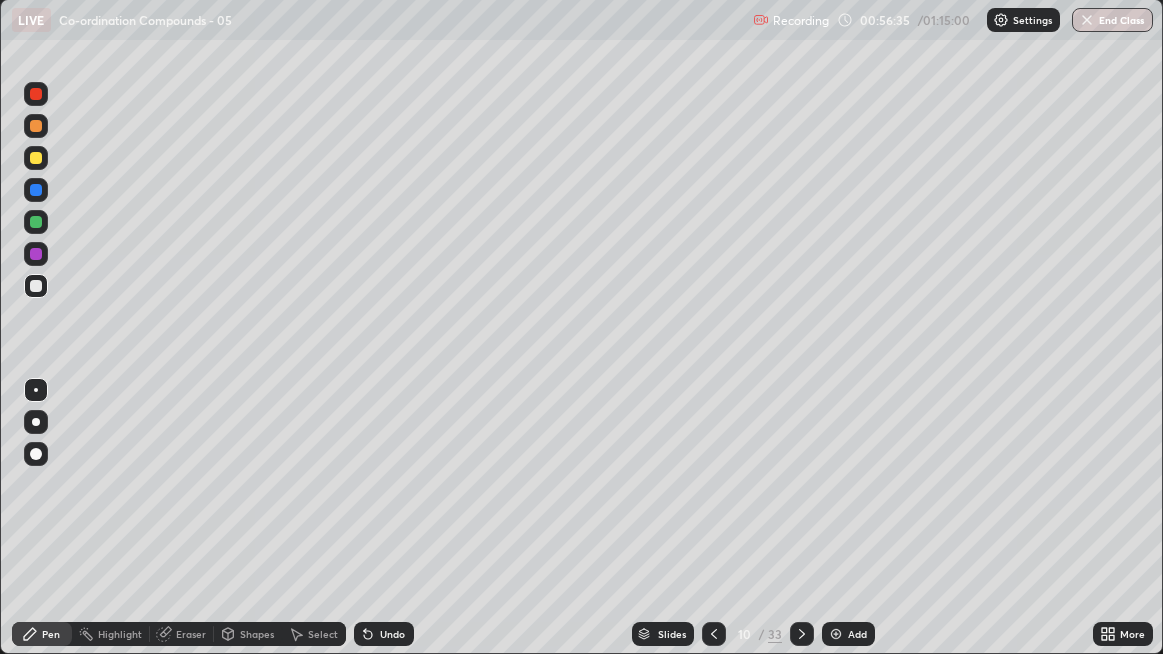 click on "Undo" at bounding box center [384, 634] 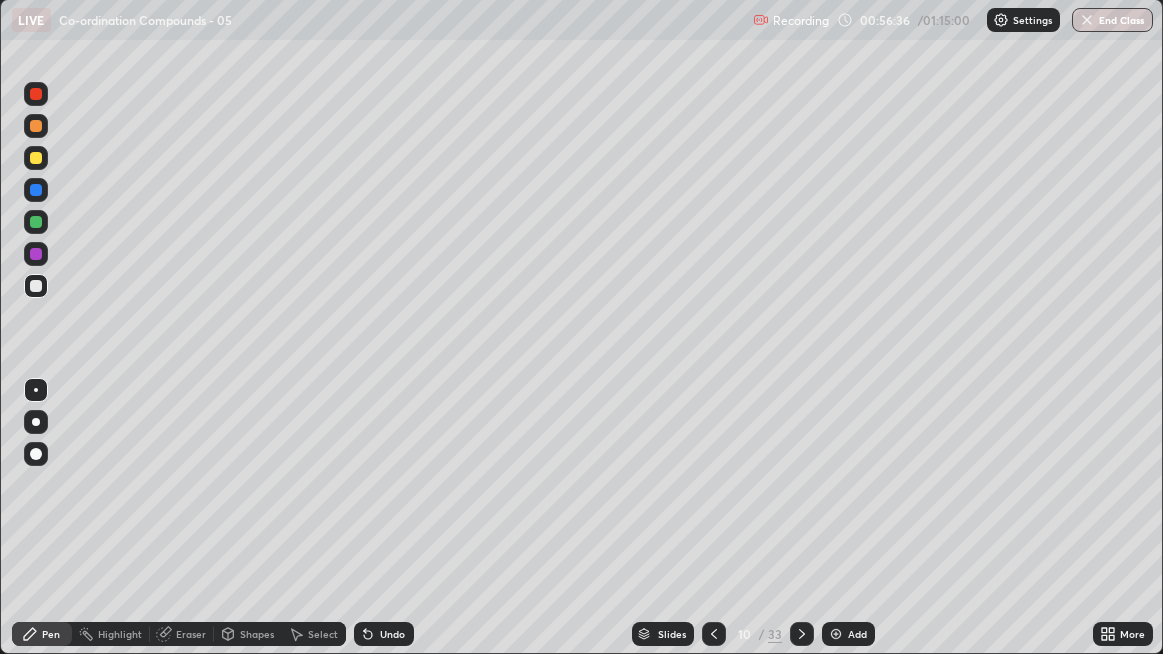 click on "Undo" at bounding box center [384, 634] 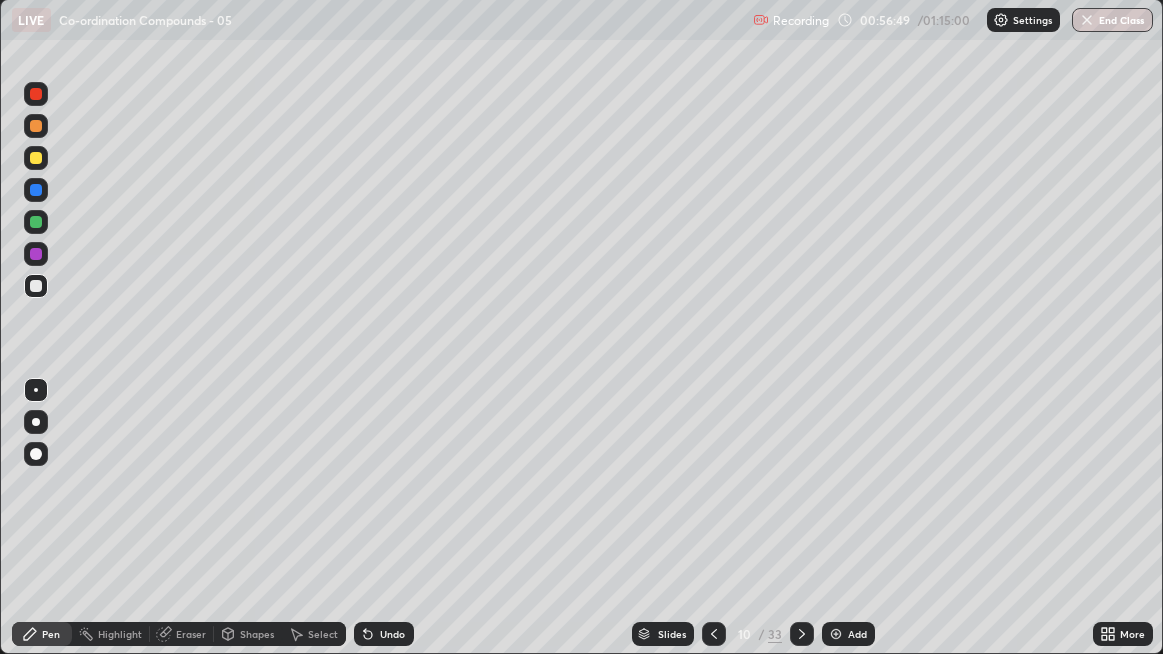 click on "Eraser" at bounding box center [182, 634] 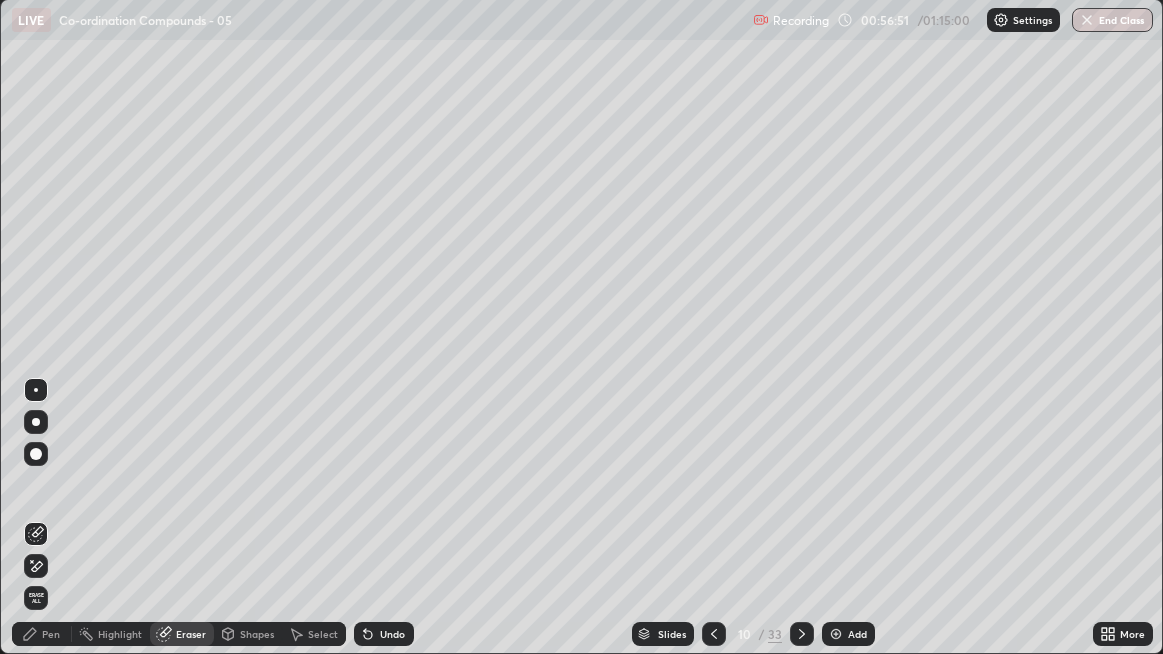 click on "Pen" at bounding box center (42, 634) 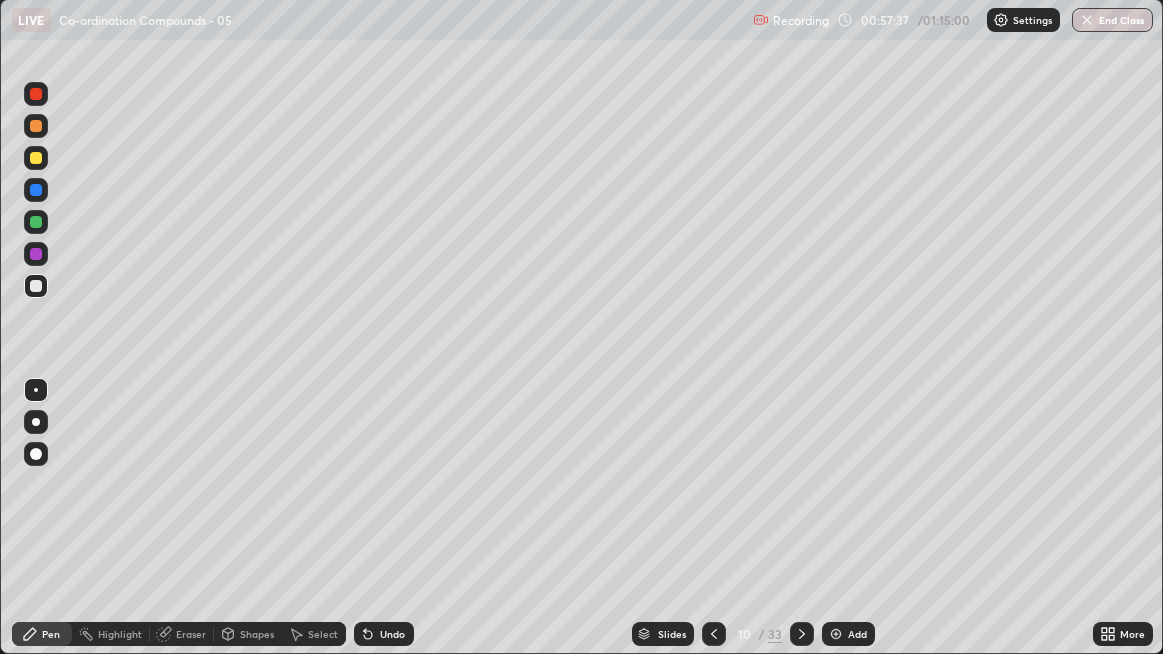 click at bounding box center [36, 158] 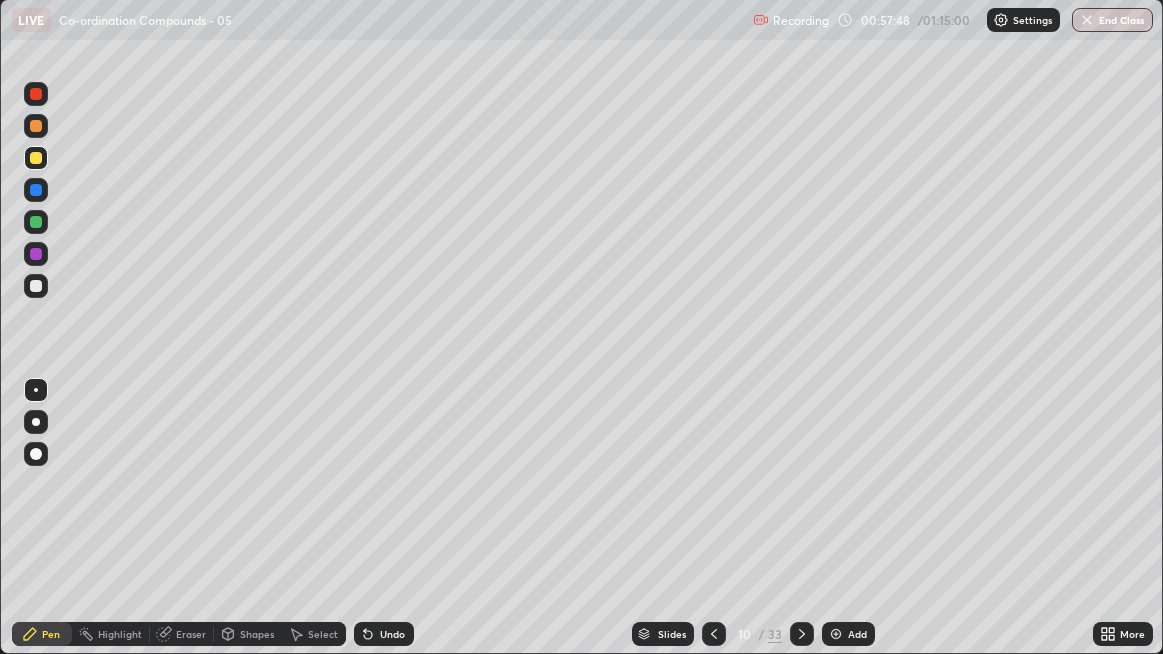 click 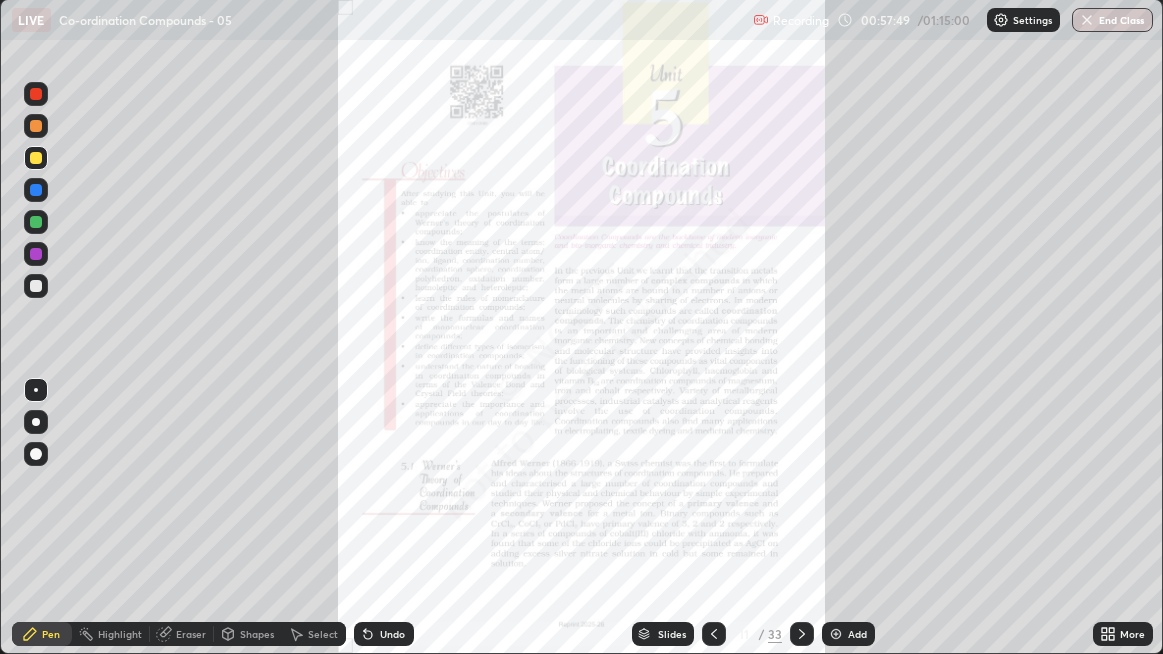 click 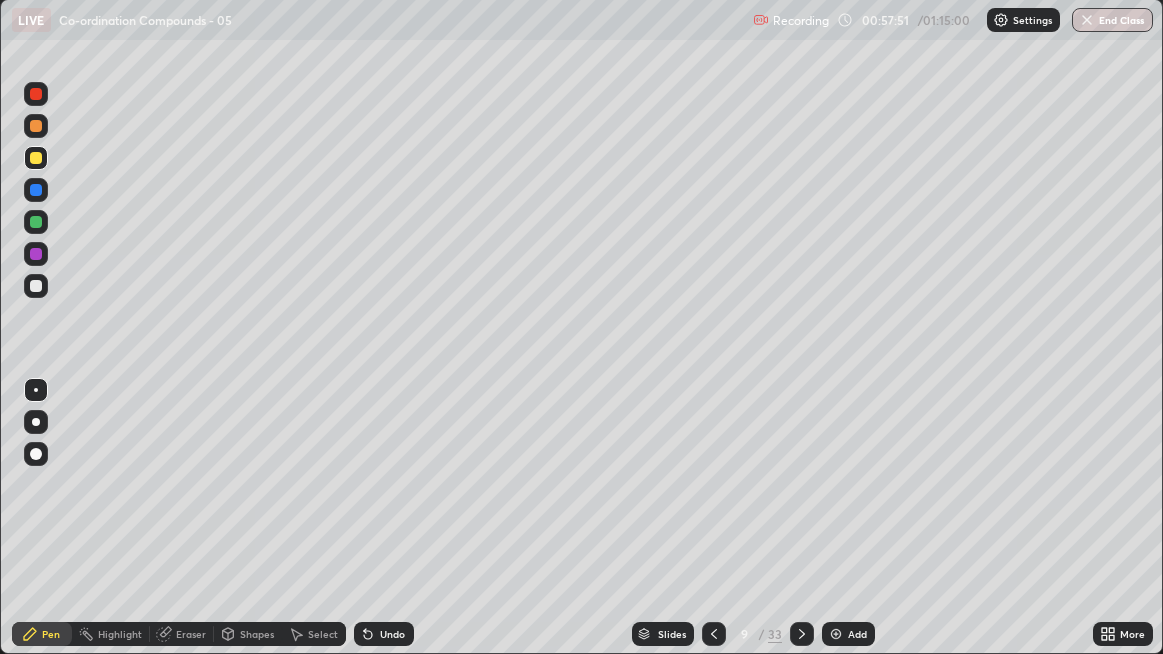 click at bounding box center [36, 286] 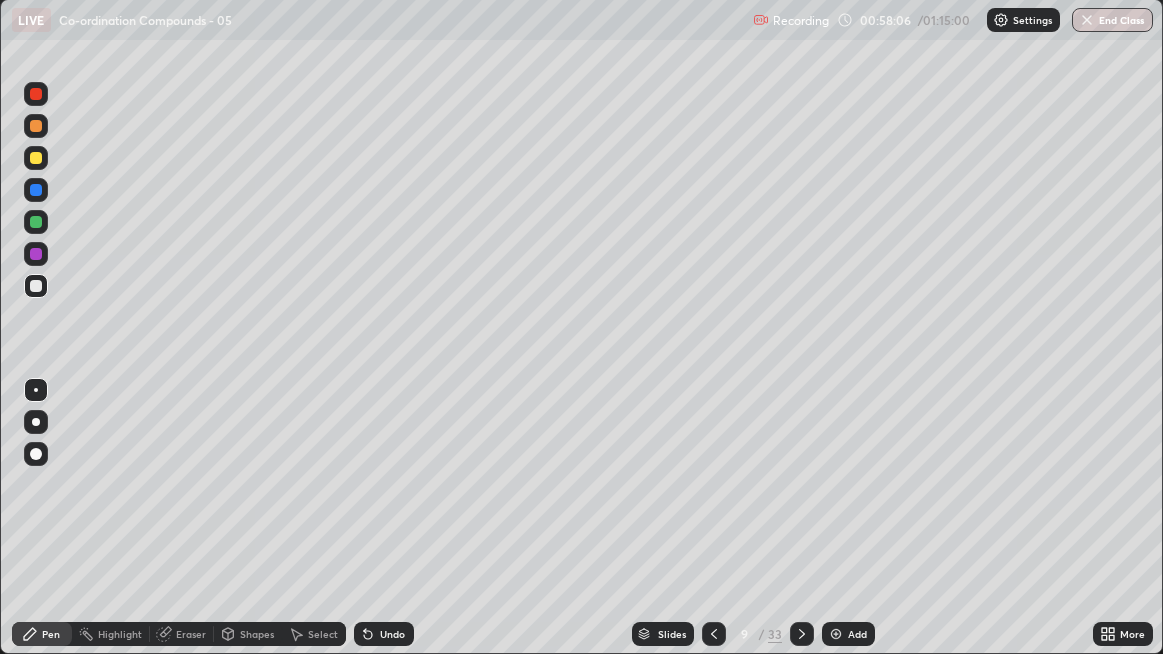 click at bounding box center (36, 454) 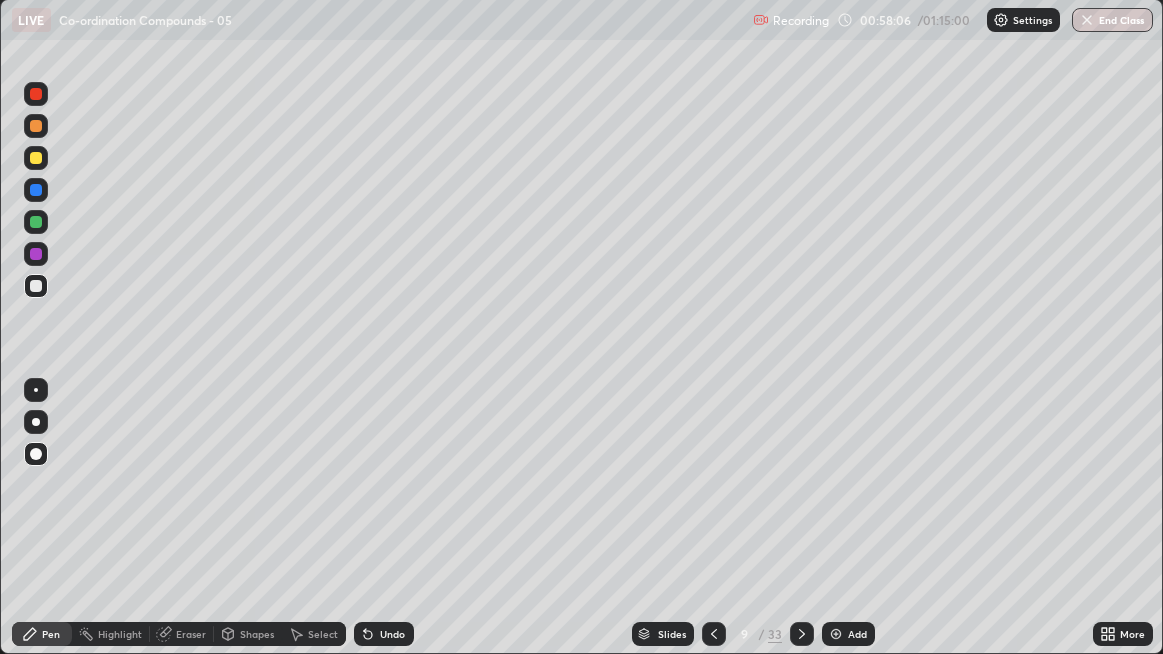 click at bounding box center [36, 454] 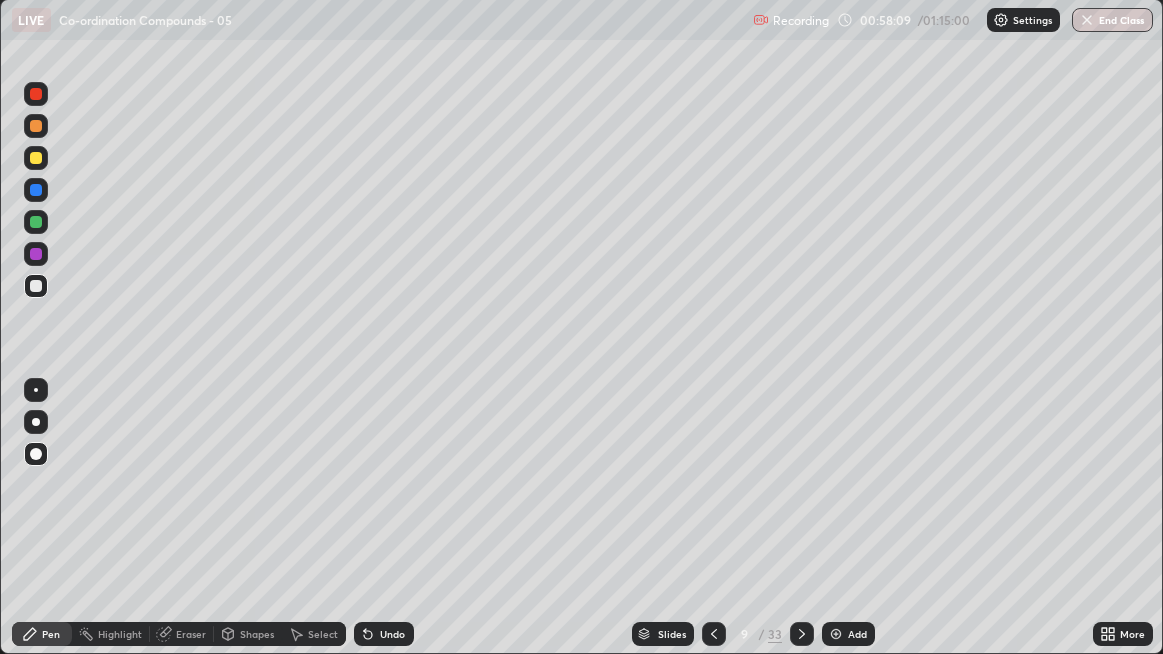 click at bounding box center (36, 390) 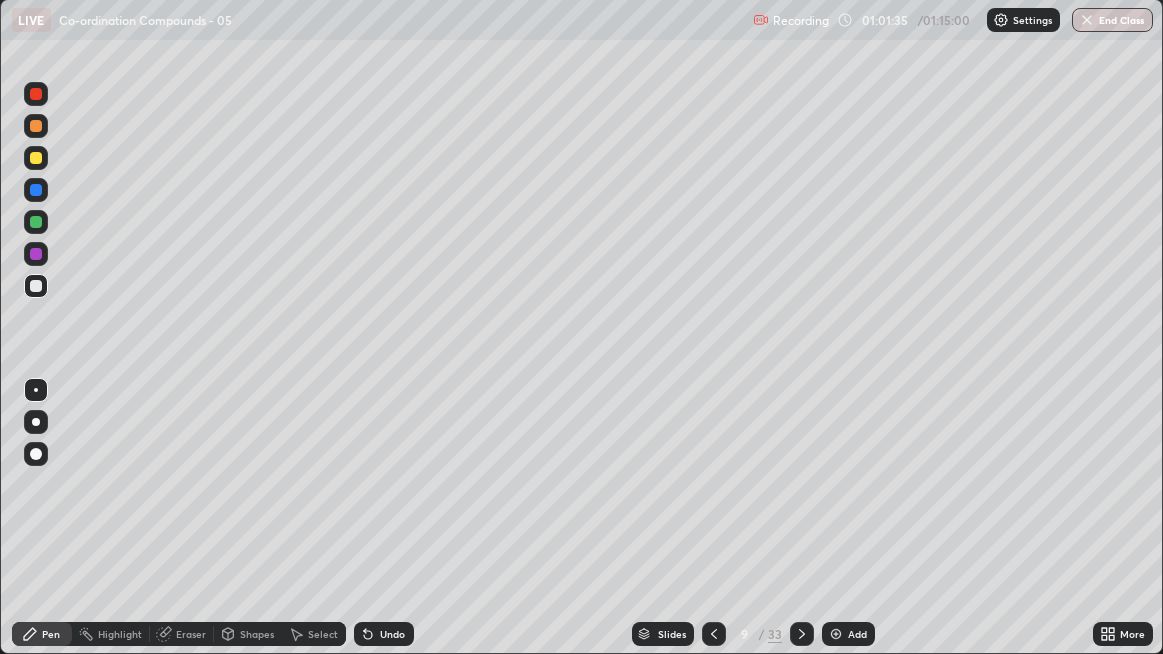 click on "Undo" at bounding box center [392, 634] 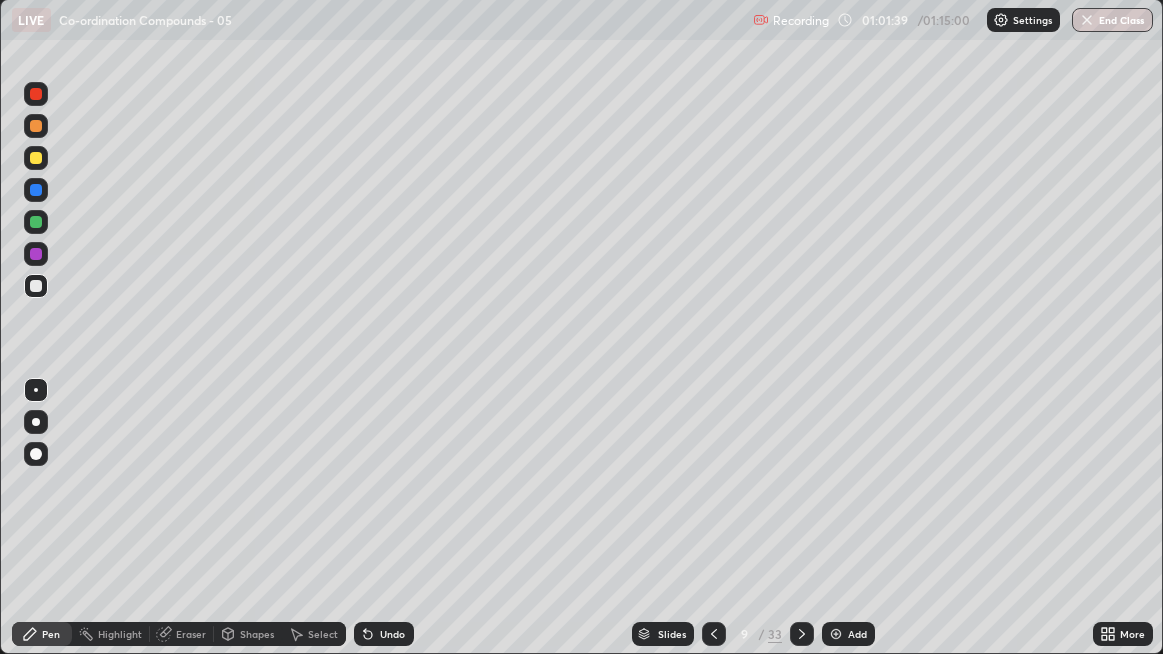 click 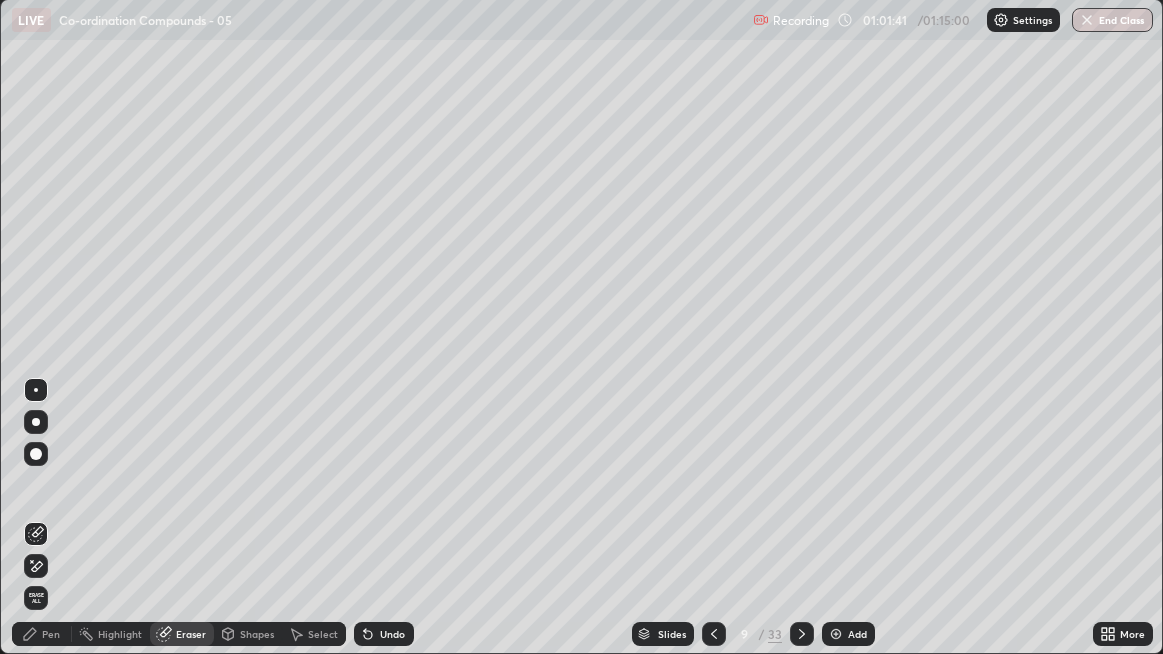 click on "Pen" at bounding box center (42, 634) 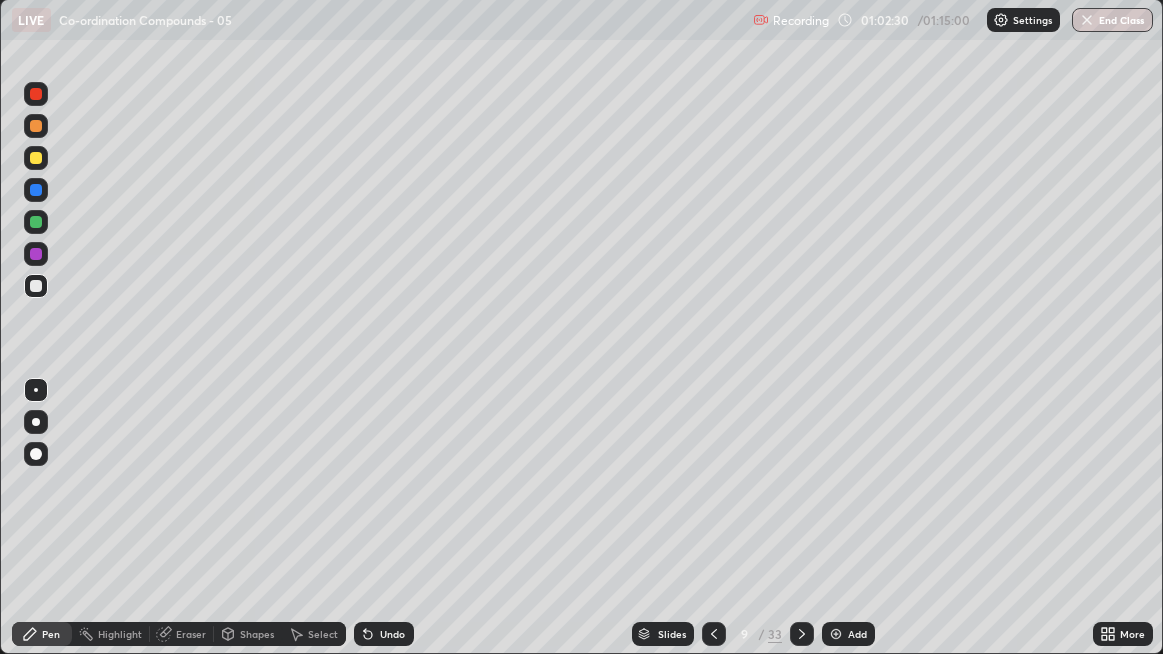 click on "Undo" at bounding box center [392, 634] 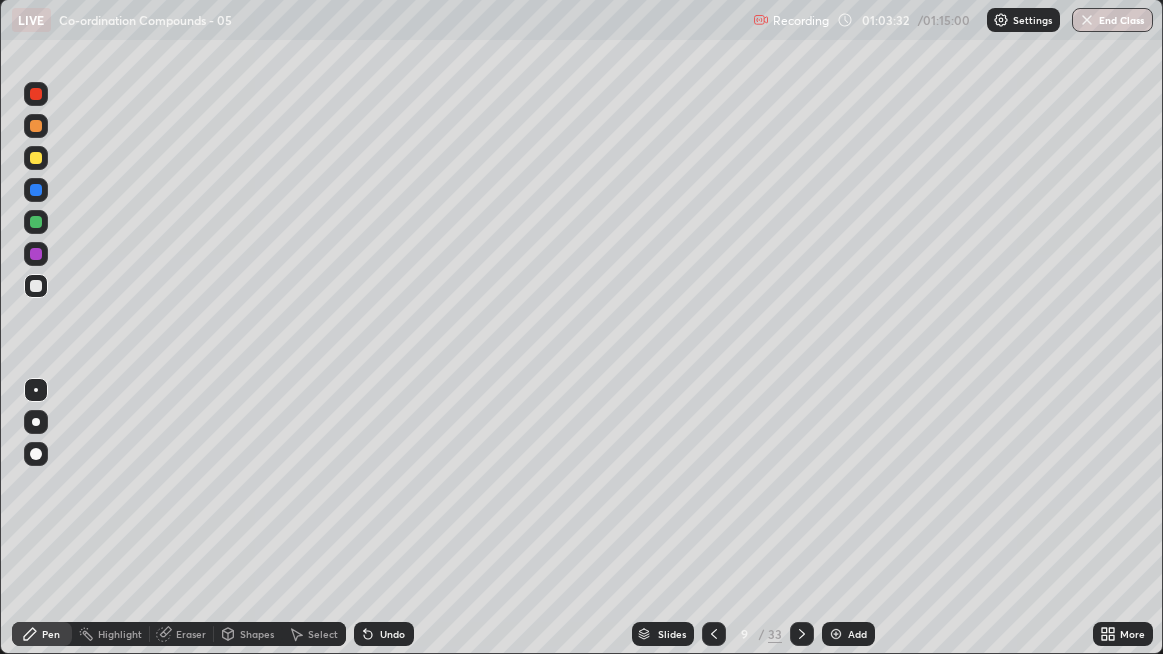 click at bounding box center (802, 634) 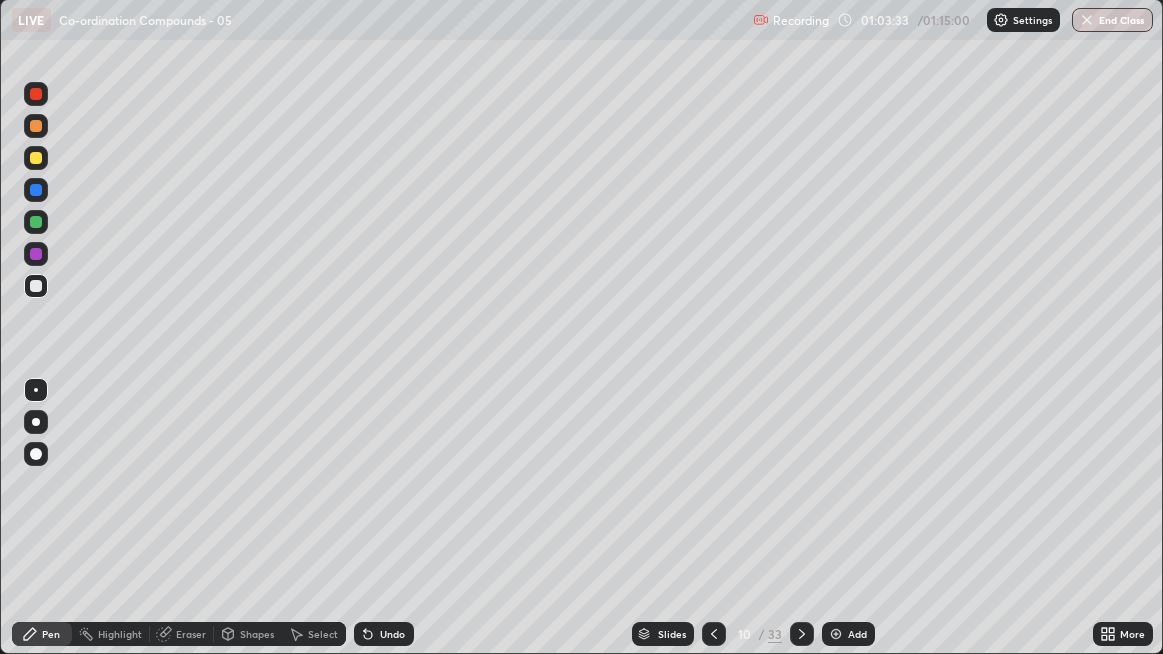 click 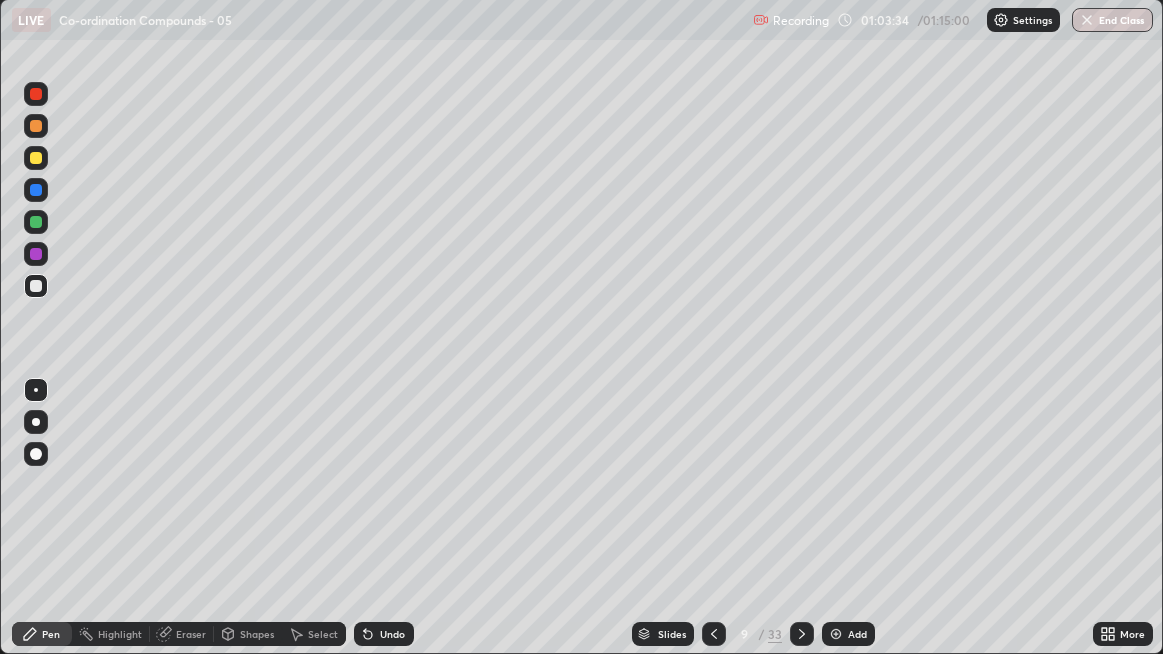 click 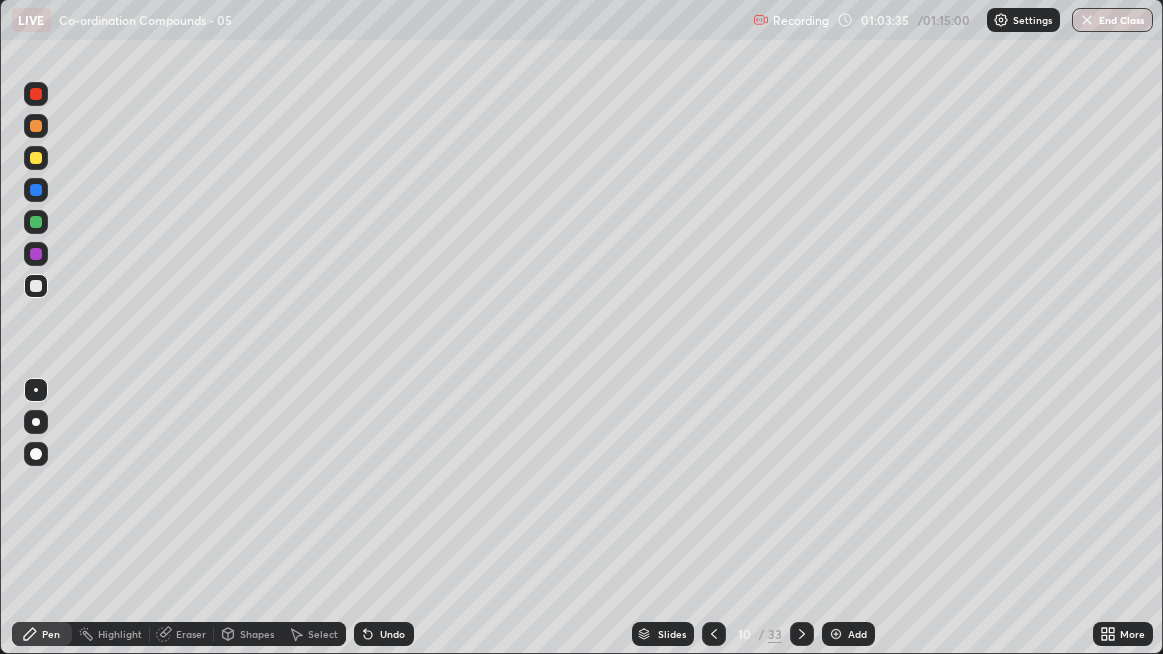 click on "Add" at bounding box center (848, 634) 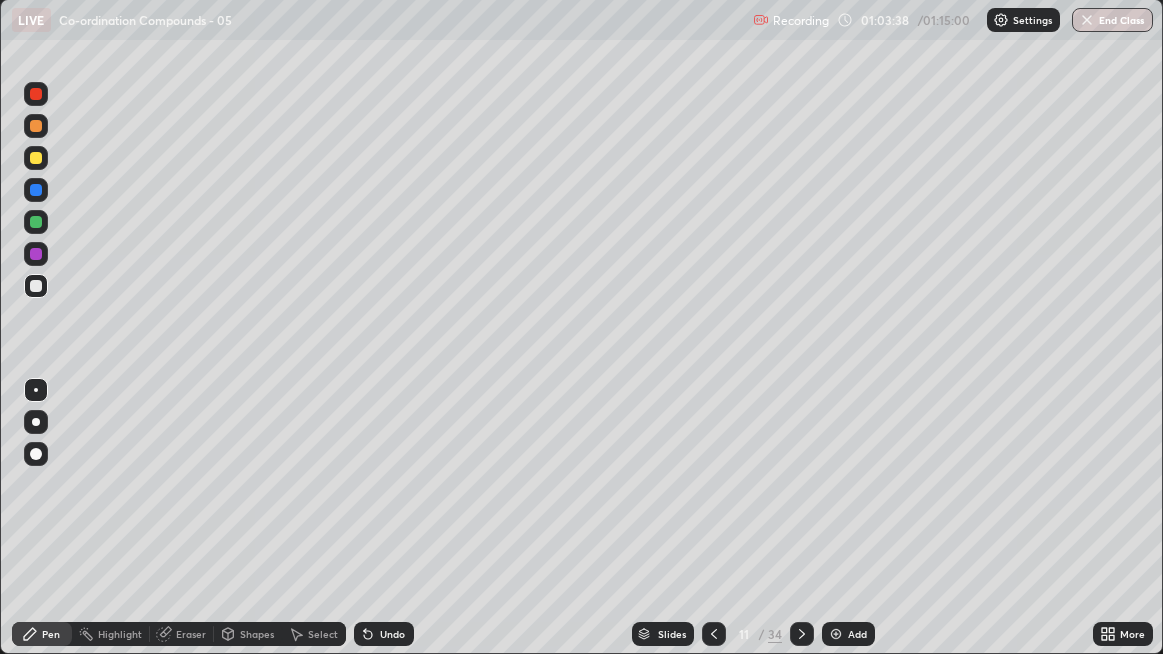 click 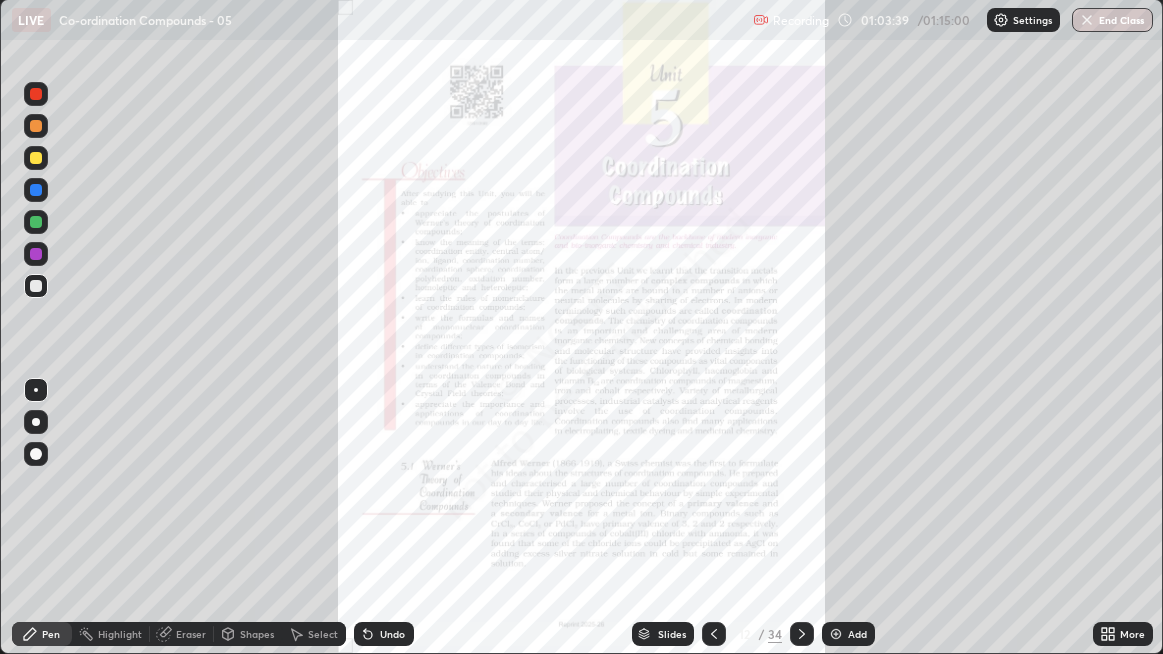 click 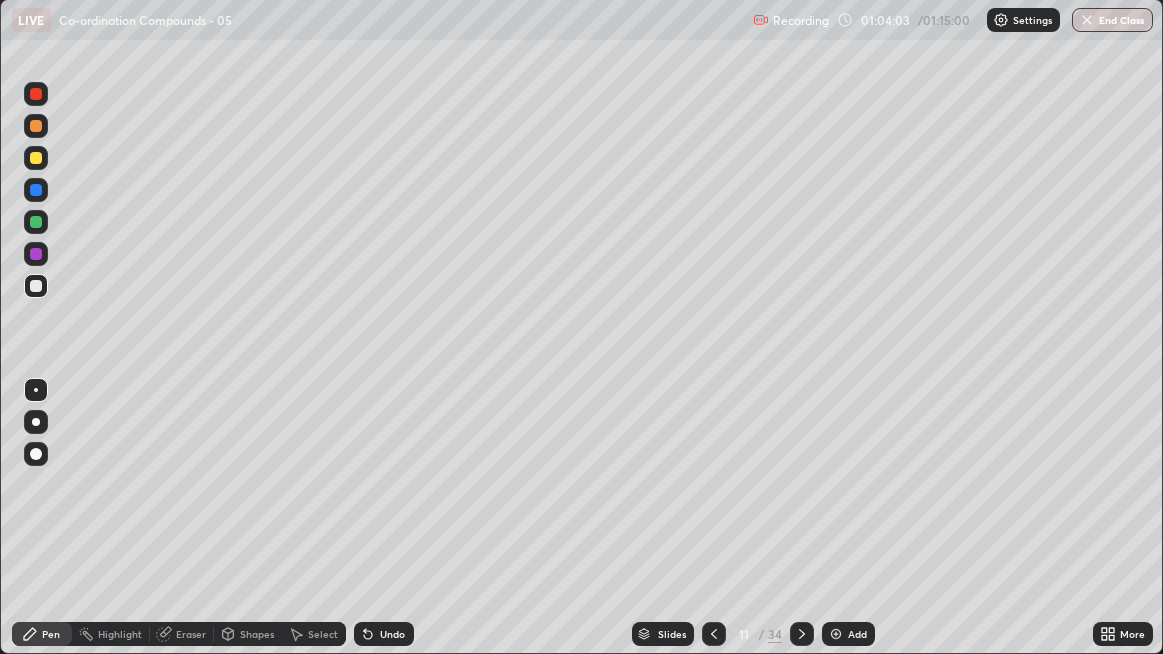 click 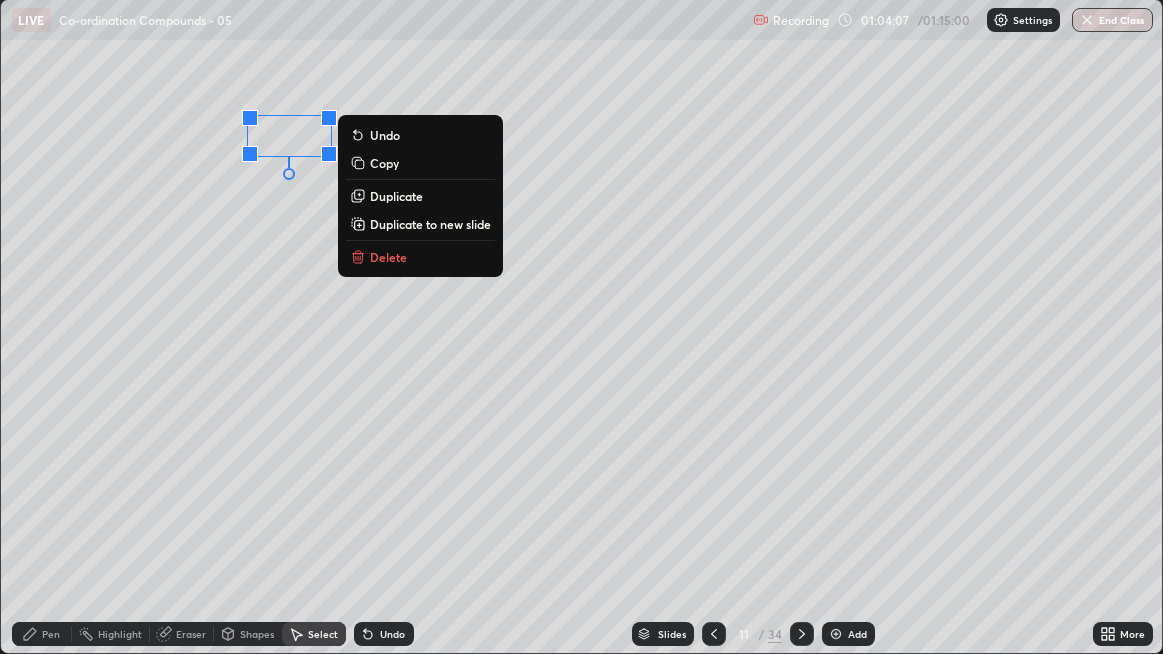 click on "0 ° Undo Copy Duplicate Duplicate to new slide Delete" at bounding box center (582, 326) 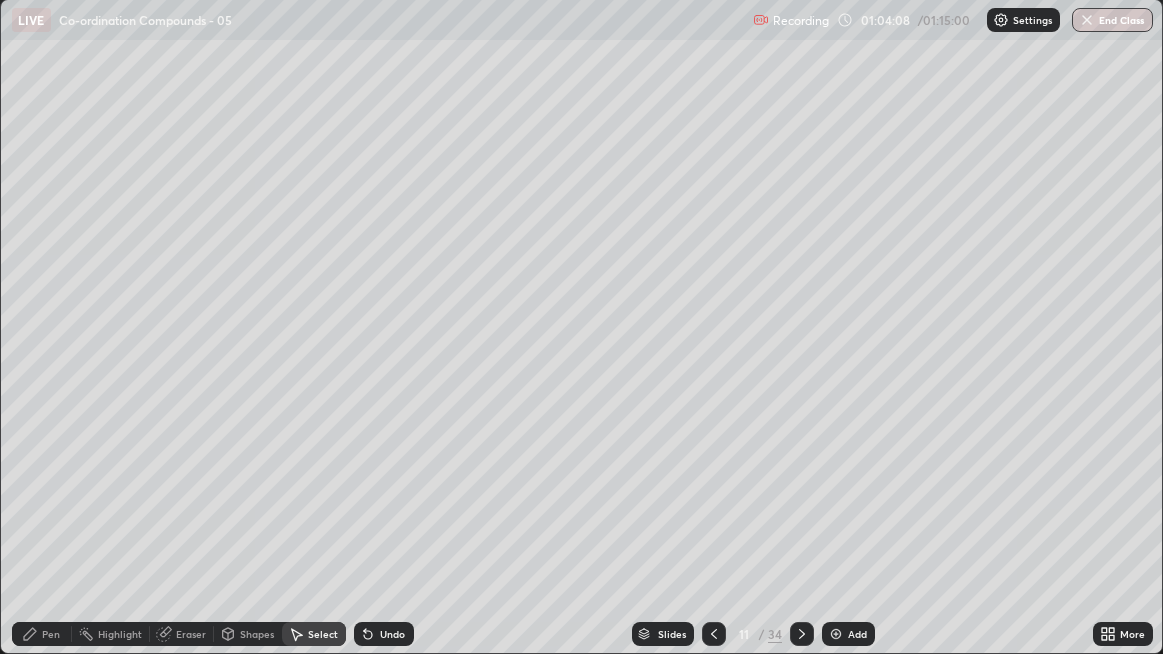 click 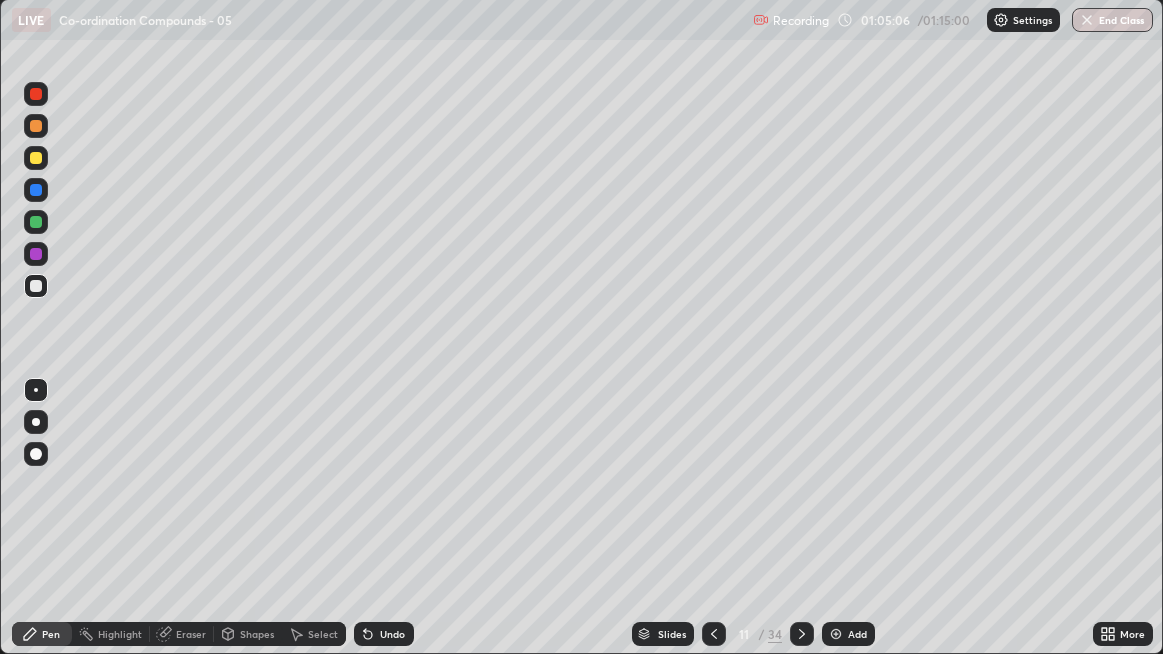 click on "Undo" at bounding box center [392, 634] 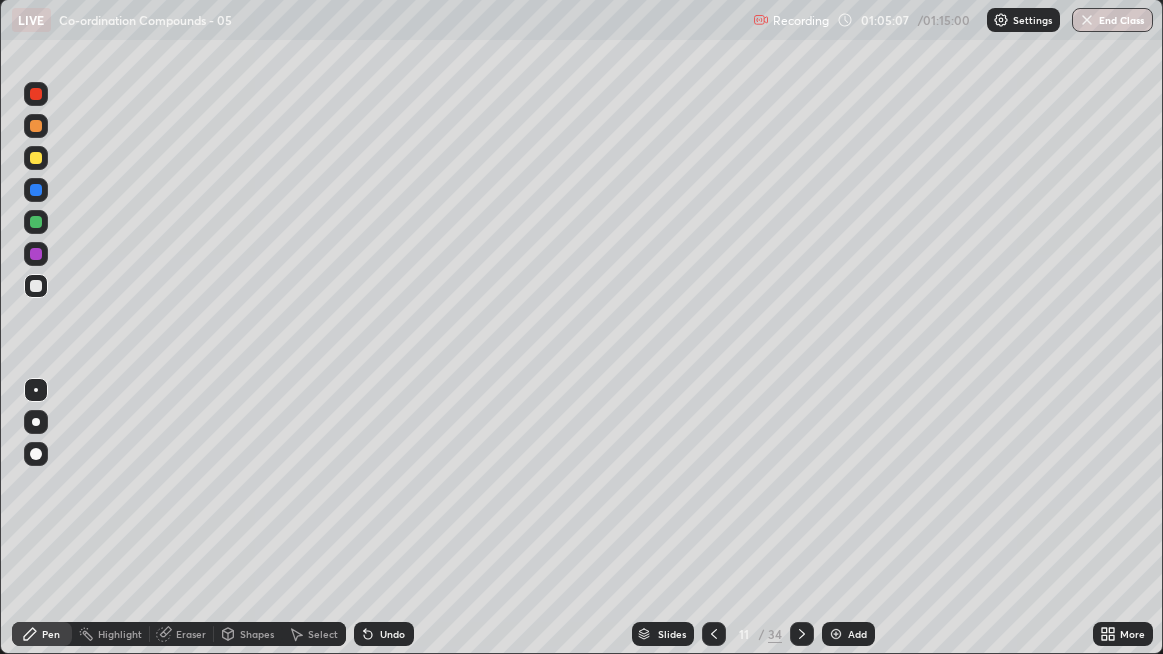 click on "Undo" at bounding box center (392, 634) 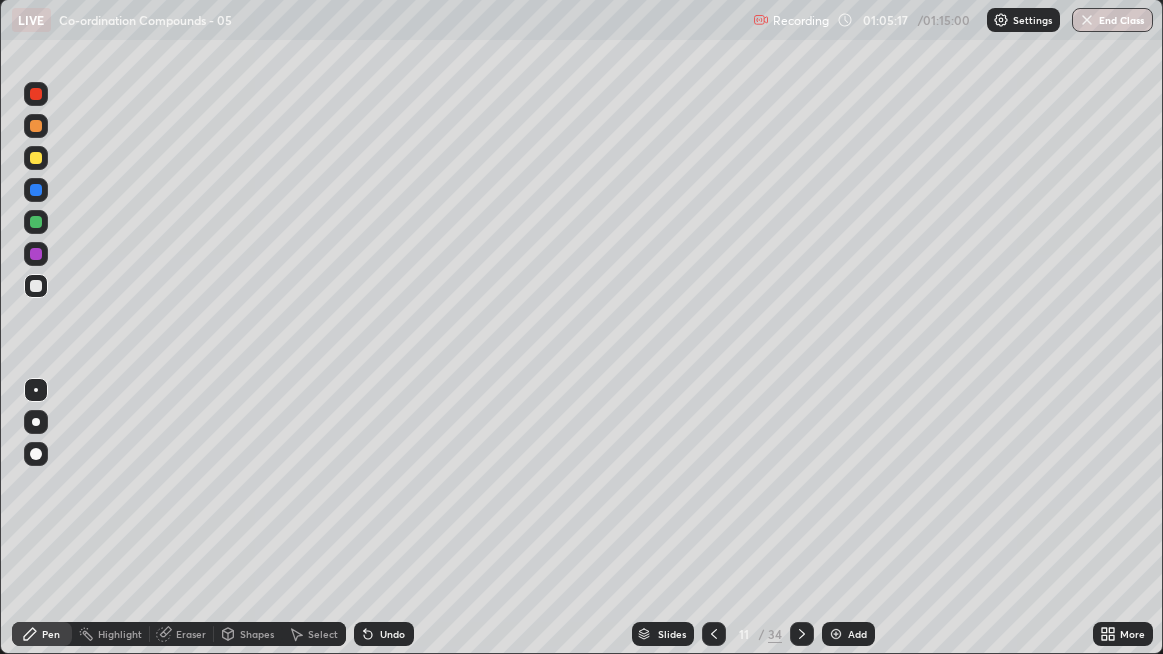 click on "Undo" at bounding box center [384, 634] 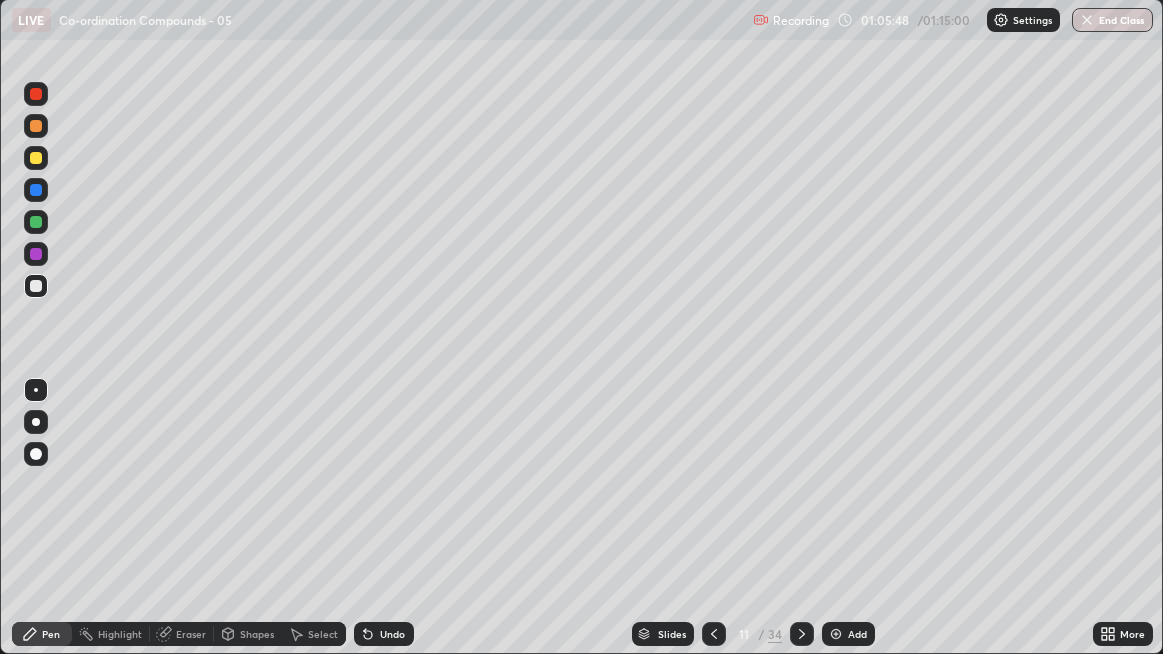 click on "Undo" at bounding box center (384, 634) 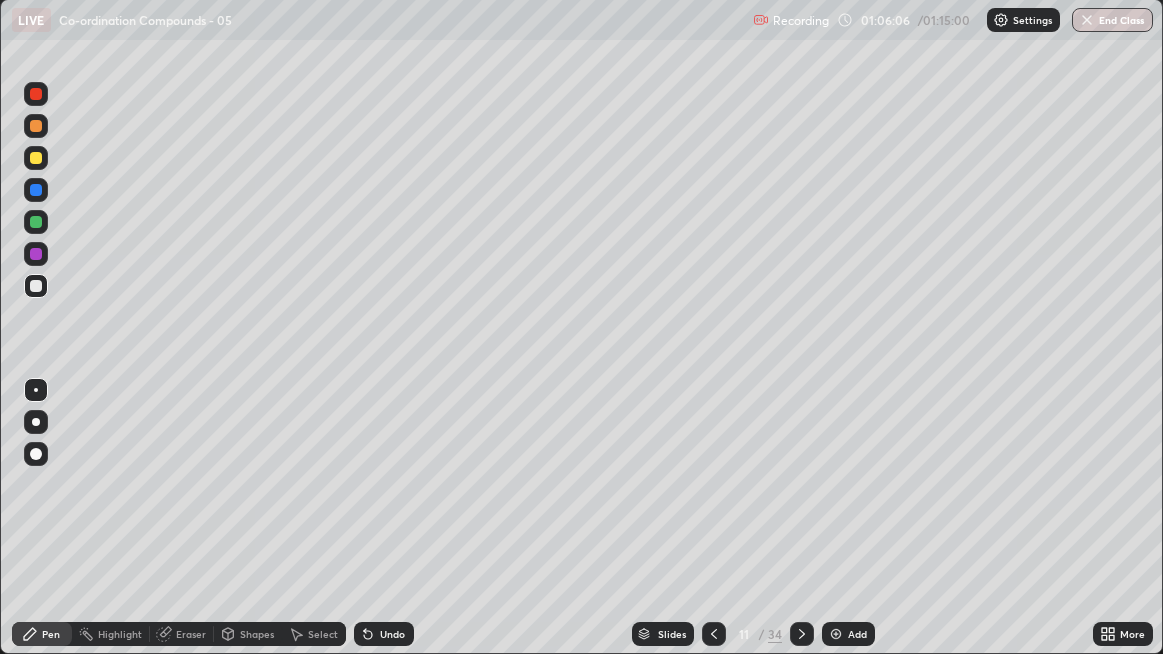 click on "Undo" at bounding box center [392, 634] 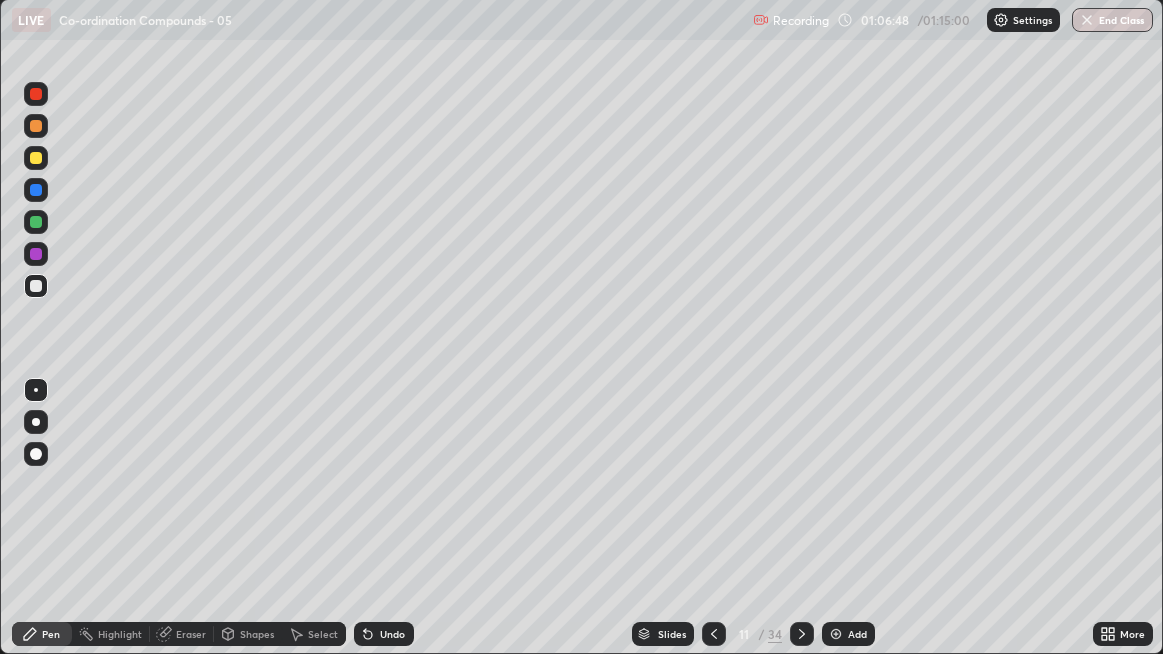 click at bounding box center [36, 222] 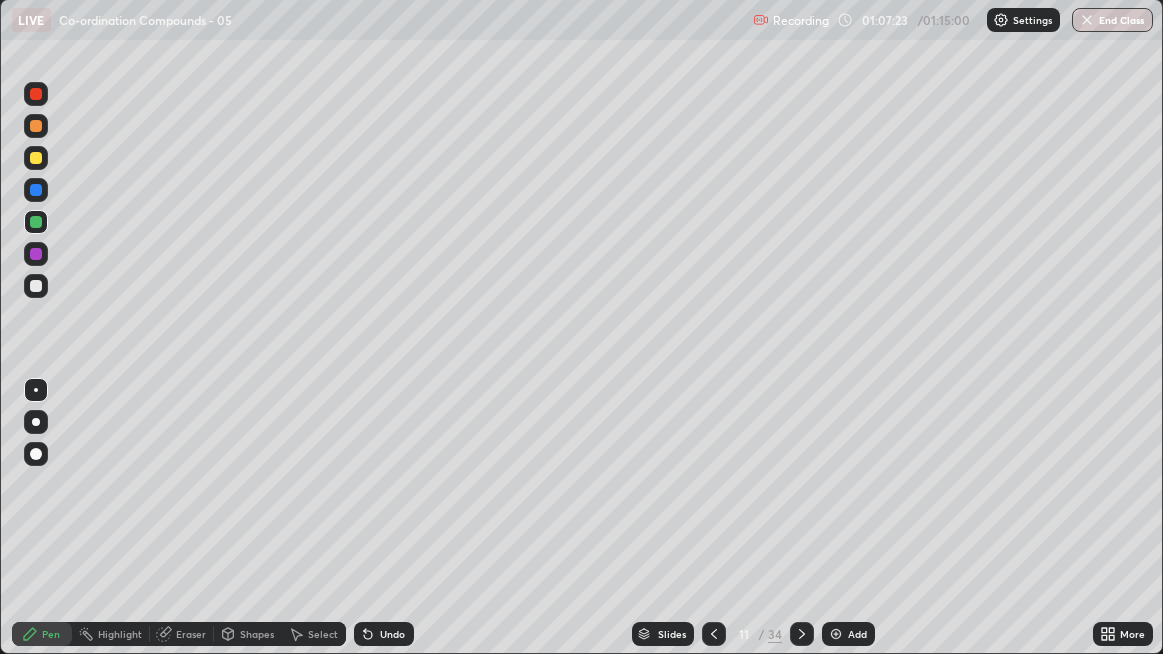 click at bounding box center (36, 94) 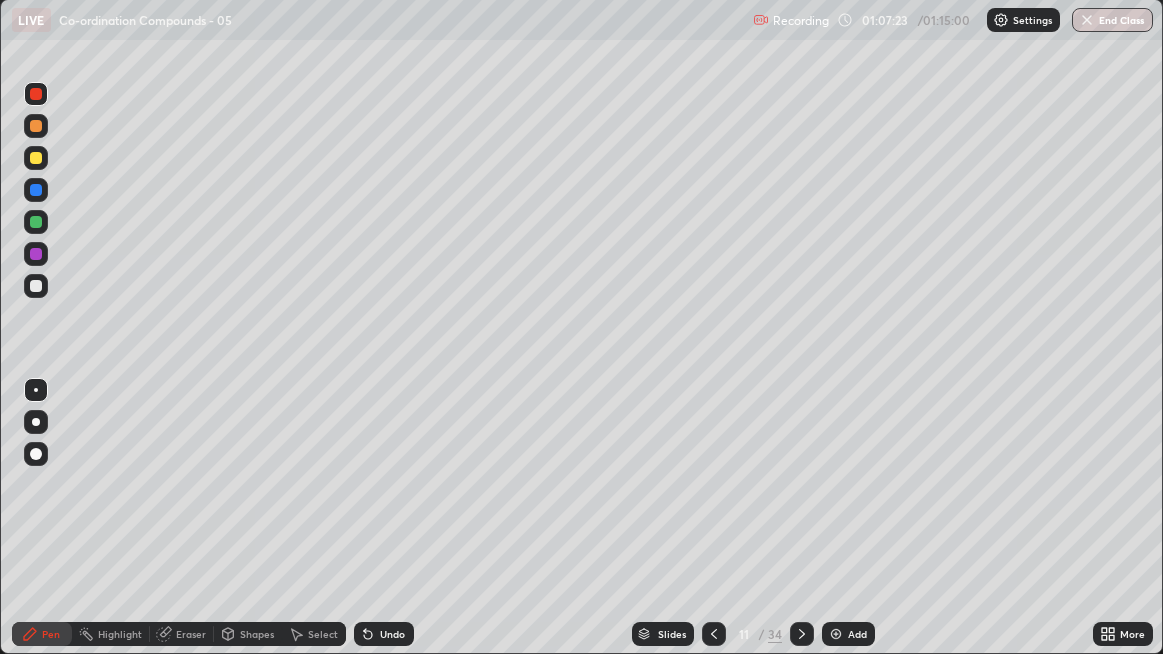 click at bounding box center [36, 454] 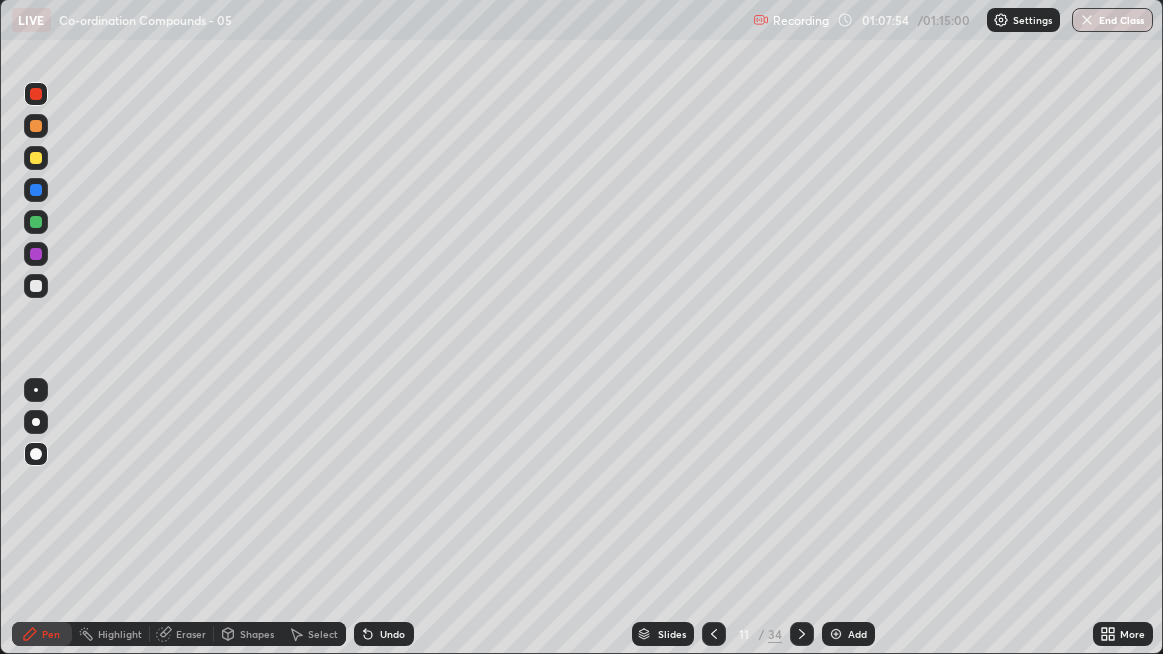 click at bounding box center (36, 390) 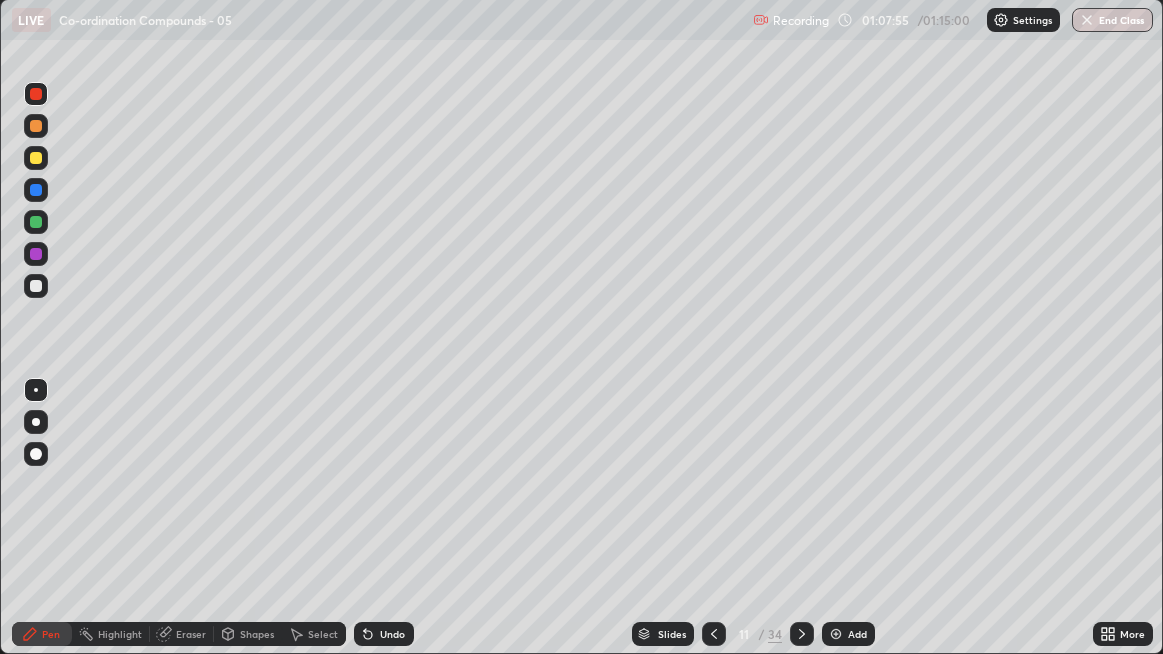click at bounding box center [36, 286] 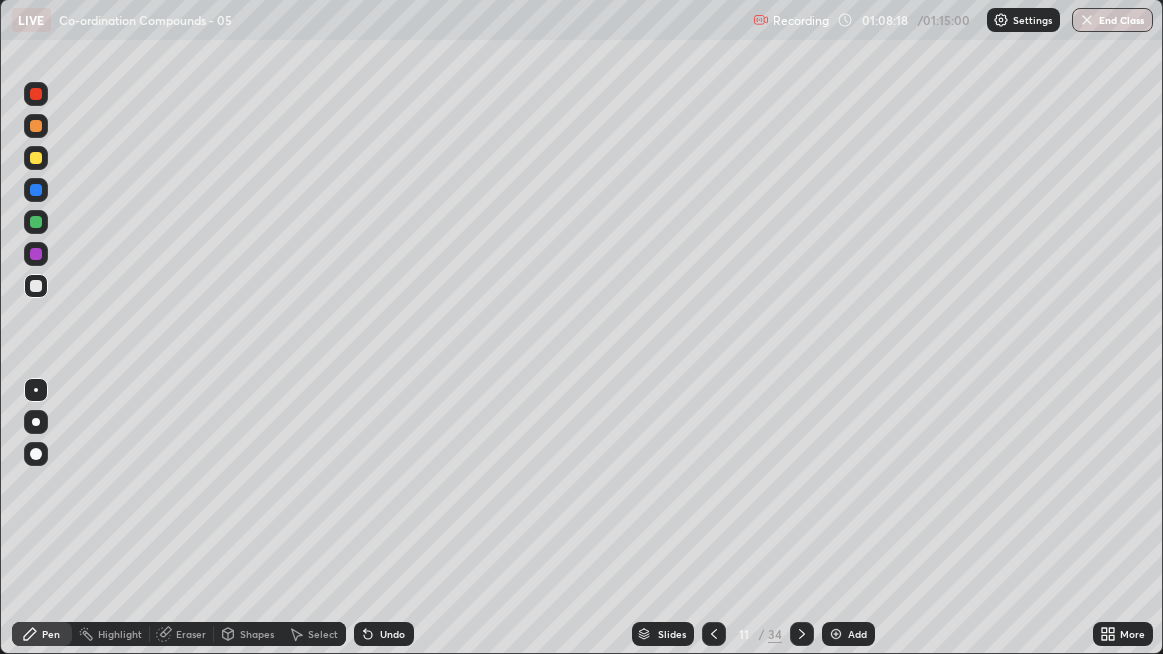 click on "Add" at bounding box center [857, 634] 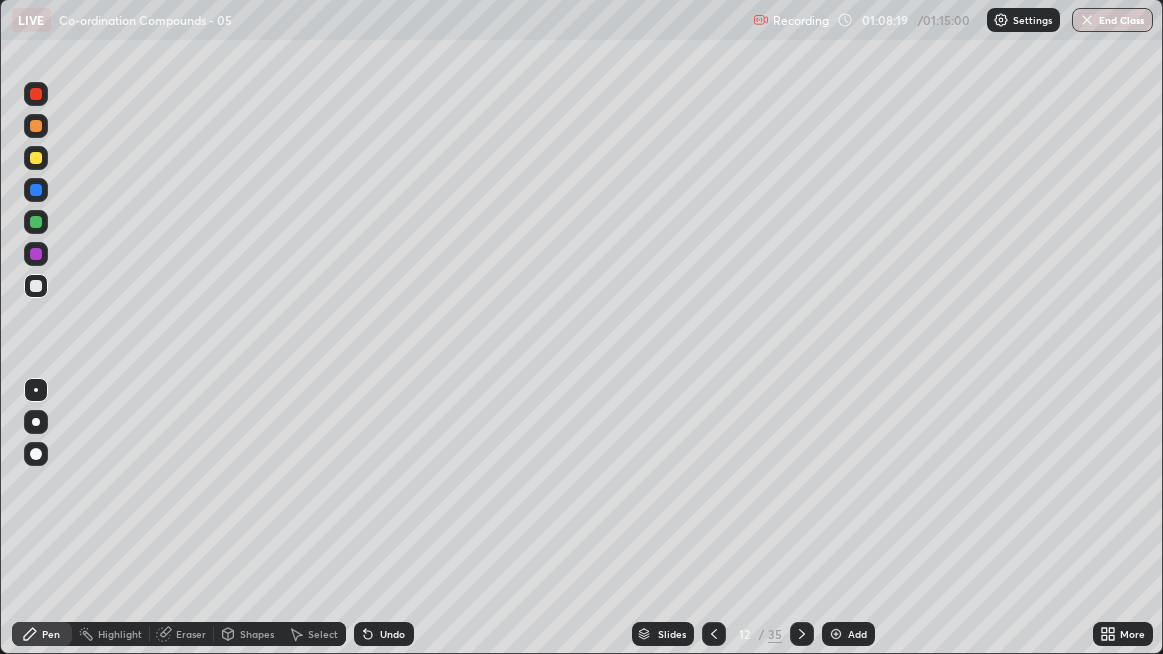 click at bounding box center (36, 454) 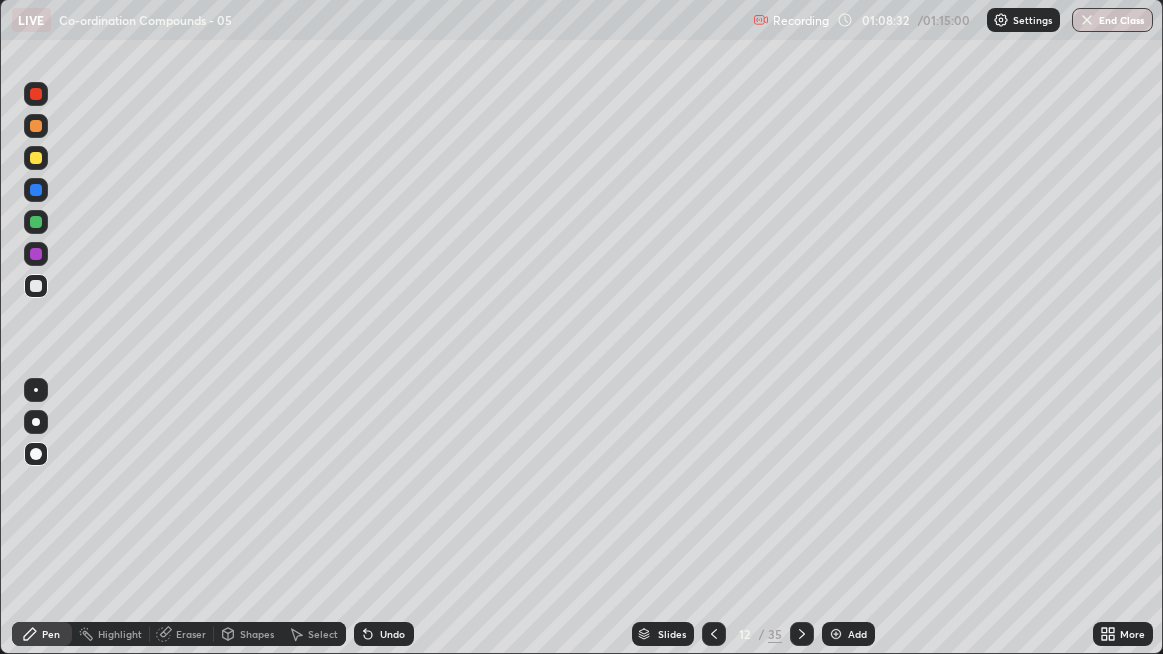 click at bounding box center (36, 94) 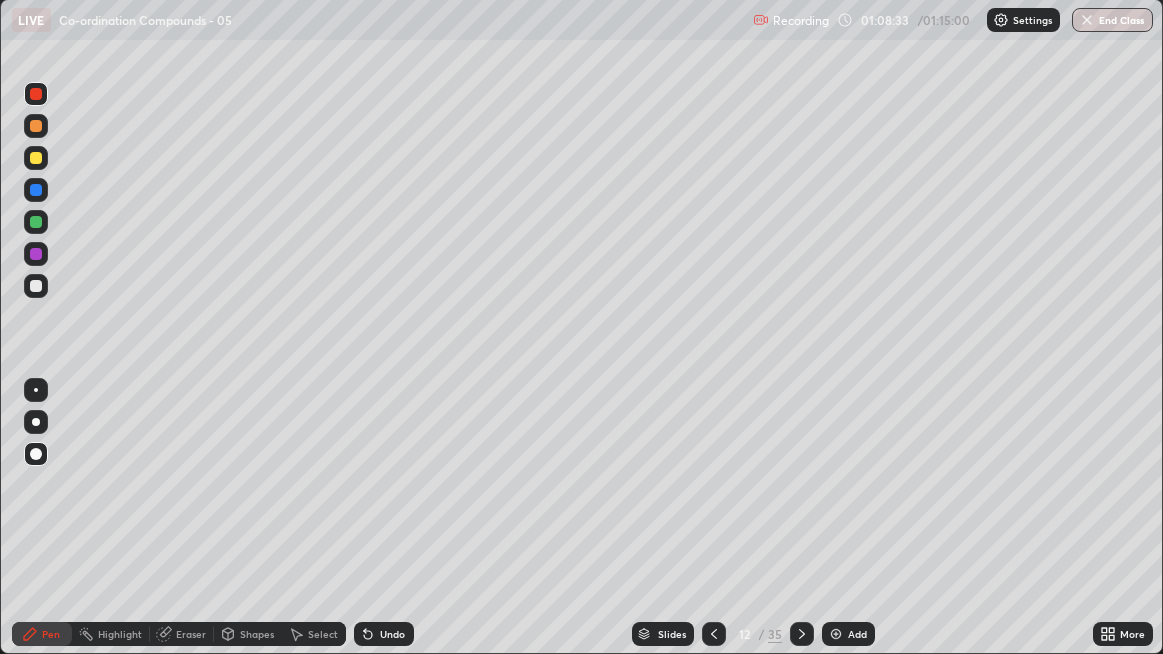 click 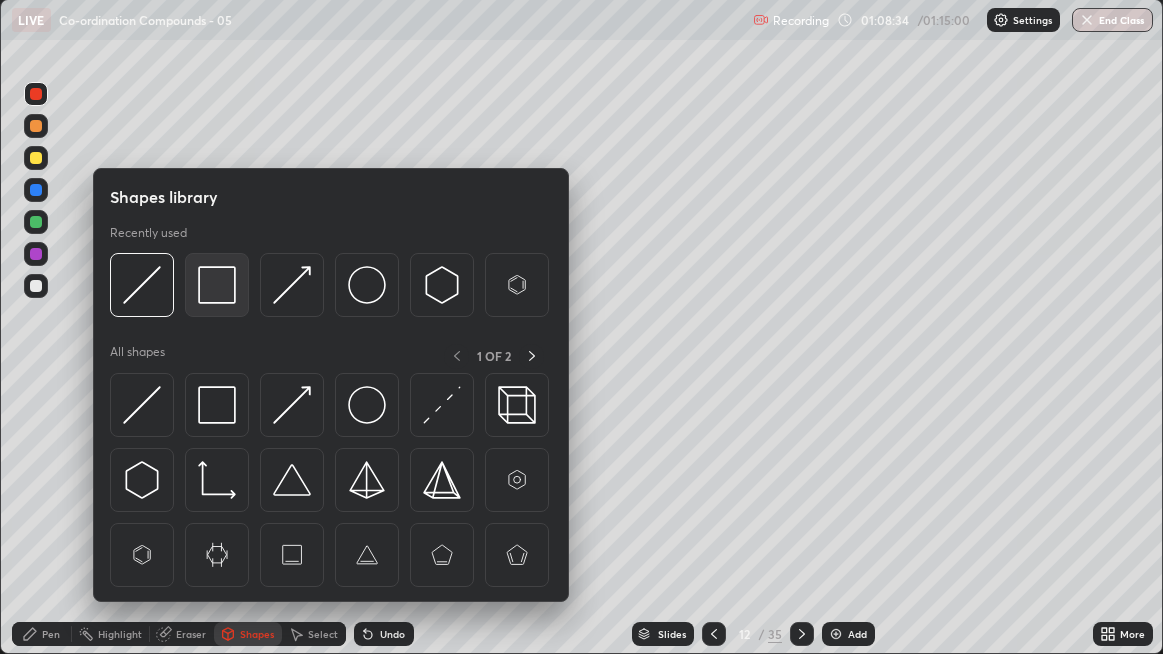 click at bounding box center (217, 285) 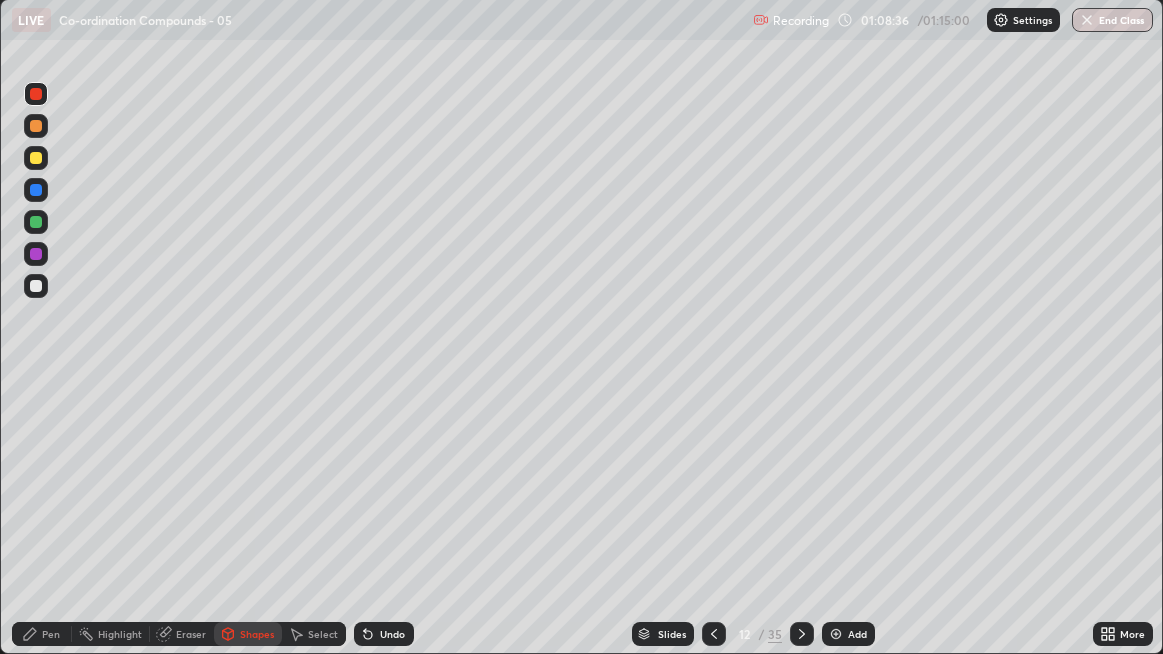 click on "Pen" at bounding box center (42, 634) 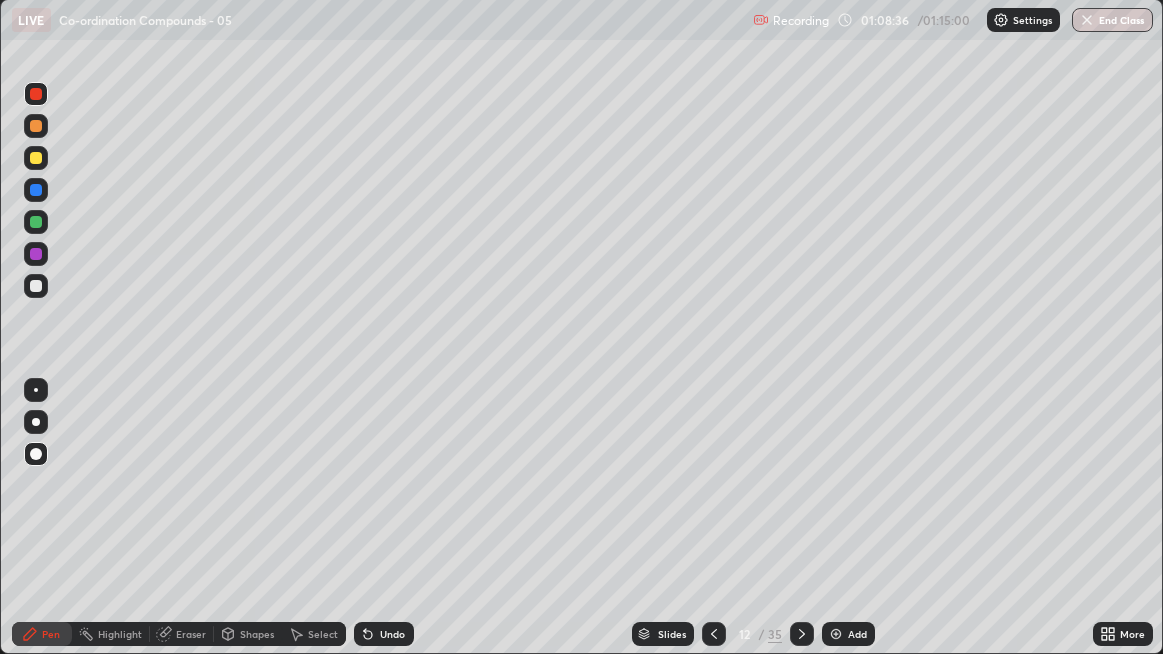 click at bounding box center (36, 390) 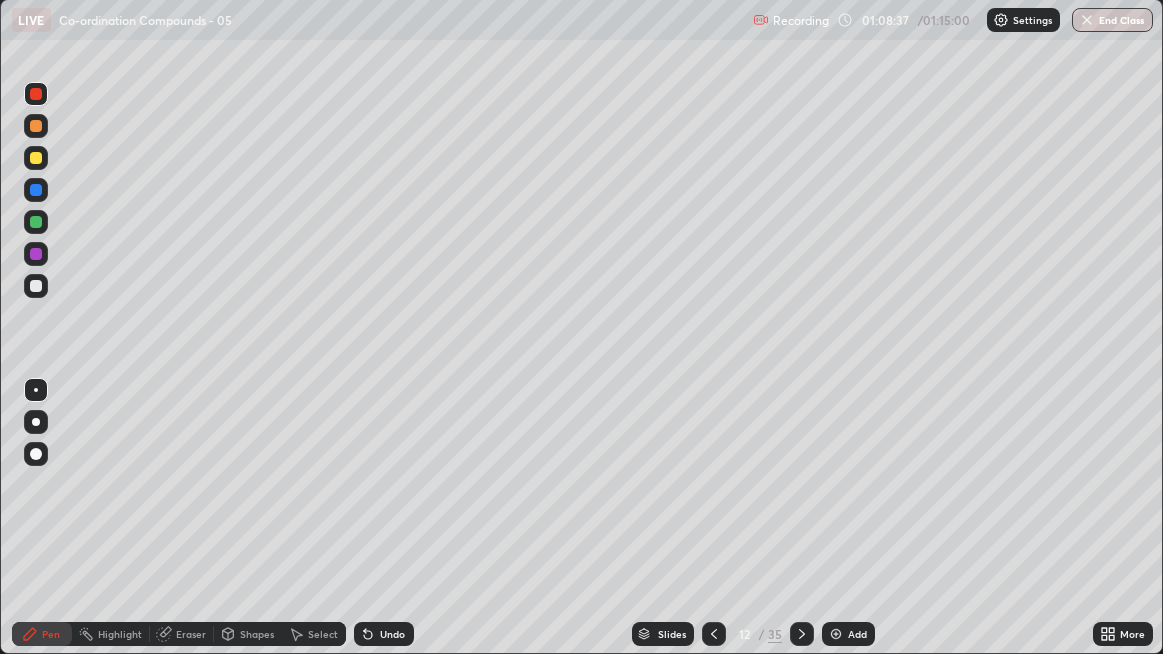 click at bounding box center (36, 286) 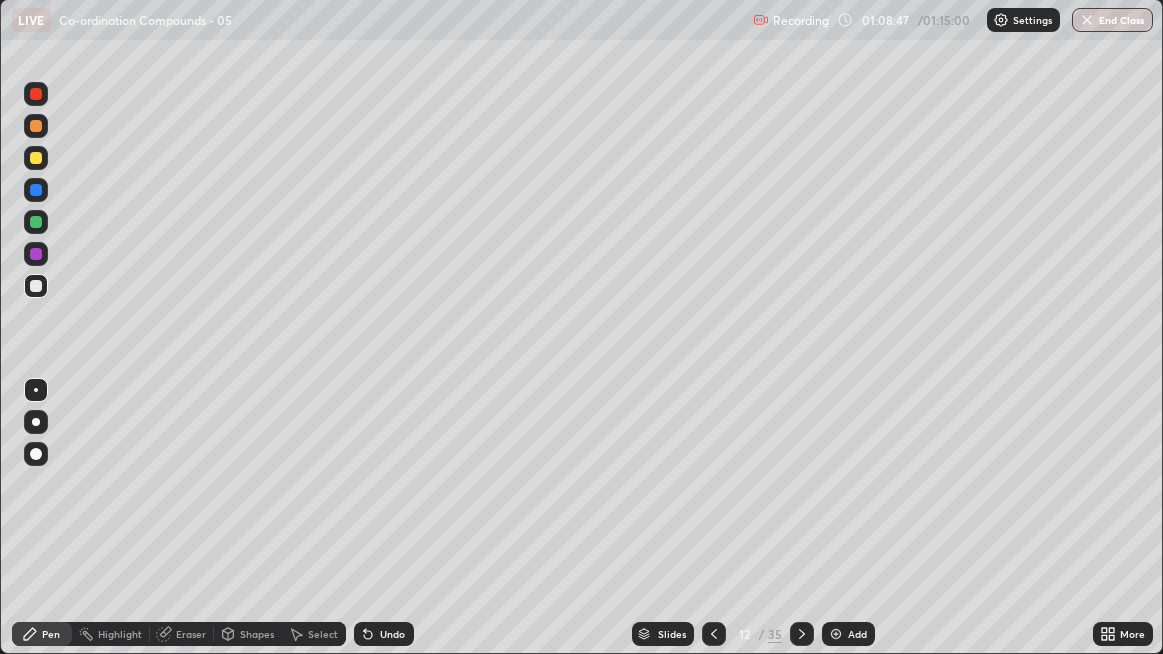 click on "Undo" at bounding box center [384, 634] 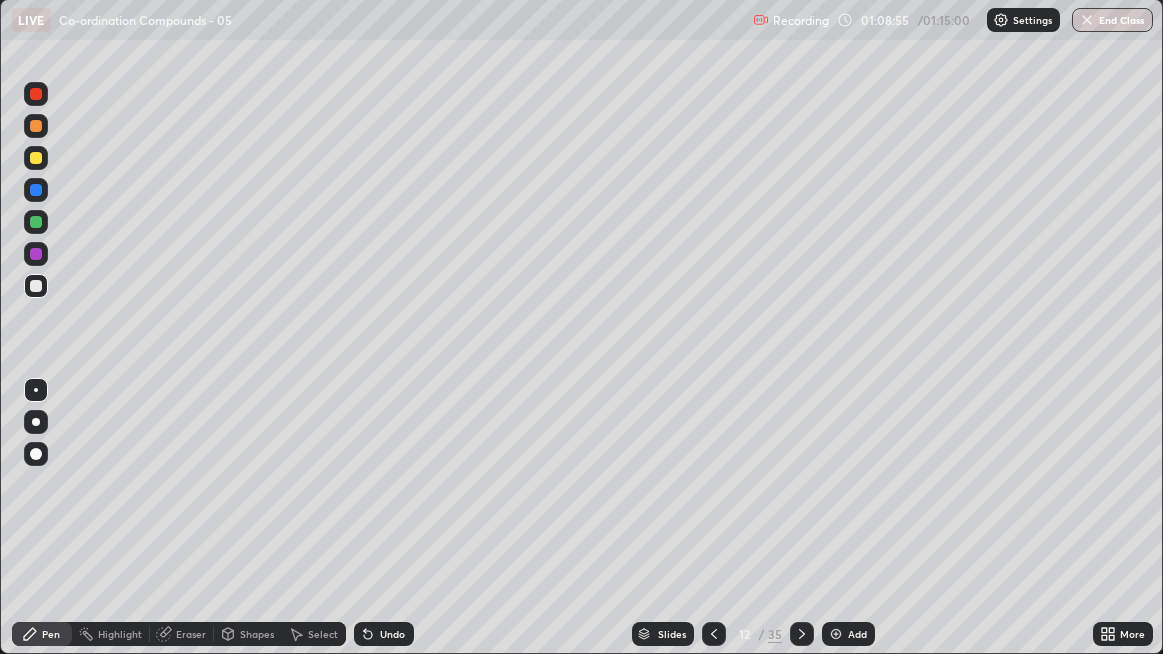 click 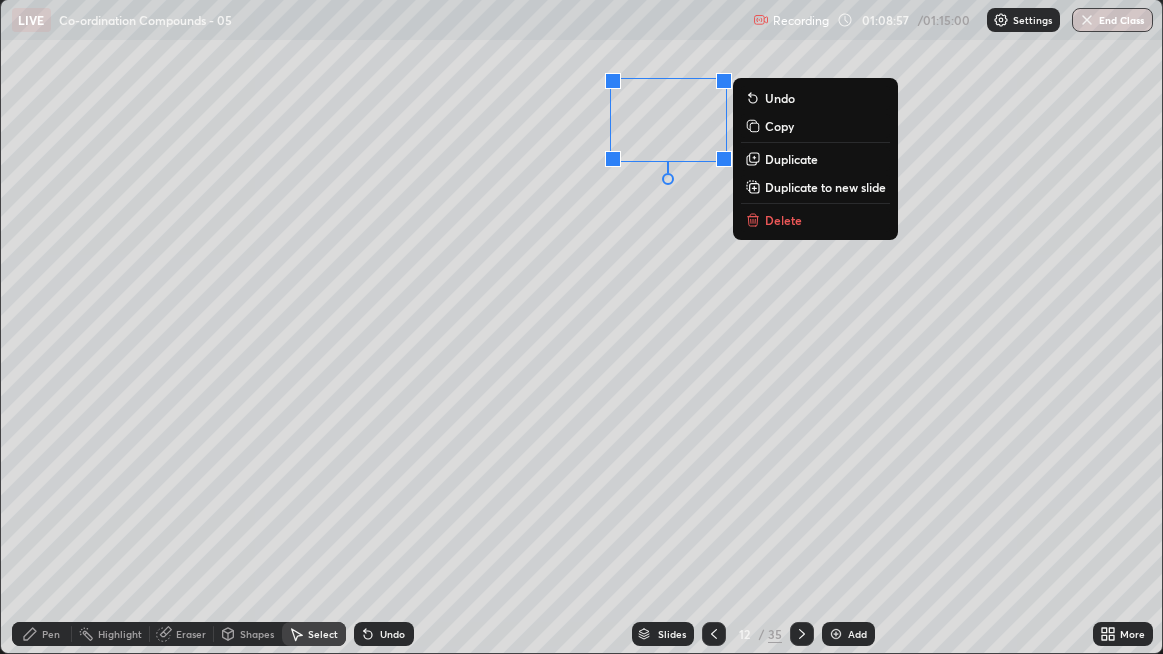 click on "0 ° Undo Copy Duplicate Duplicate to new slide Delete" at bounding box center [582, 326] 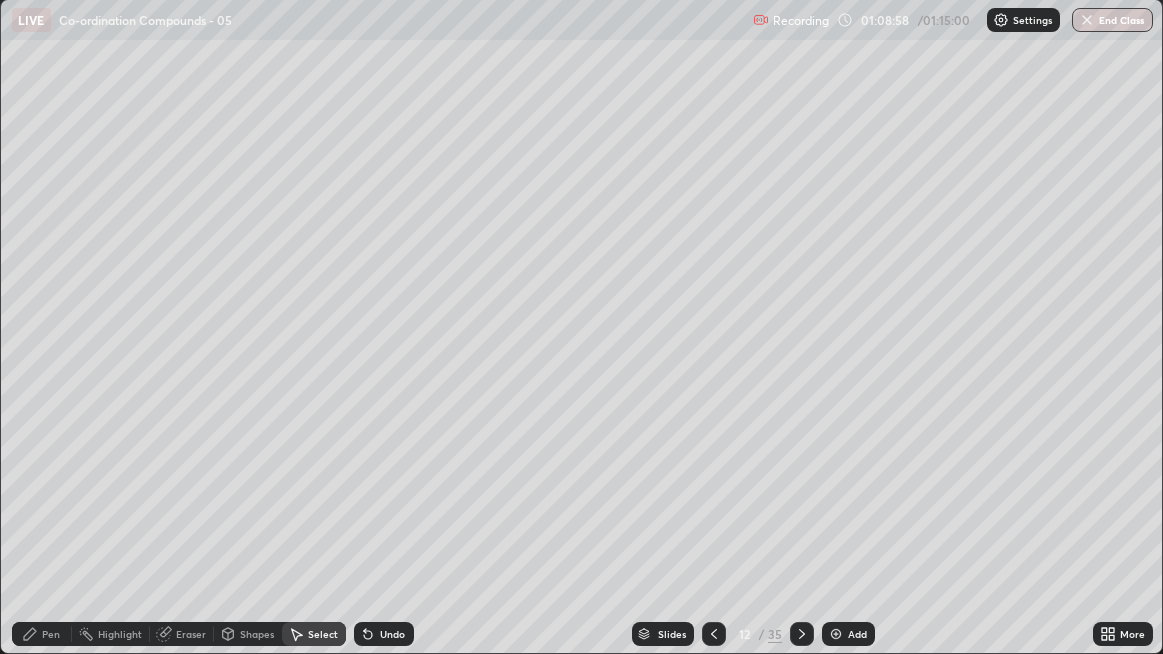 click 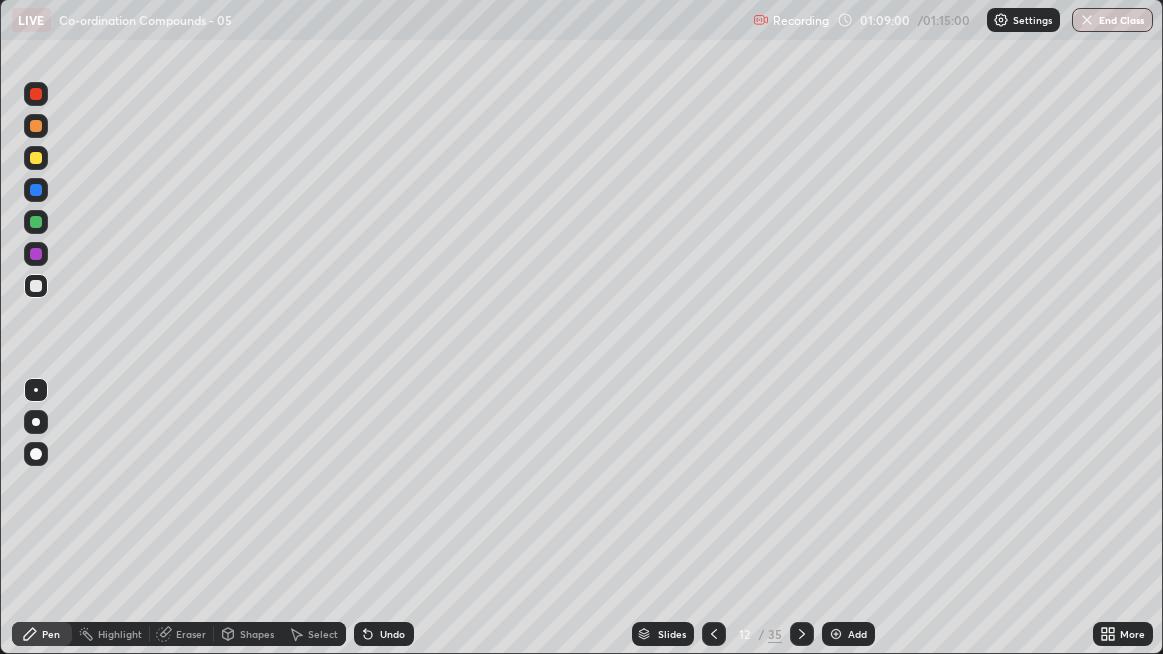 click at bounding box center [36, 158] 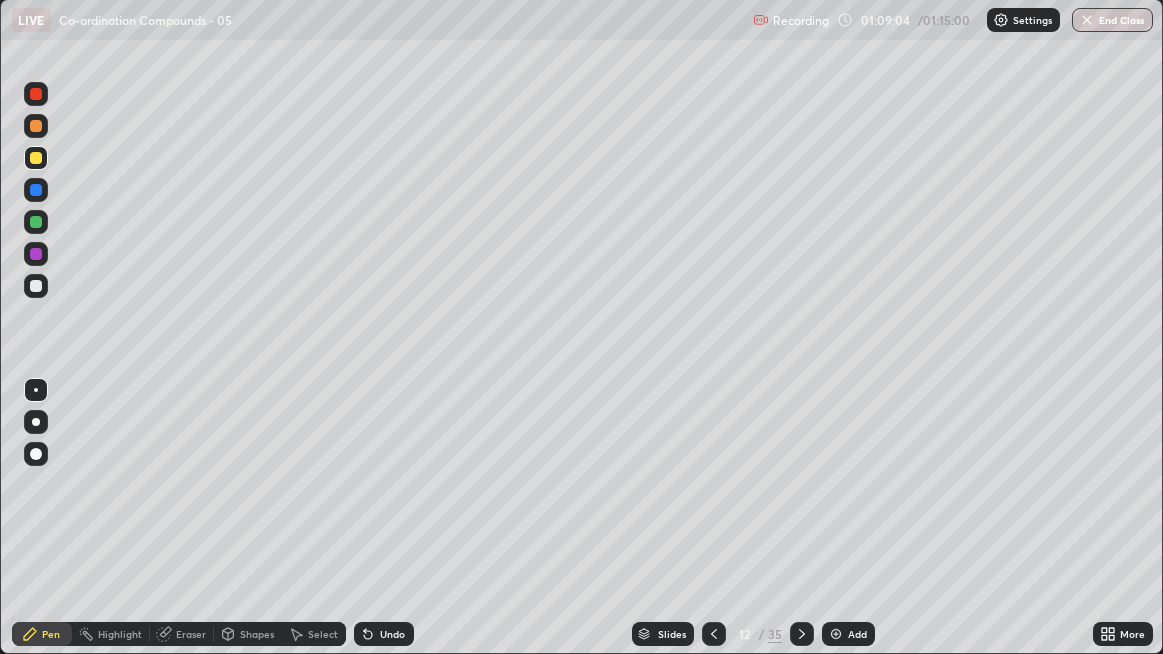 click on "Undo" at bounding box center [384, 634] 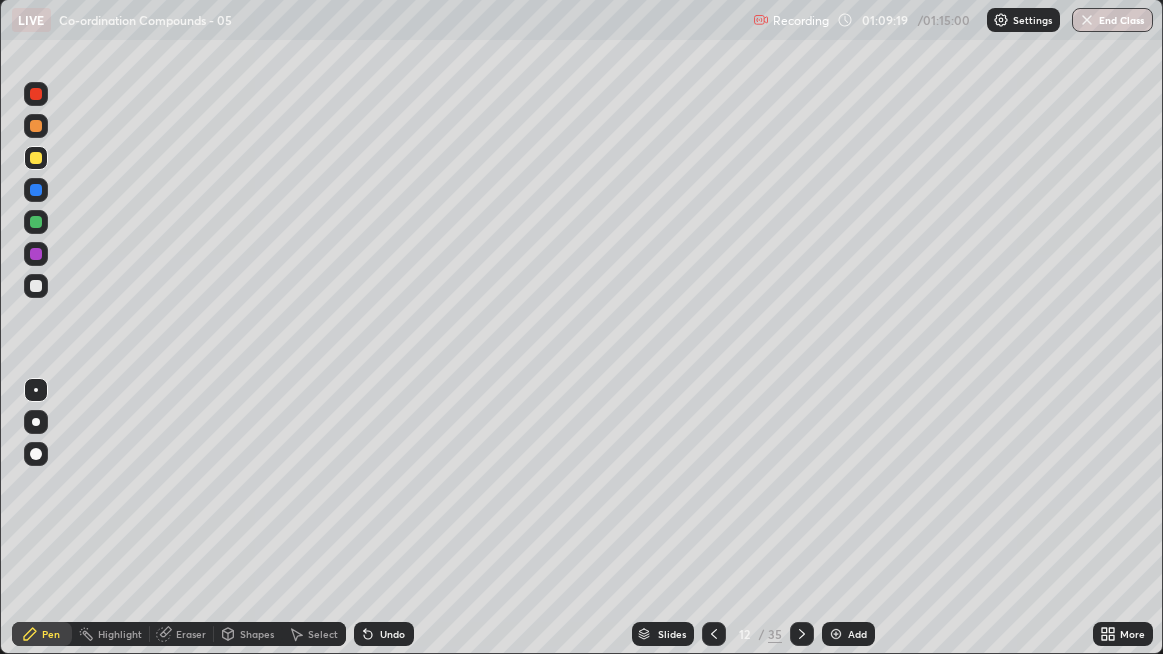 click at bounding box center [36, 286] 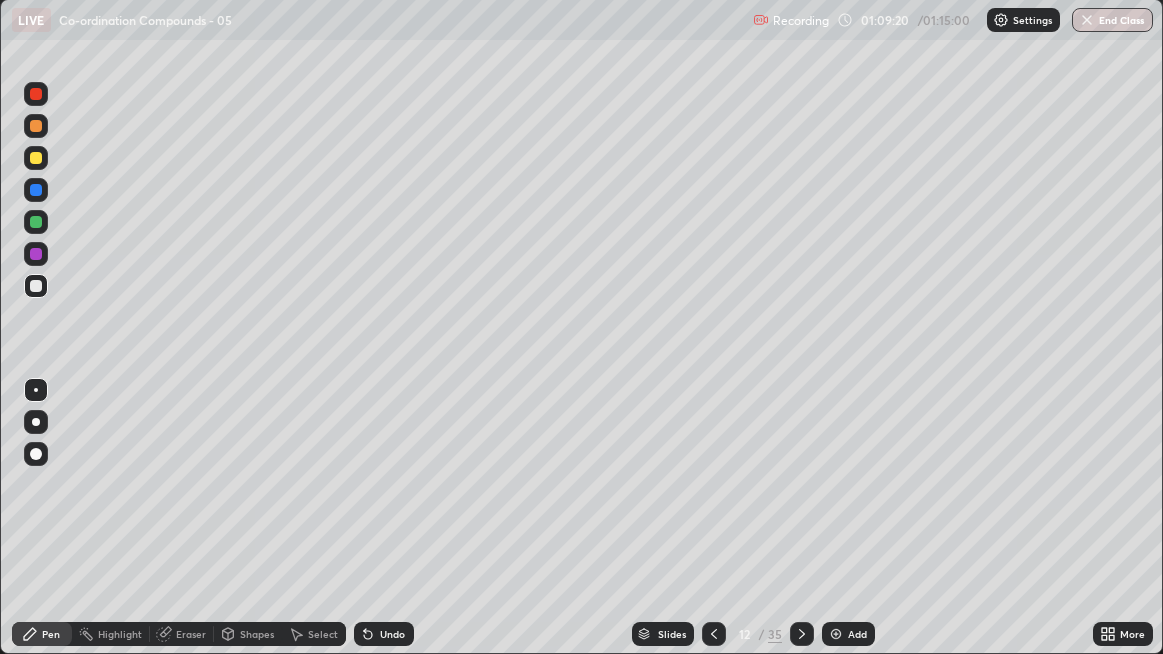 click at bounding box center (36, 454) 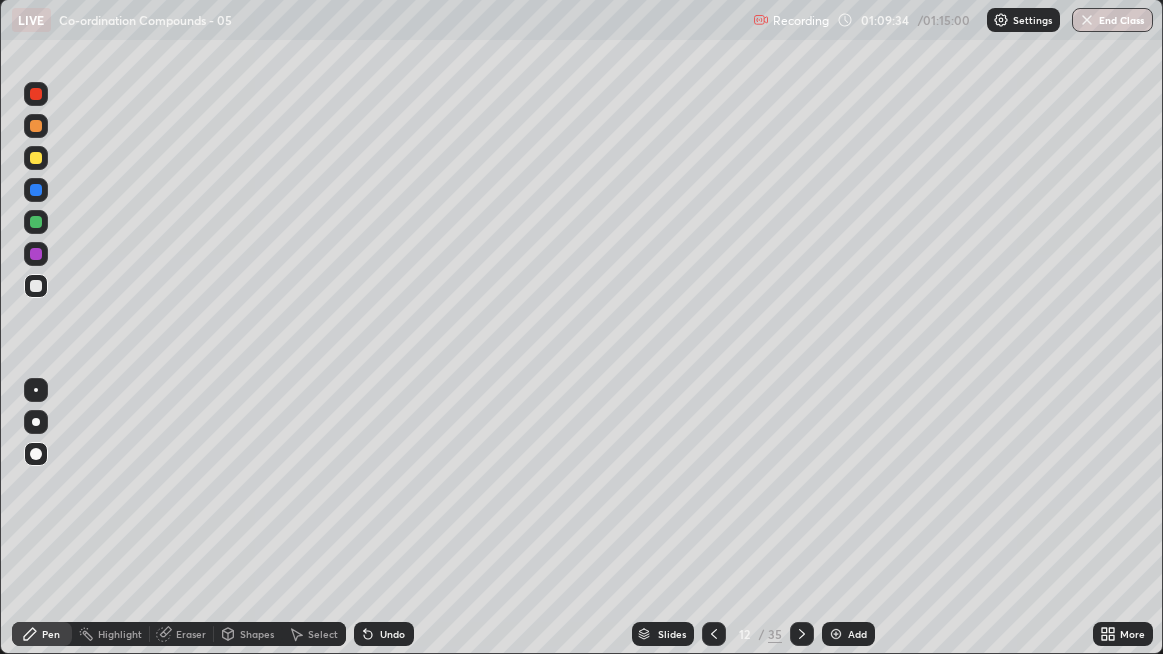 click at bounding box center (36, 222) 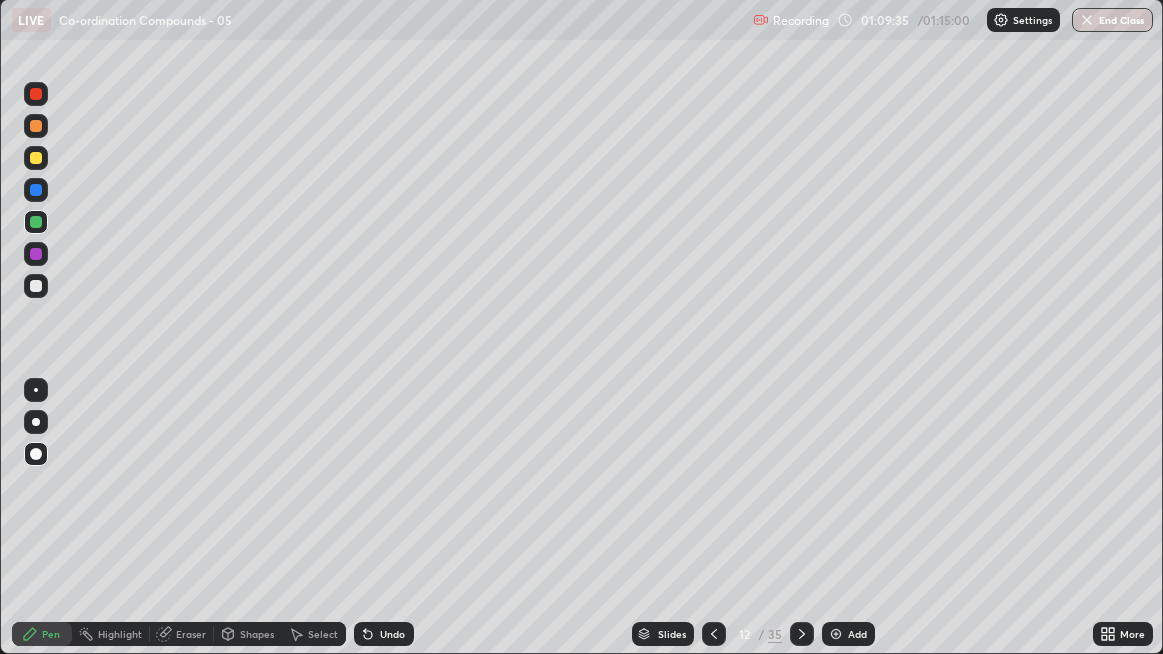 click at bounding box center [36, 254] 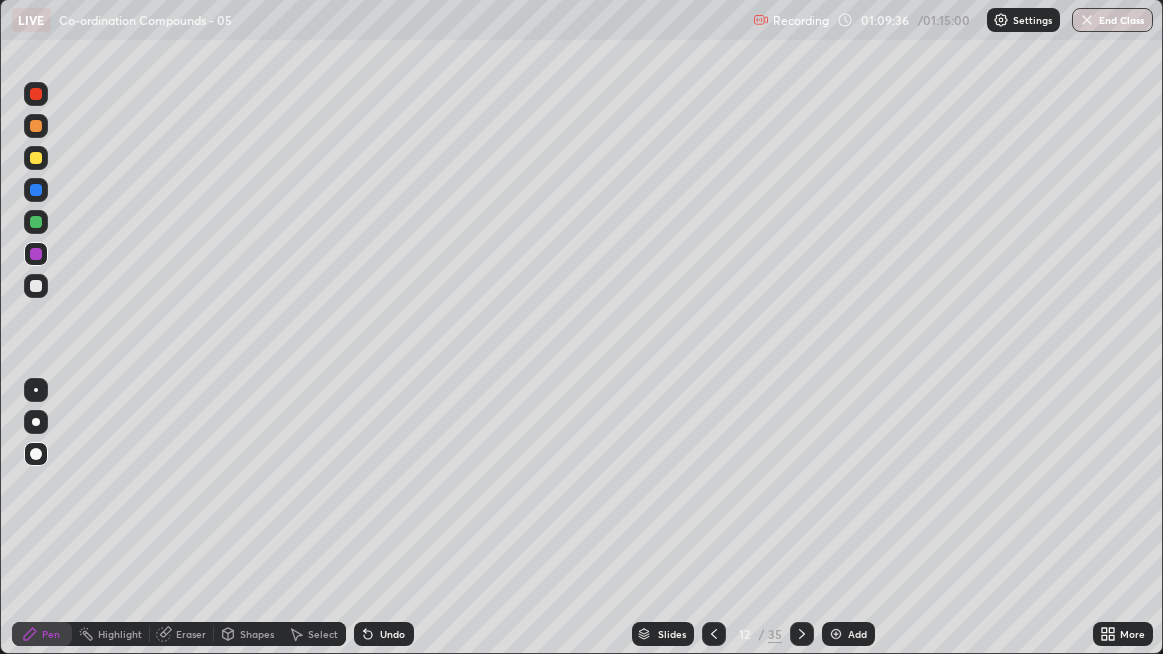 click at bounding box center (36, 422) 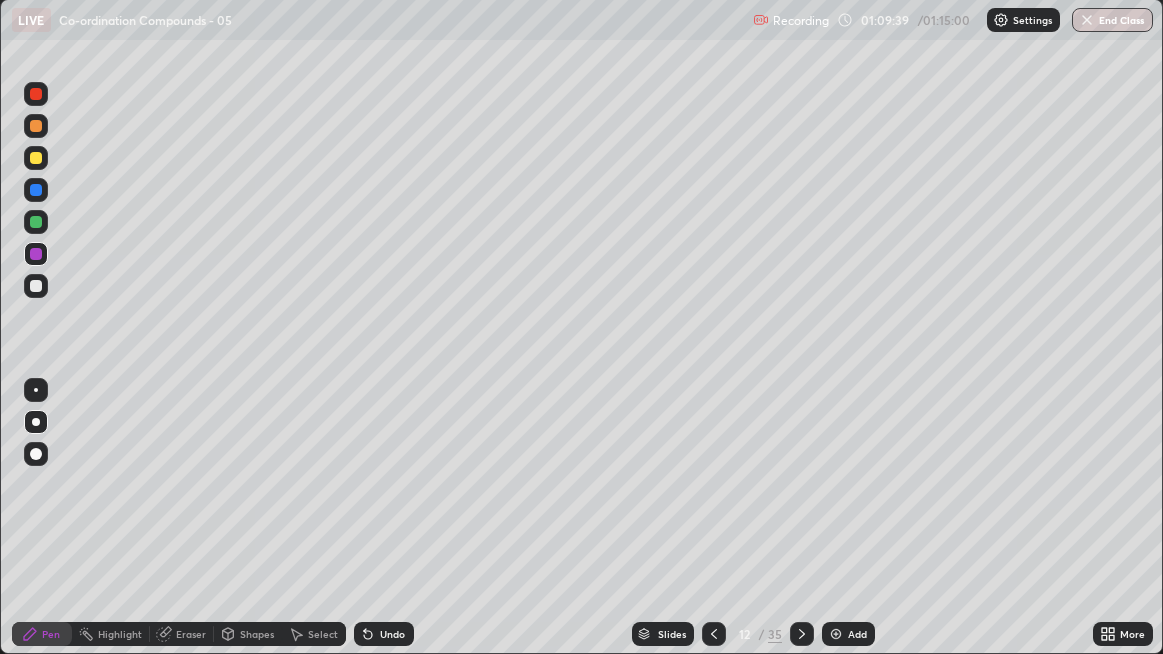 click on "Undo" at bounding box center (384, 634) 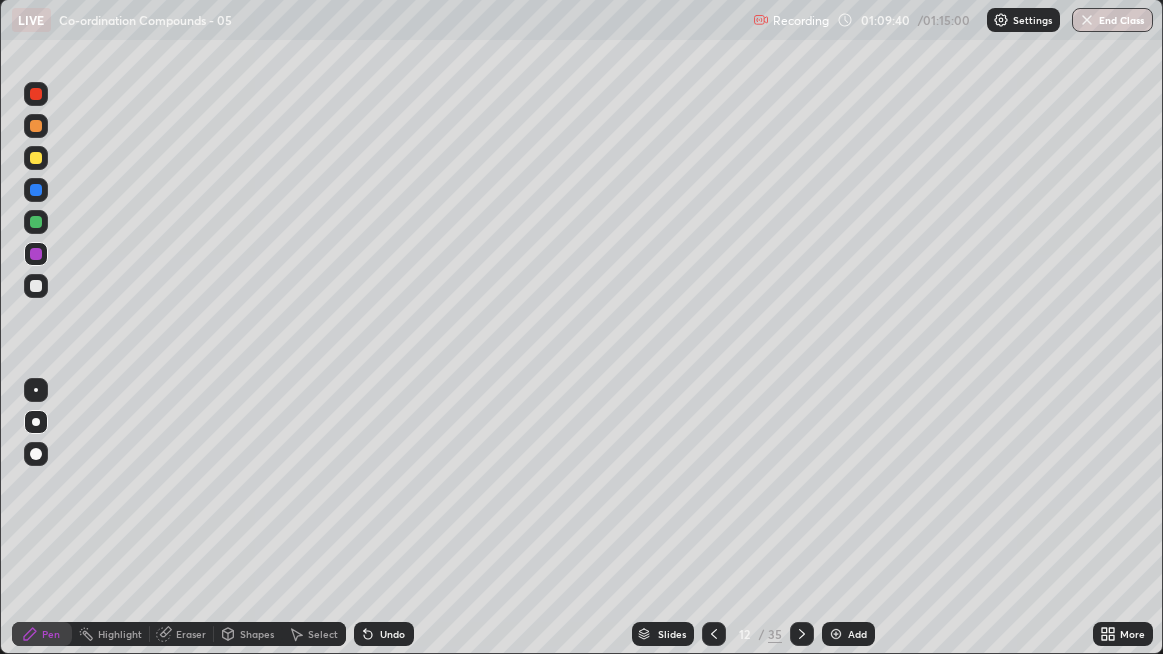 click on "Undo" at bounding box center [384, 634] 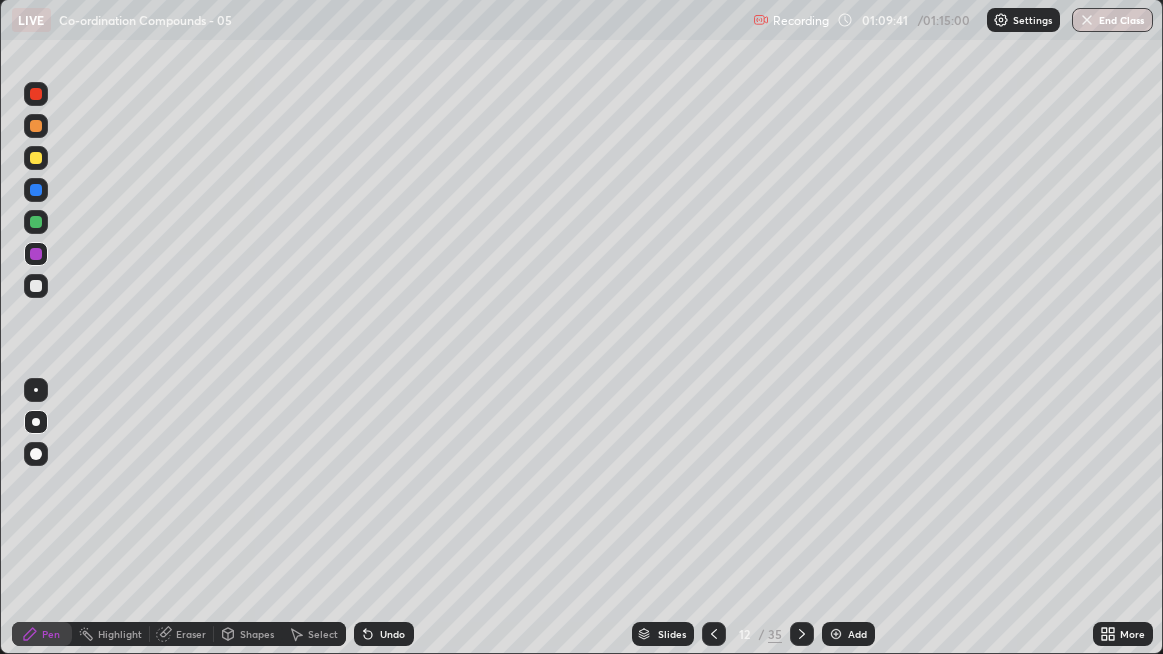 click on "Undo" at bounding box center [384, 634] 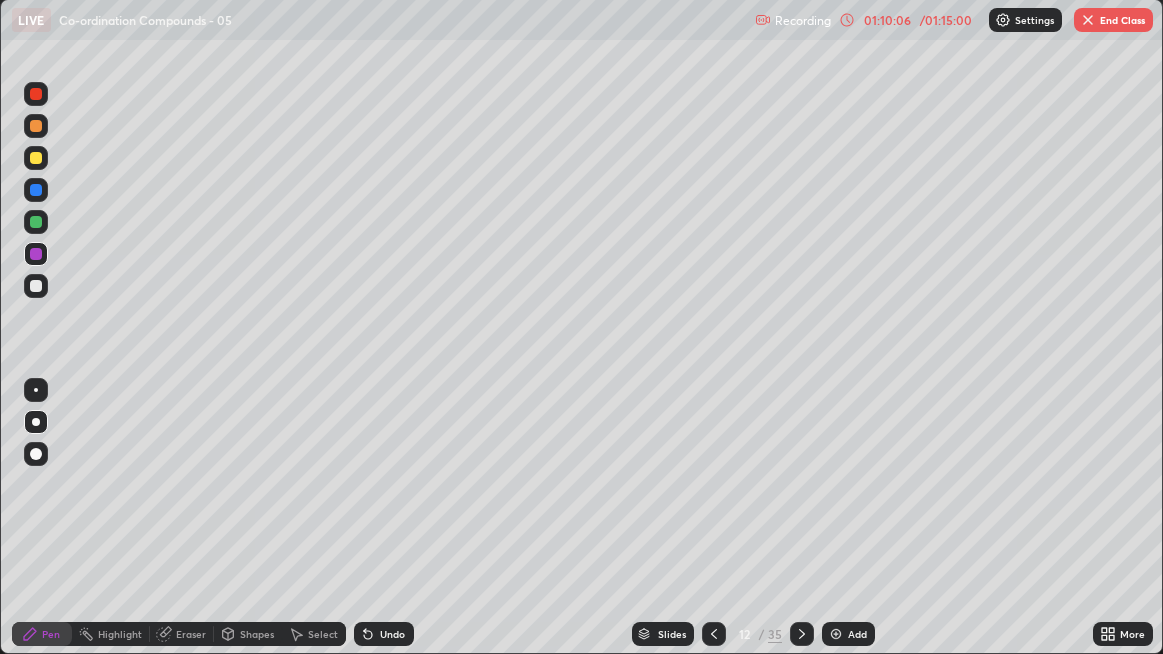 click 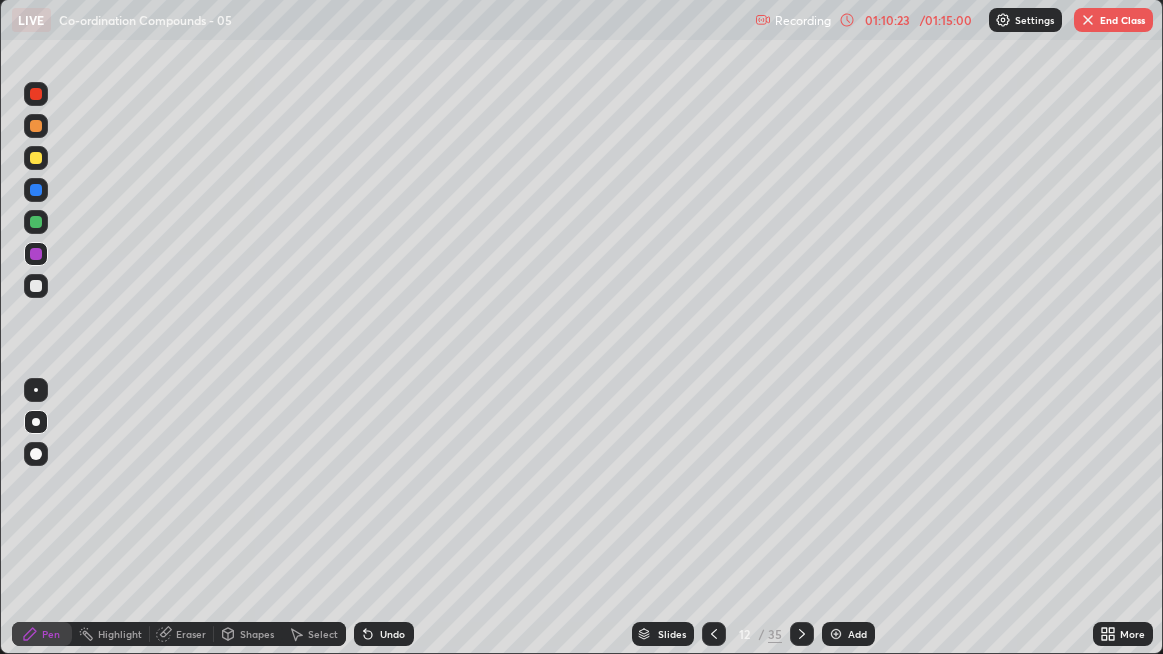click at bounding box center [36, 286] 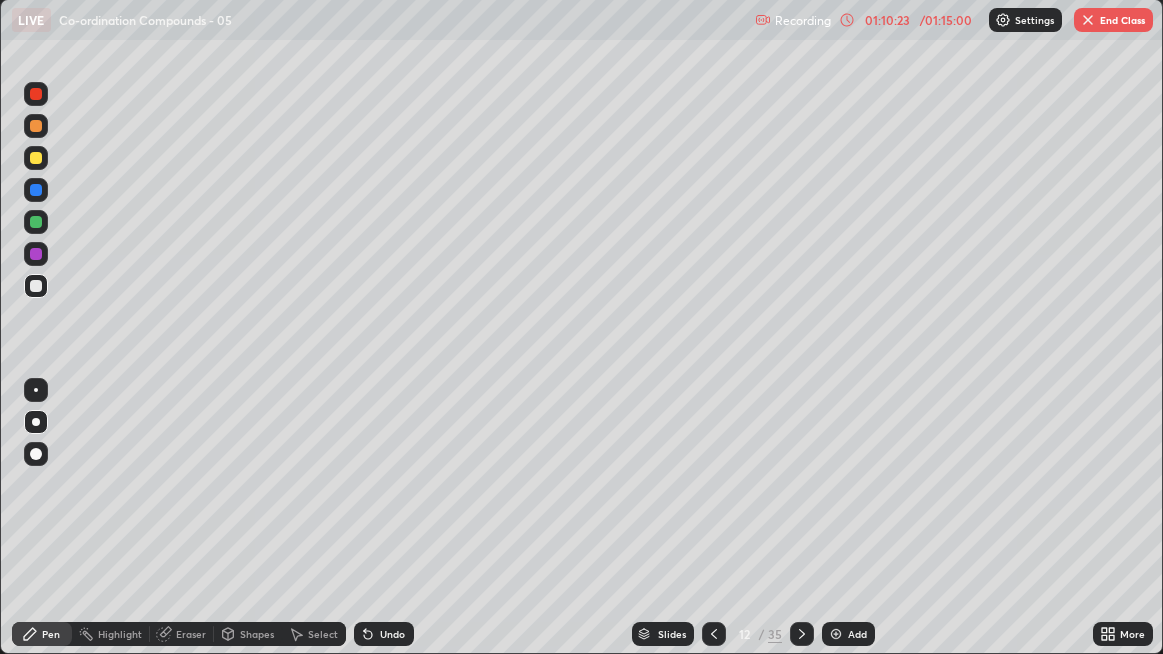 click at bounding box center (36, 390) 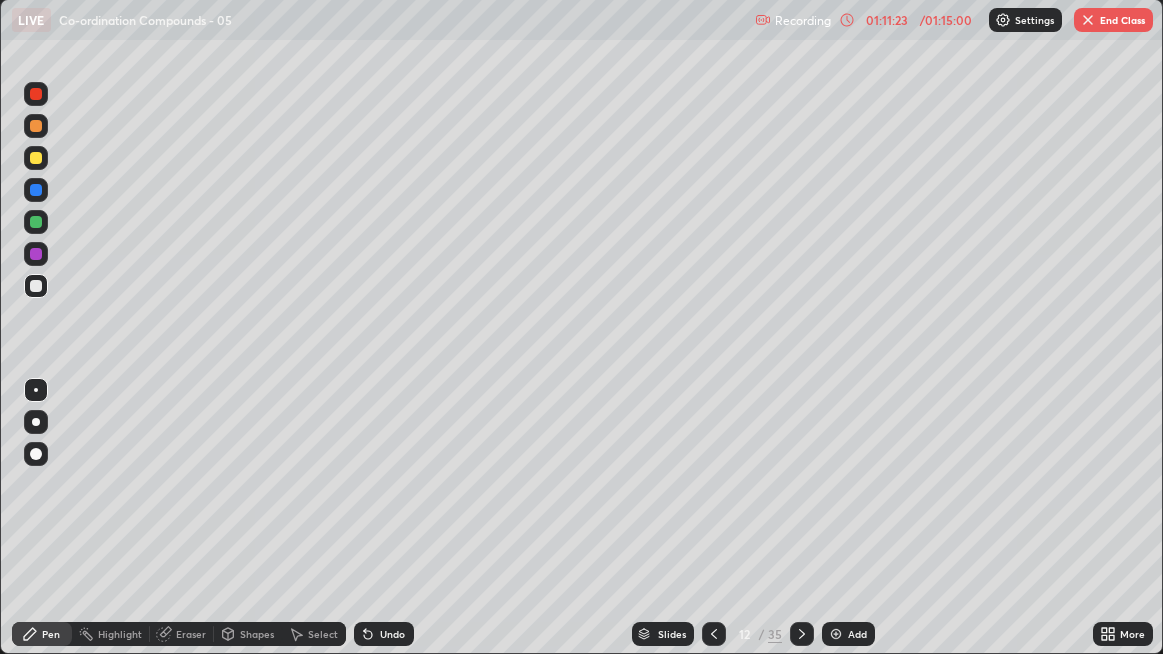 click on "End Class" at bounding box center [1113, 20] 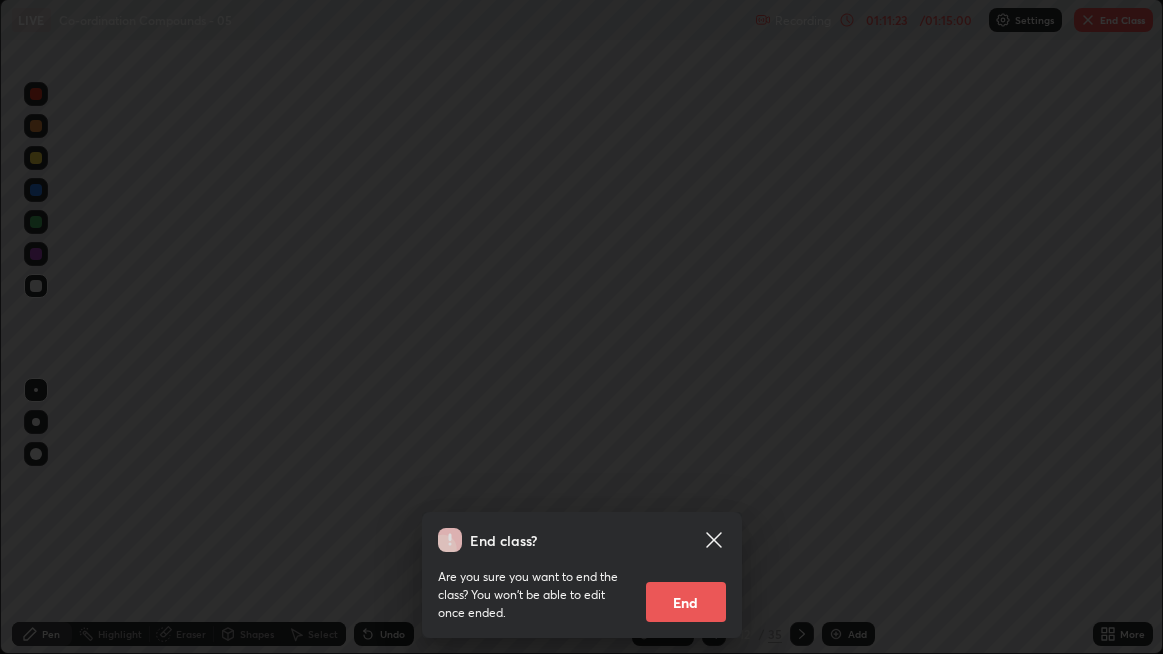click on "End" at bounding box center (686, 602) 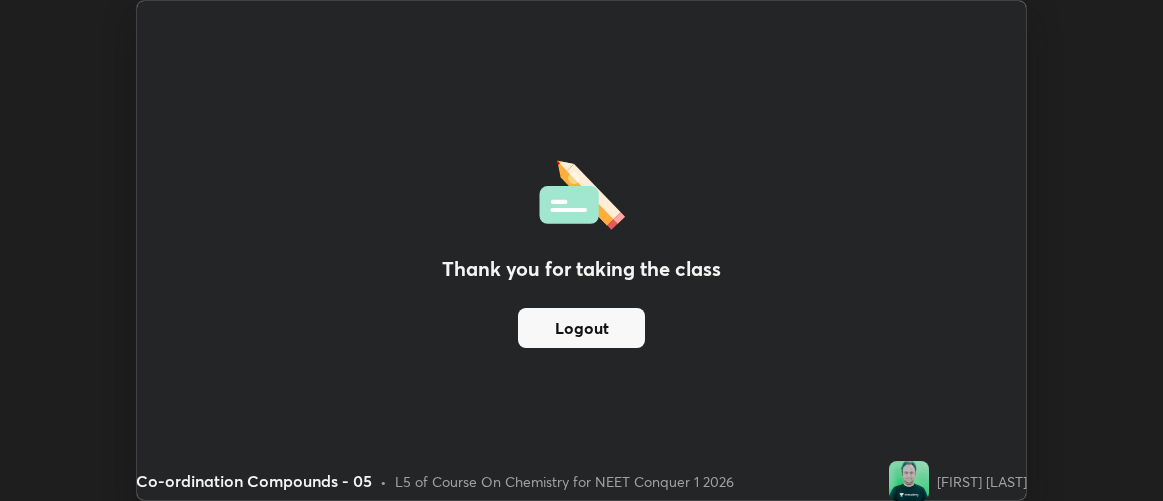 scroll, scrollTop: 500, scrollLeft: 1163, axis: both 